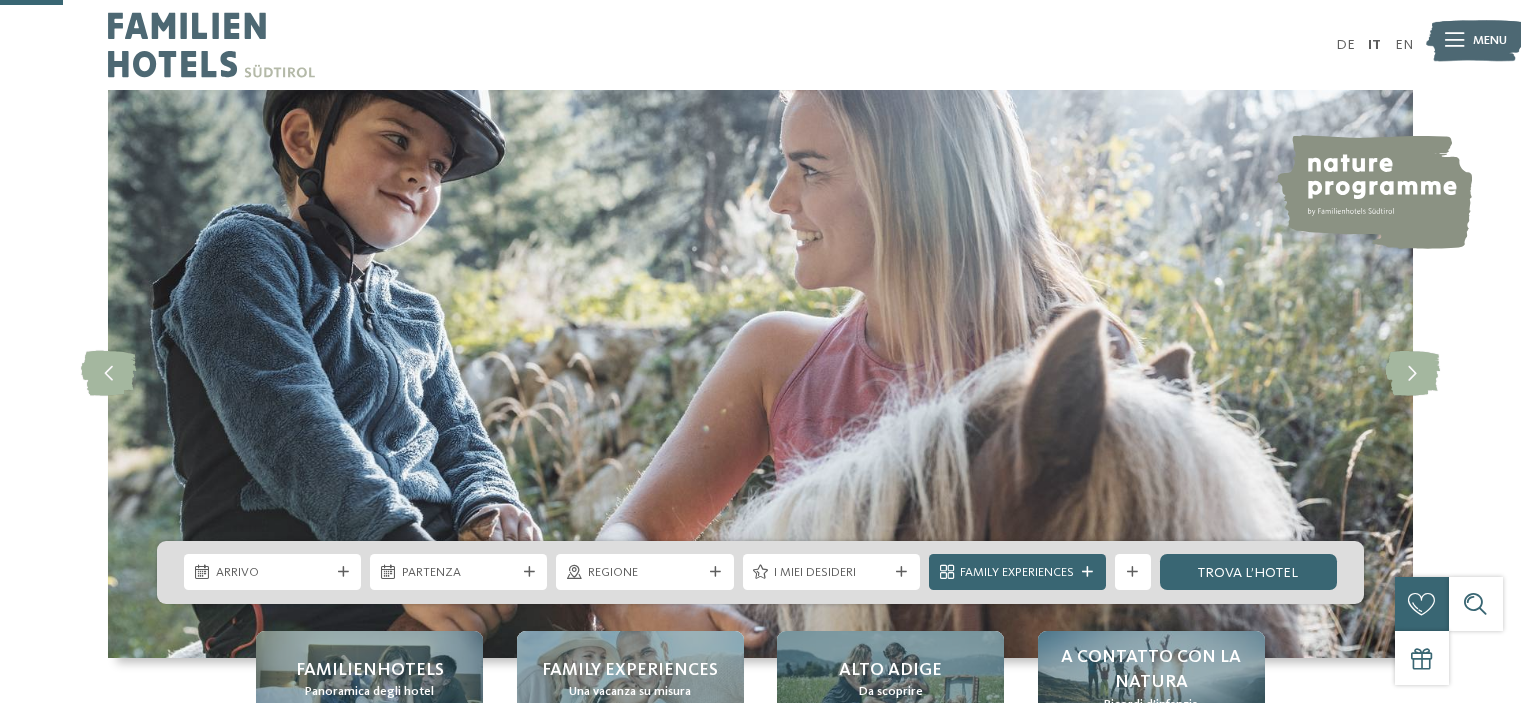scroll, scrollTop: 324, scrollLeft: 0, axis: vertical 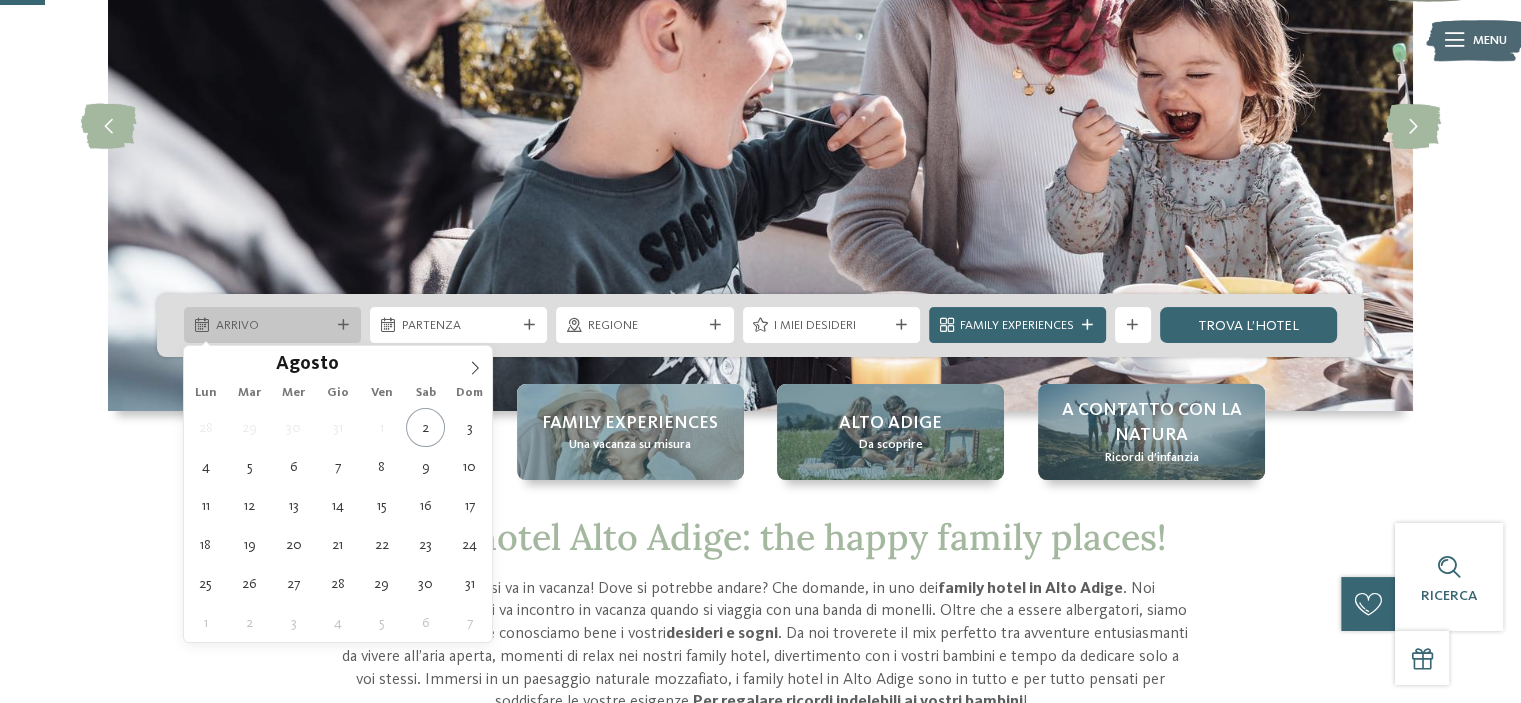 click at bounding box center (343, 325) 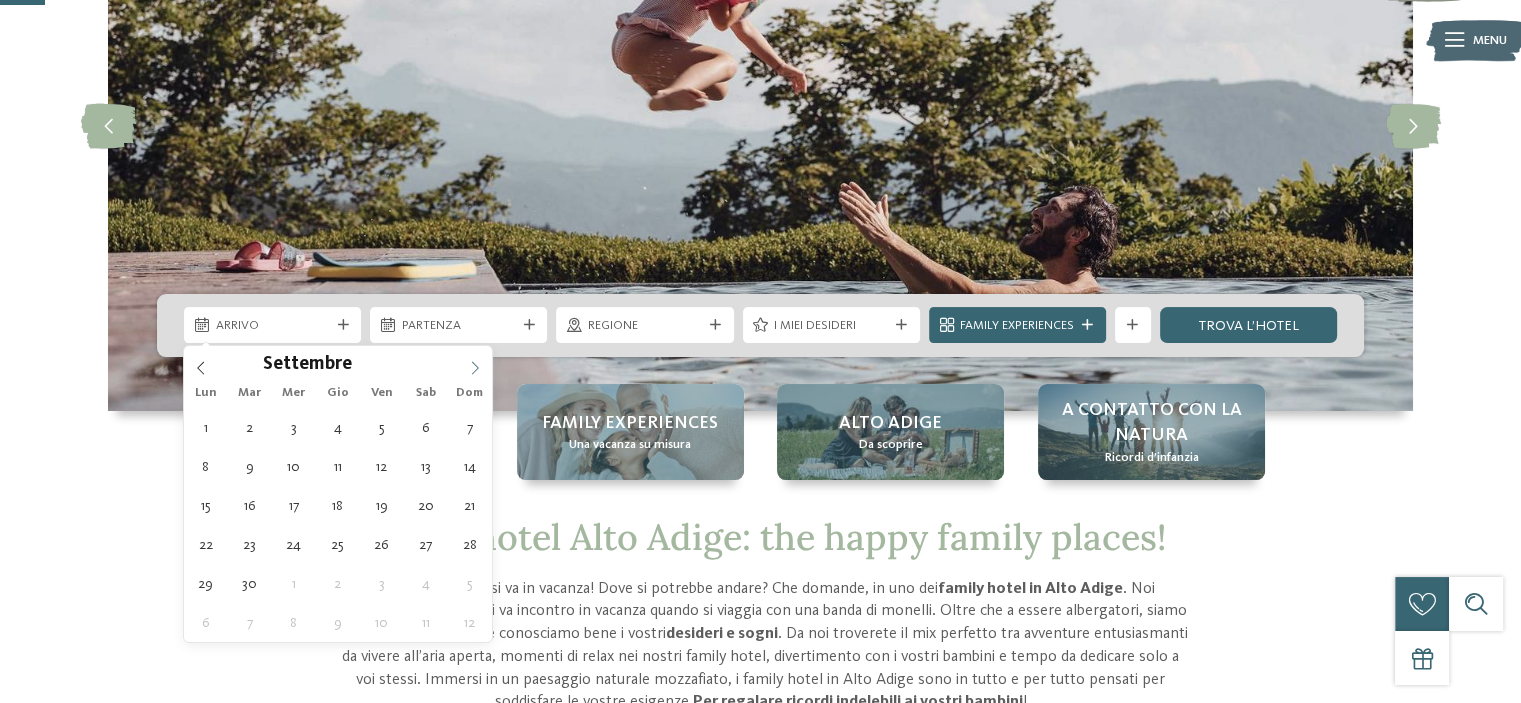 click 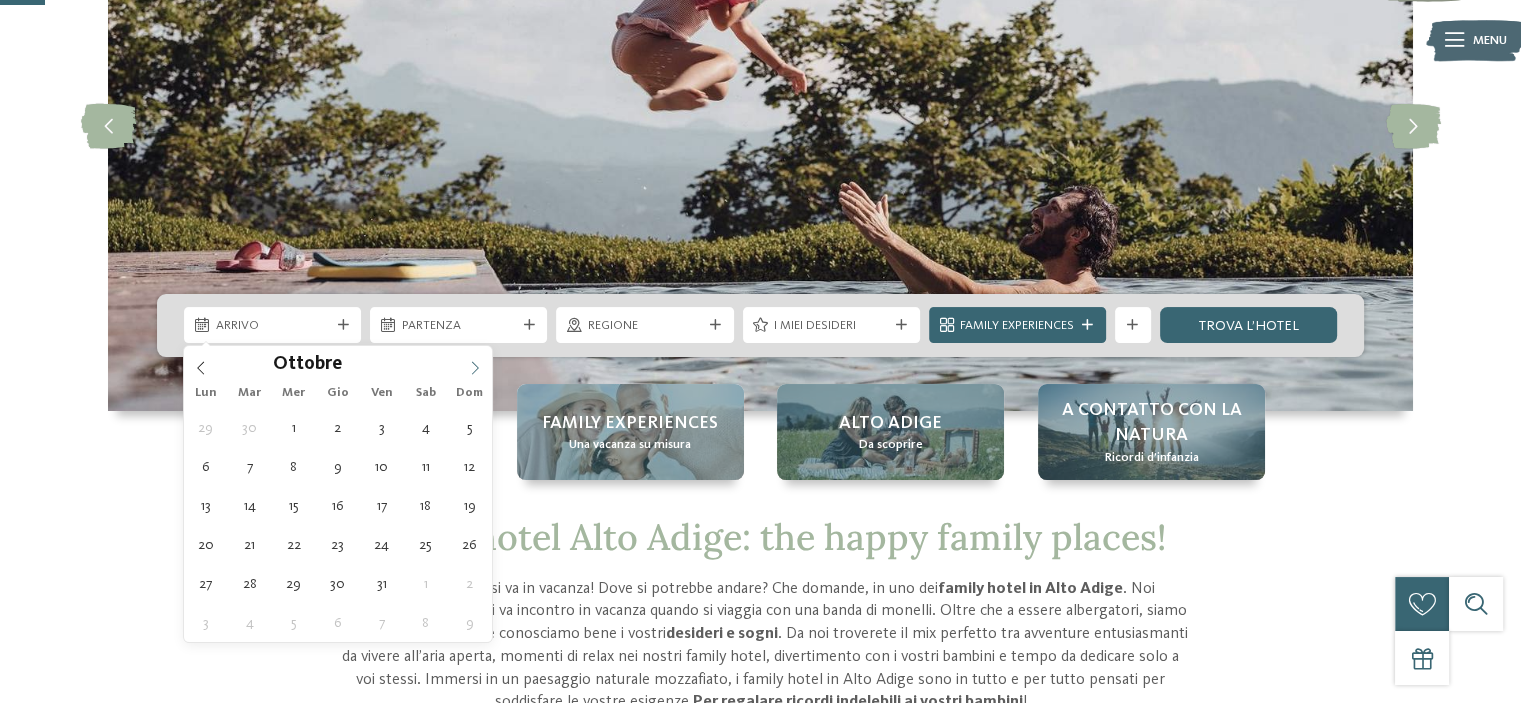 click 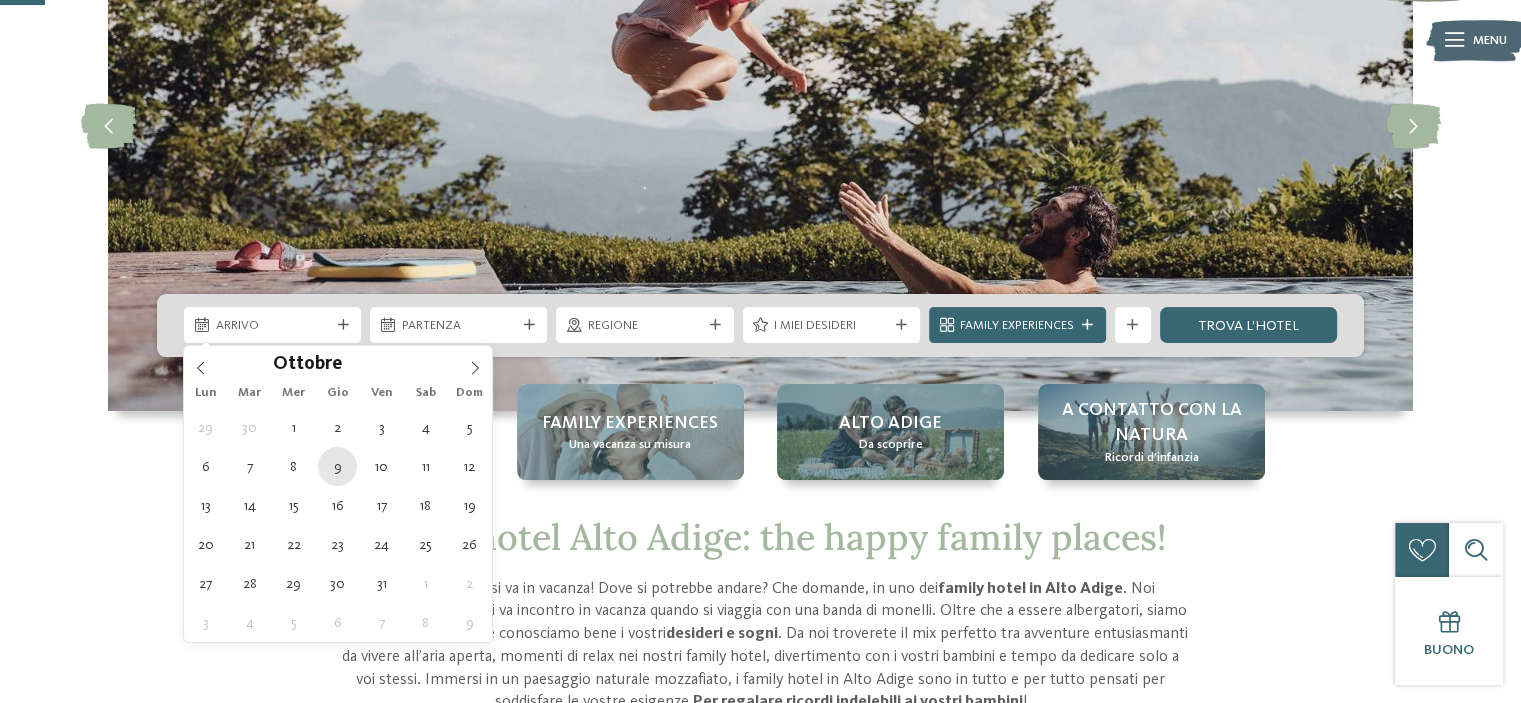 type on "09.10.2025" 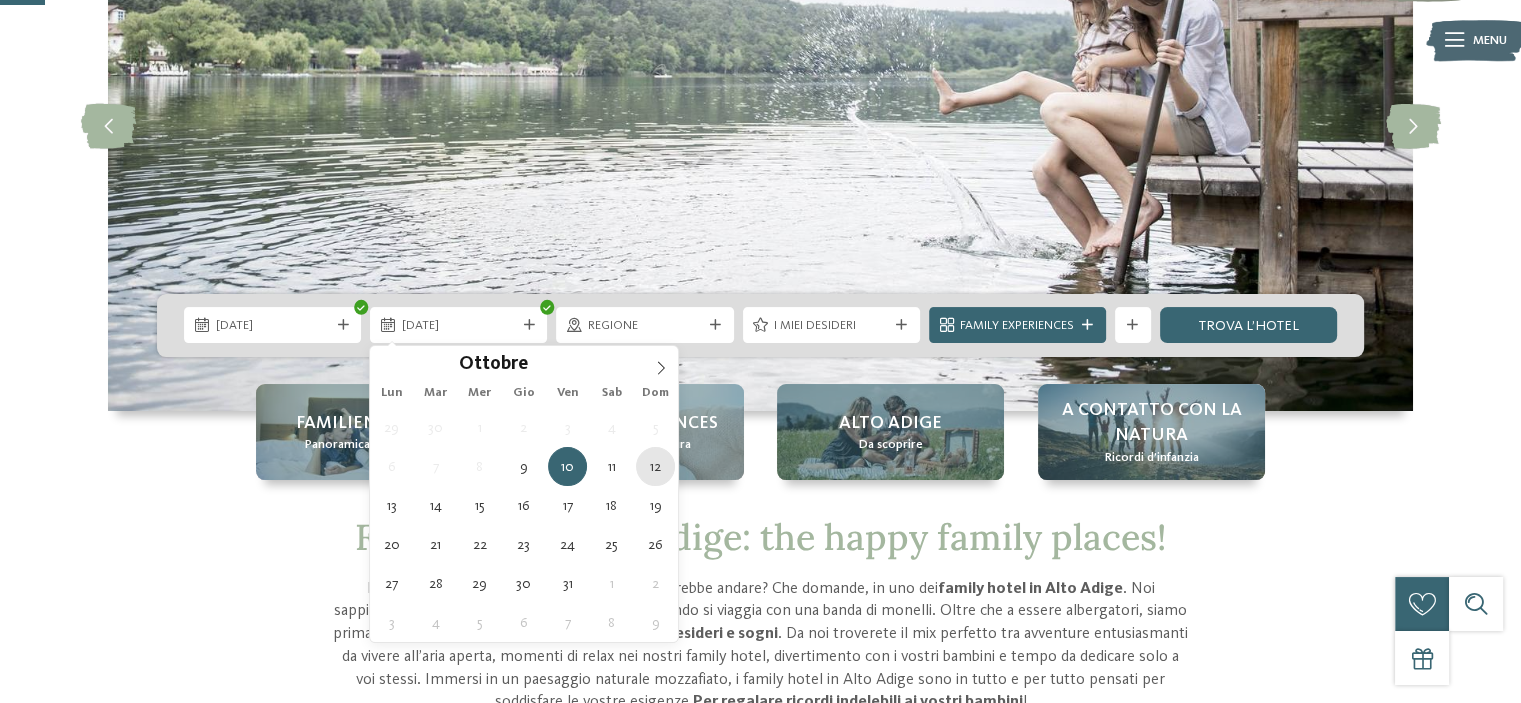type on "12.10.2025" 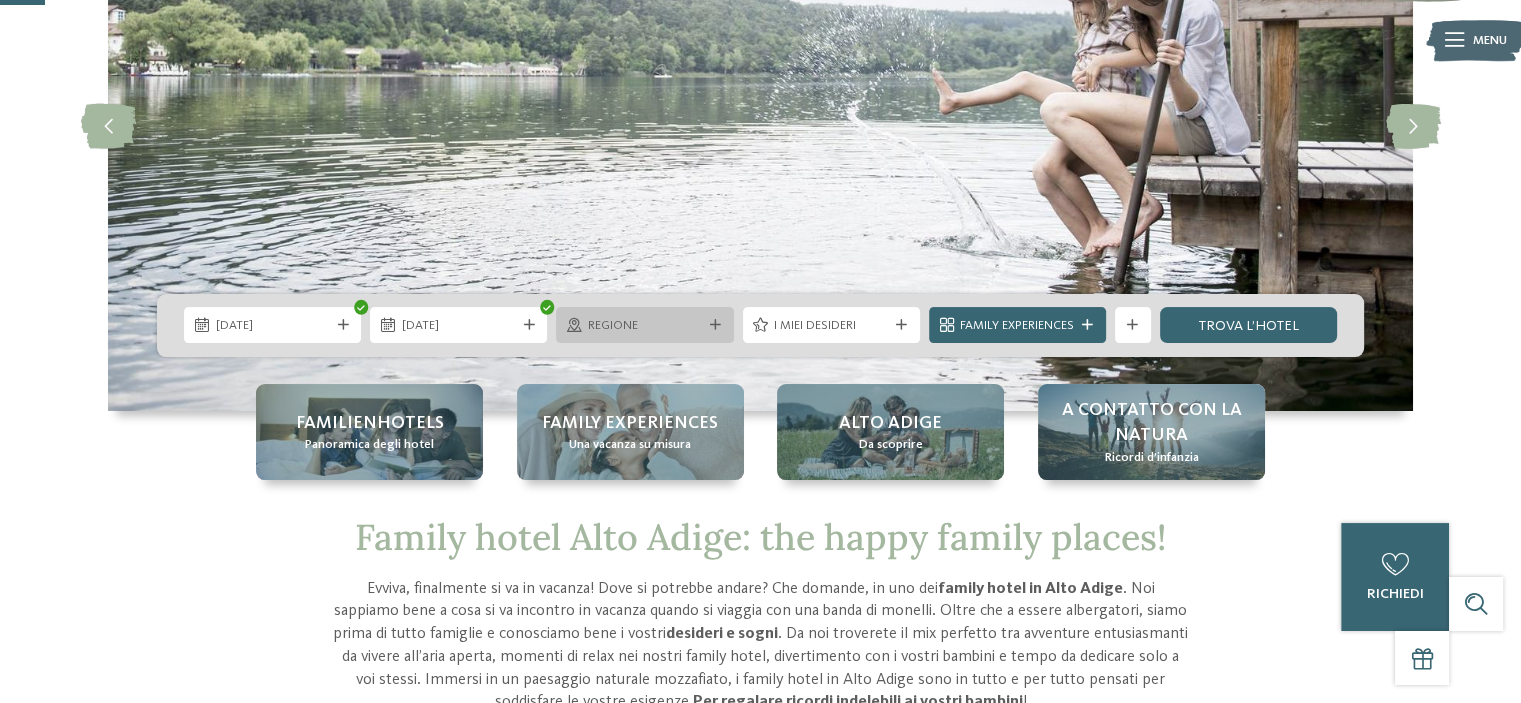 click at bounding box center (715, 325) 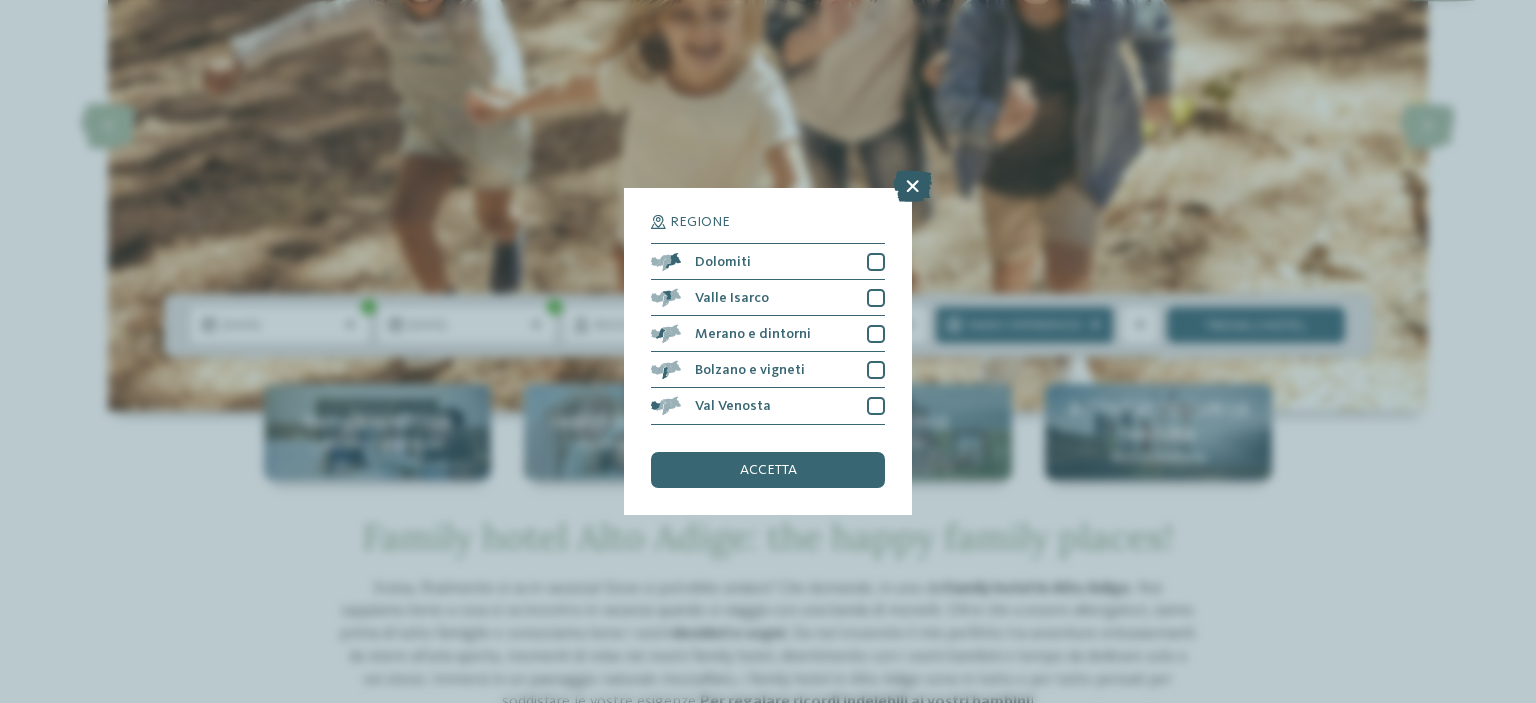 click at bounding box center (912, 187) 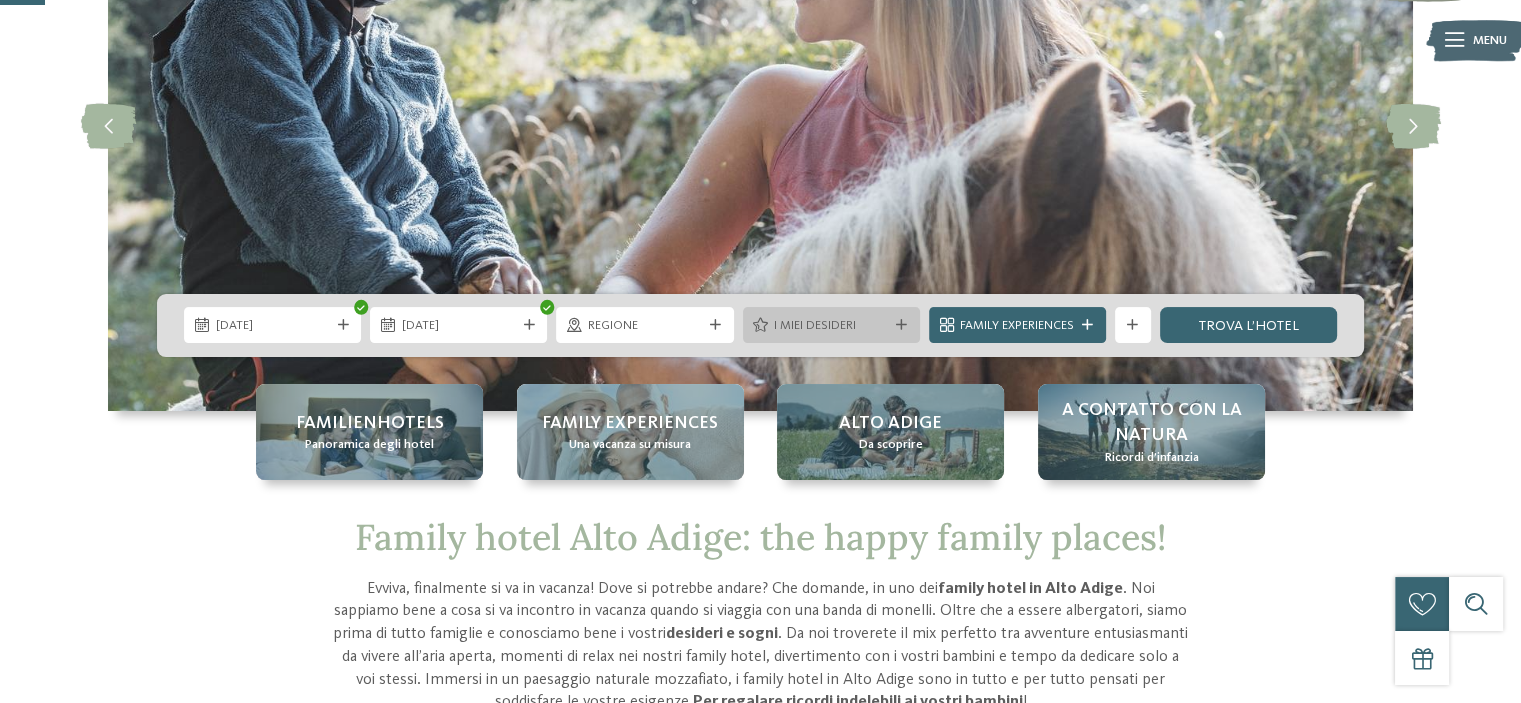 click at bounding box center [902, 325] 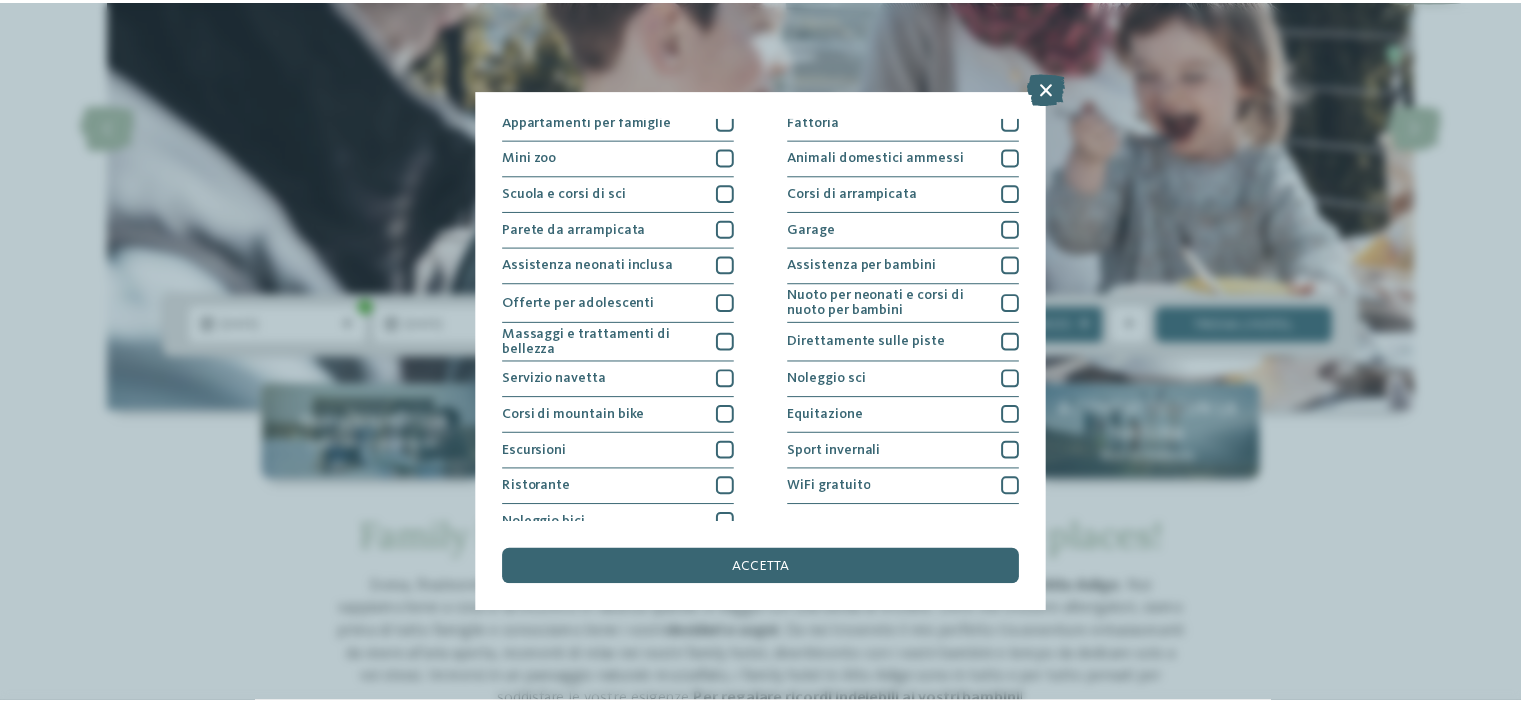 scroll, scrollTop: 243, scrollLeft: 0, axis: vertical 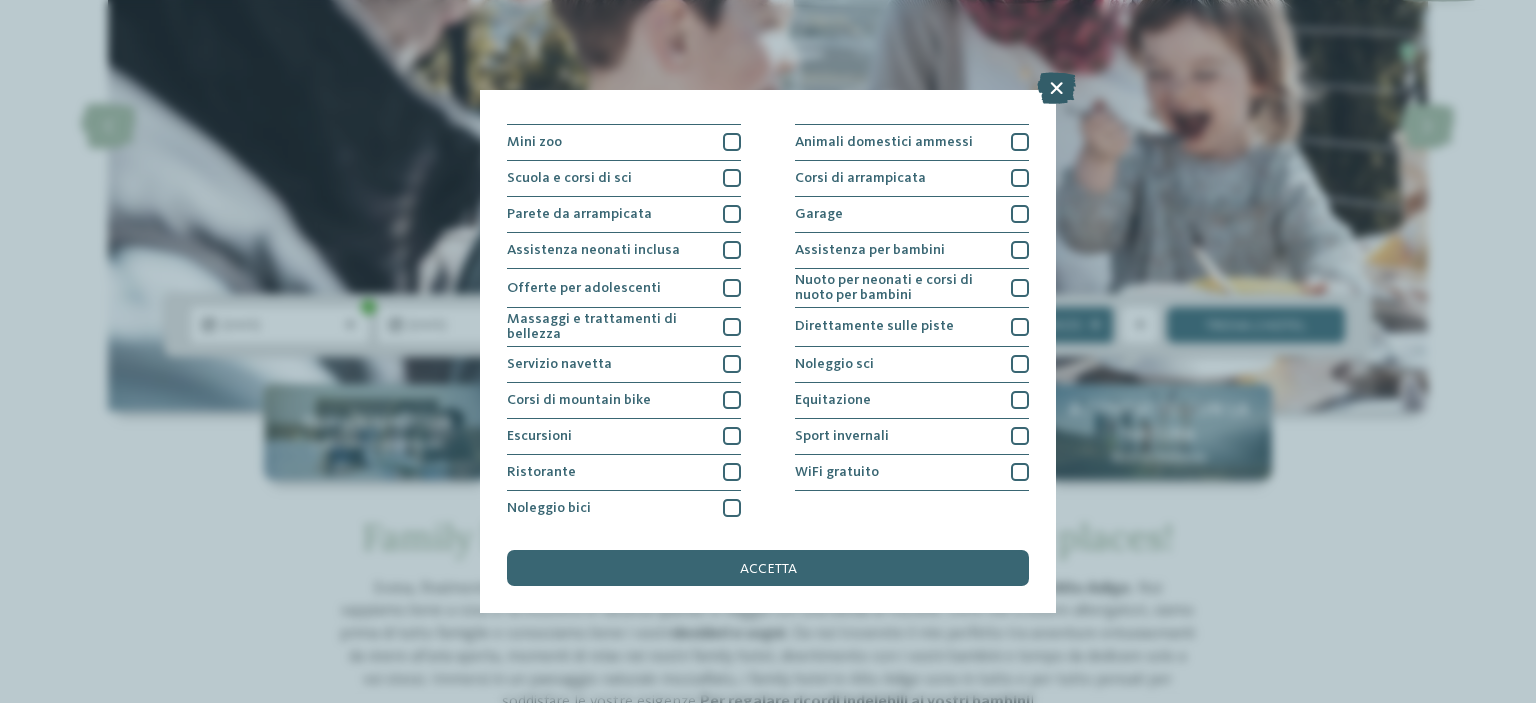 click at bounding box center [1056, 88] 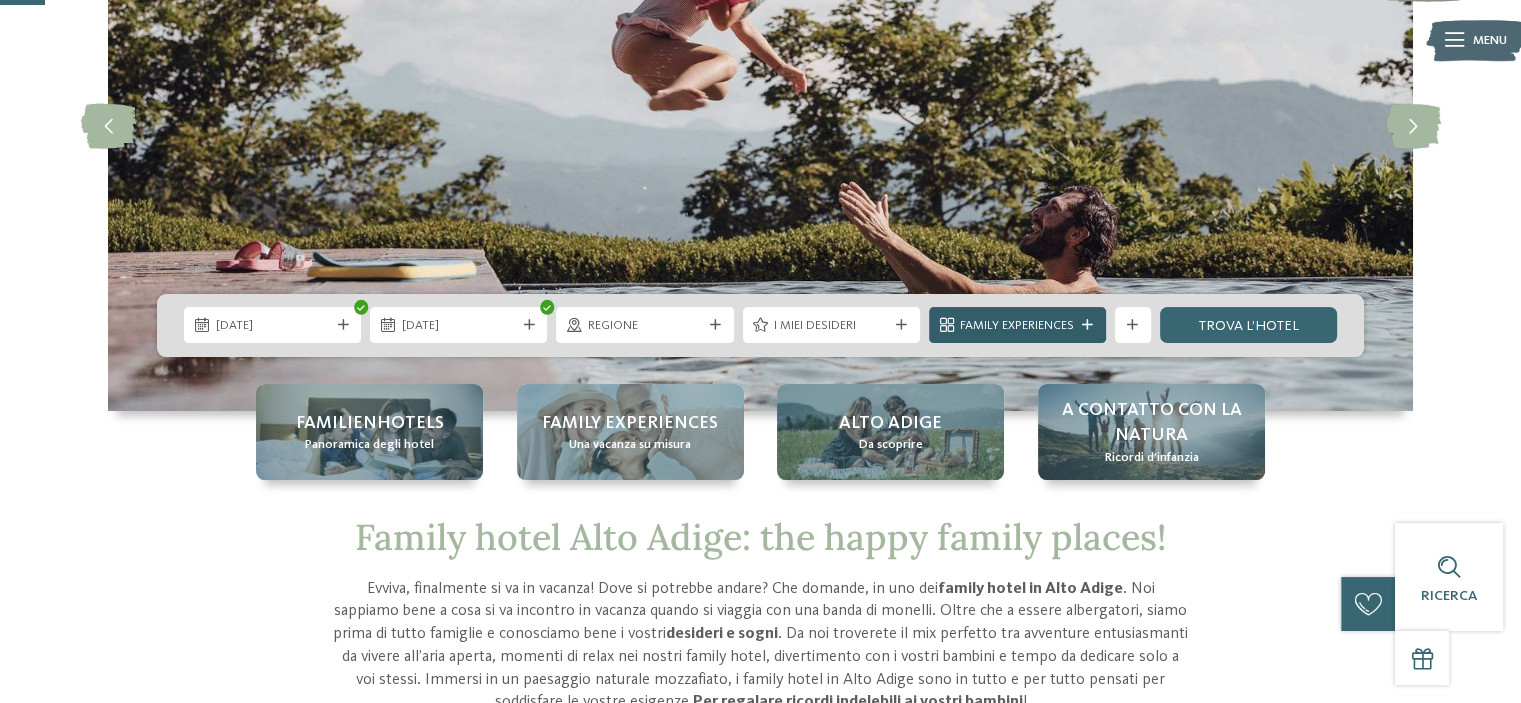click on "Family Experiences" at bounding box center (1017, 325) 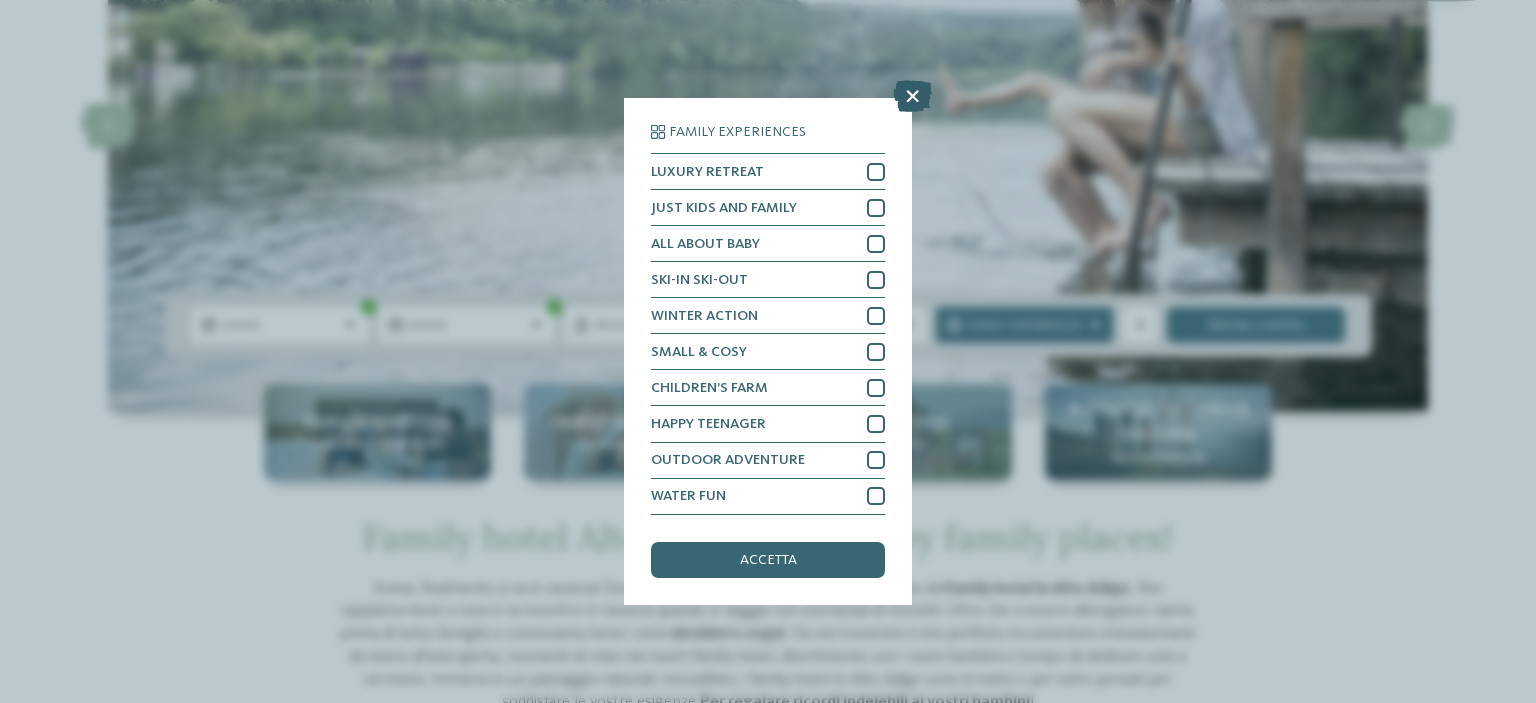 click at bounding box center [912, 97] 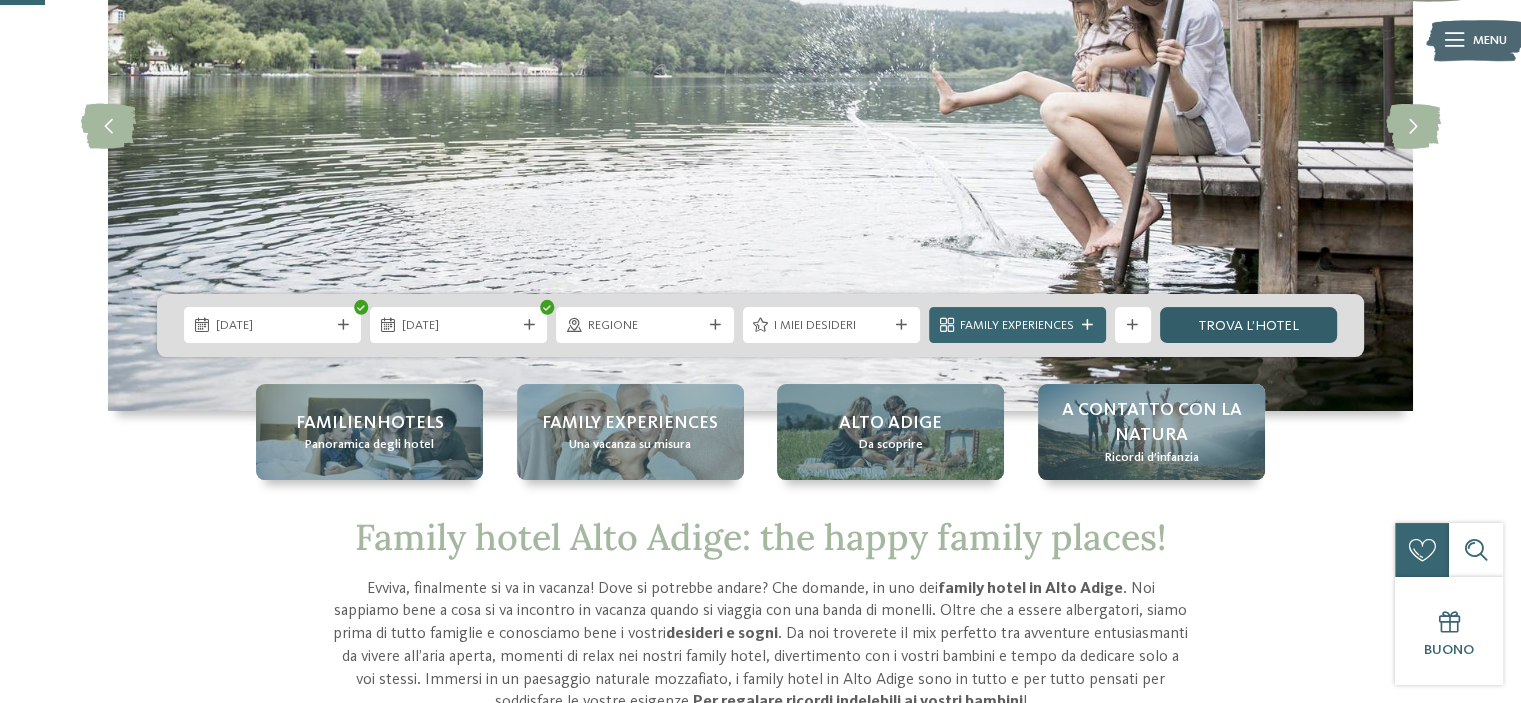 click on "trova l’hotel" at bounding box center (1248, 325) 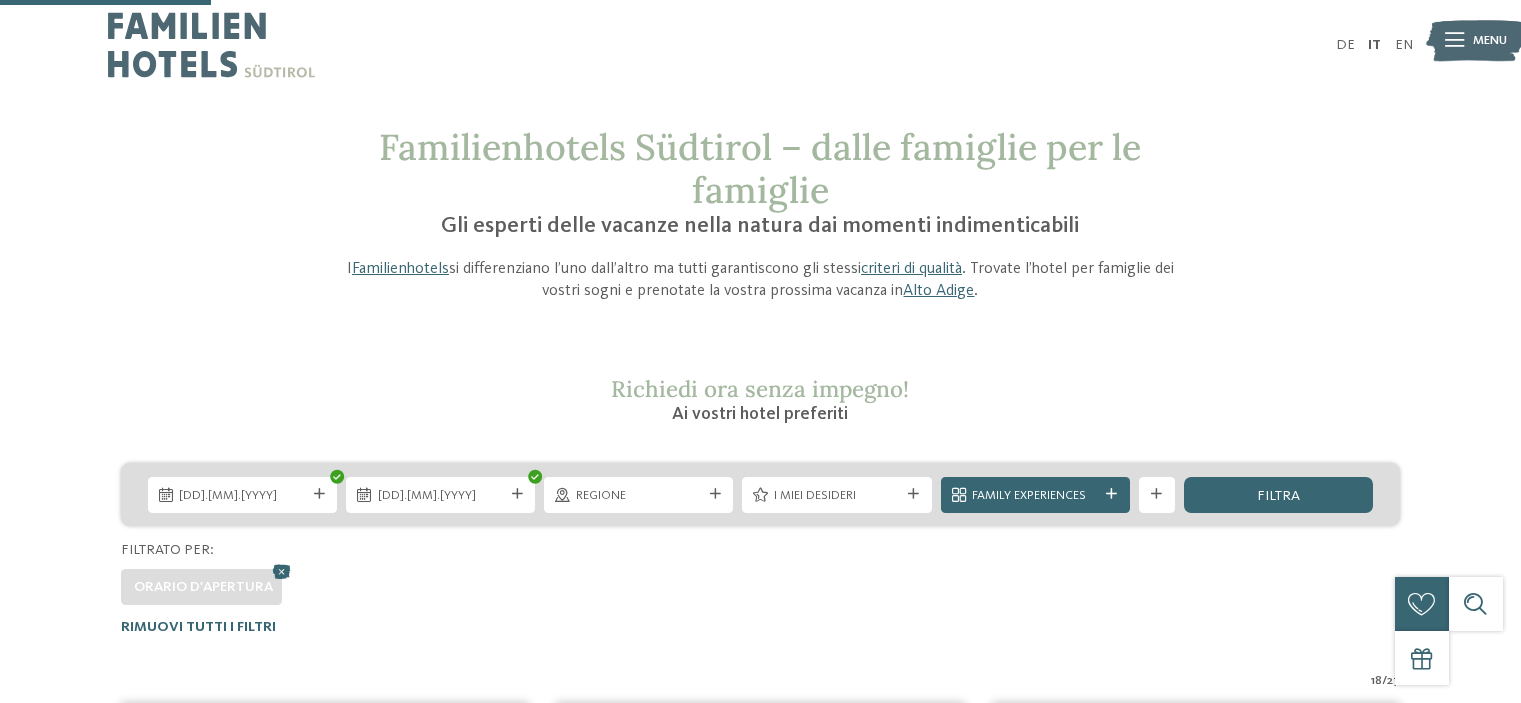 scroll, scrollTop: 668, scrollLeft: 0, axis: vertical 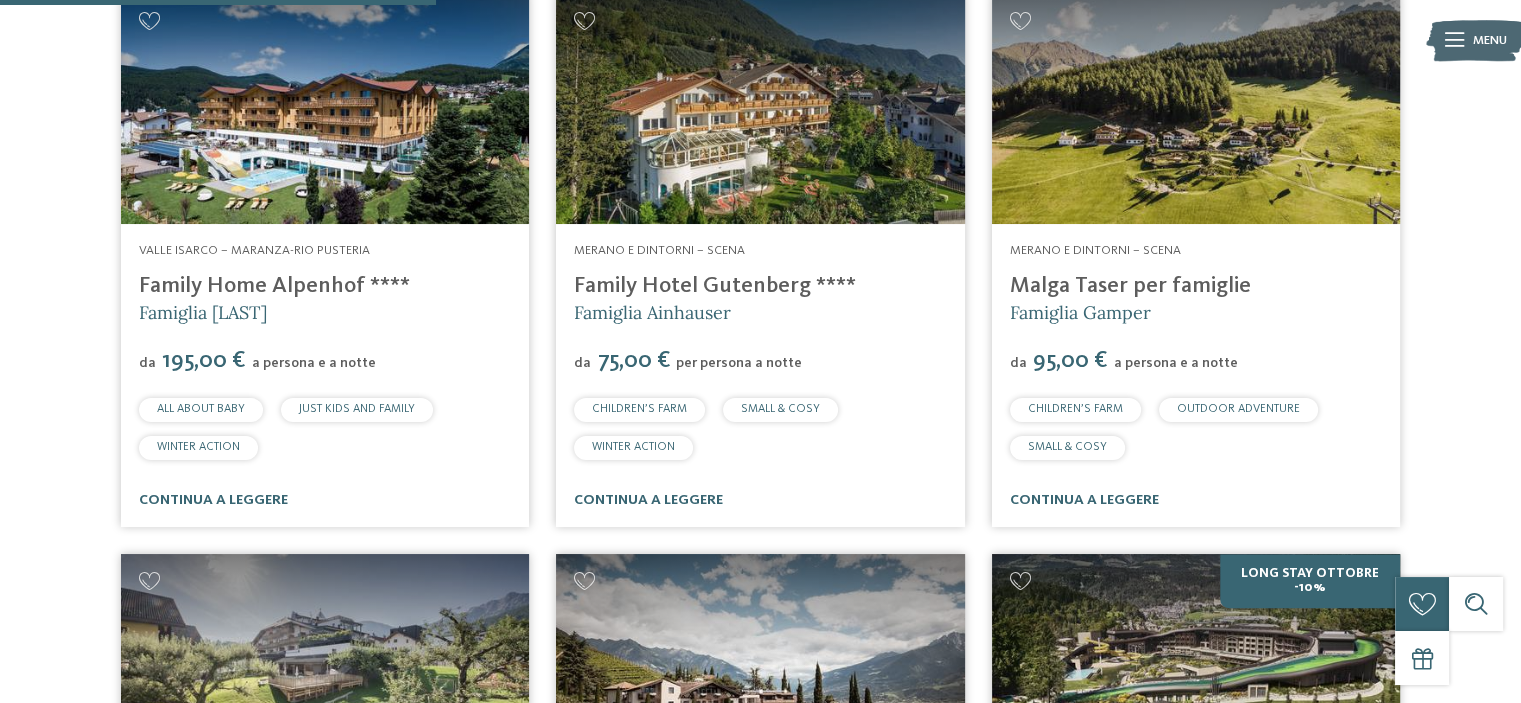 click on "Family Hotel Gutenberg ****" at bounding box center [715, 286] 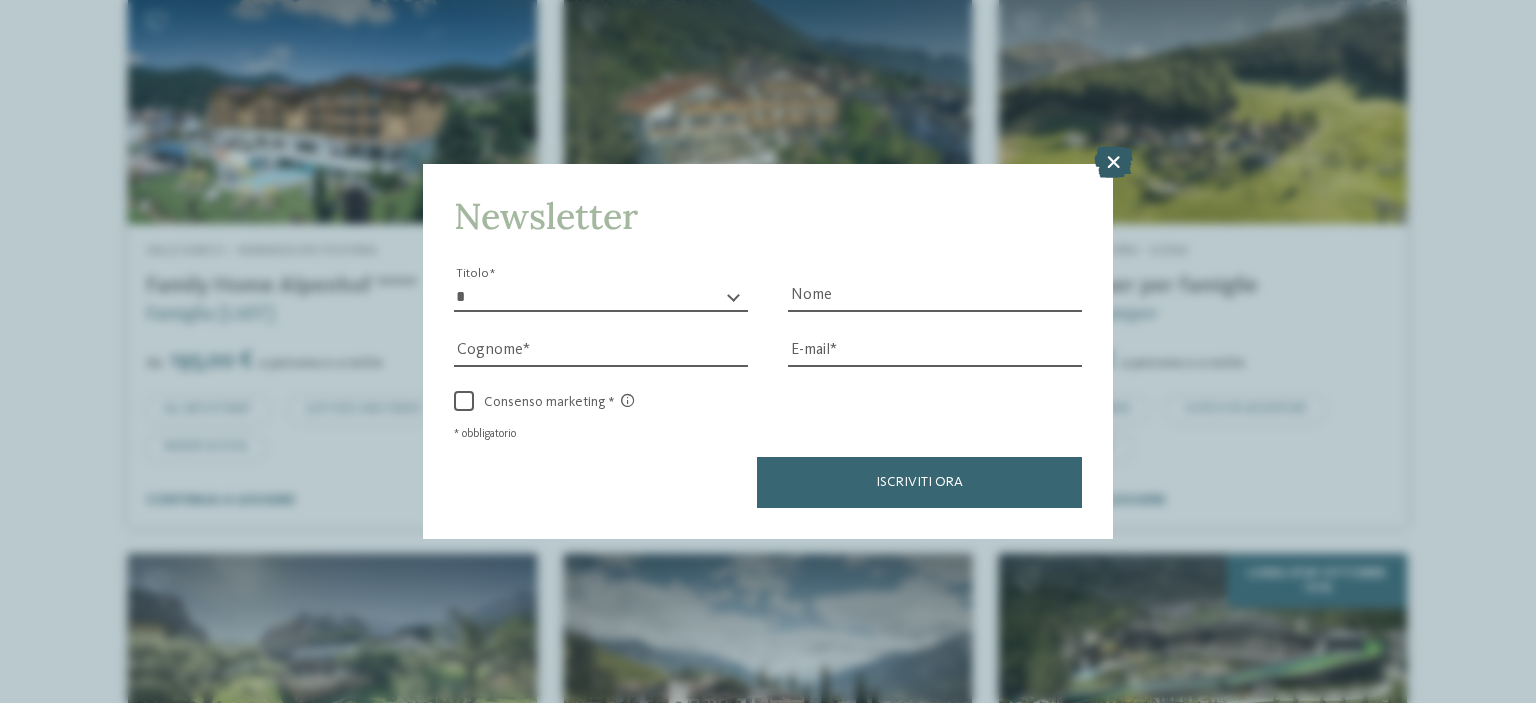 click at bounding box center [1113, 162] 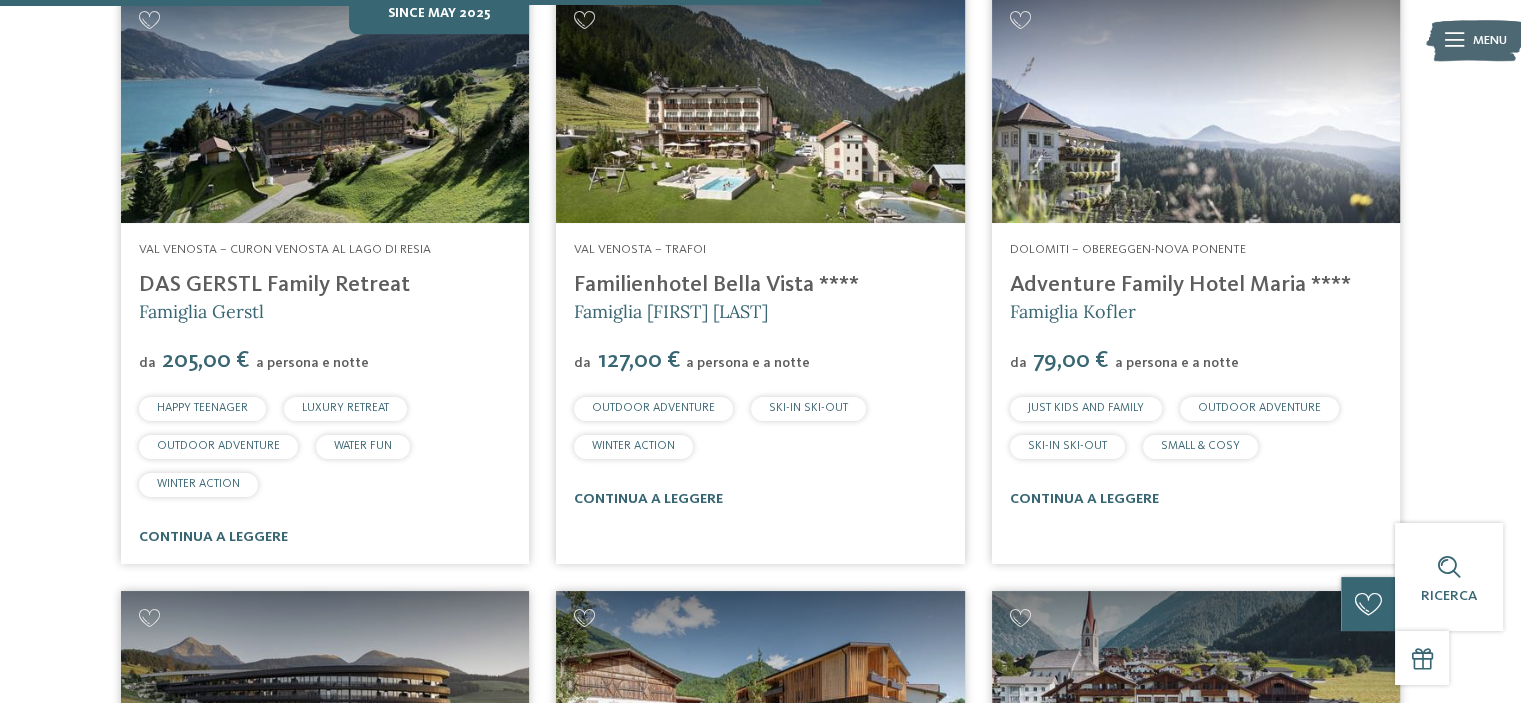 scroll, scrollTop: 2519, scrollLeft: 0, axis: vertical 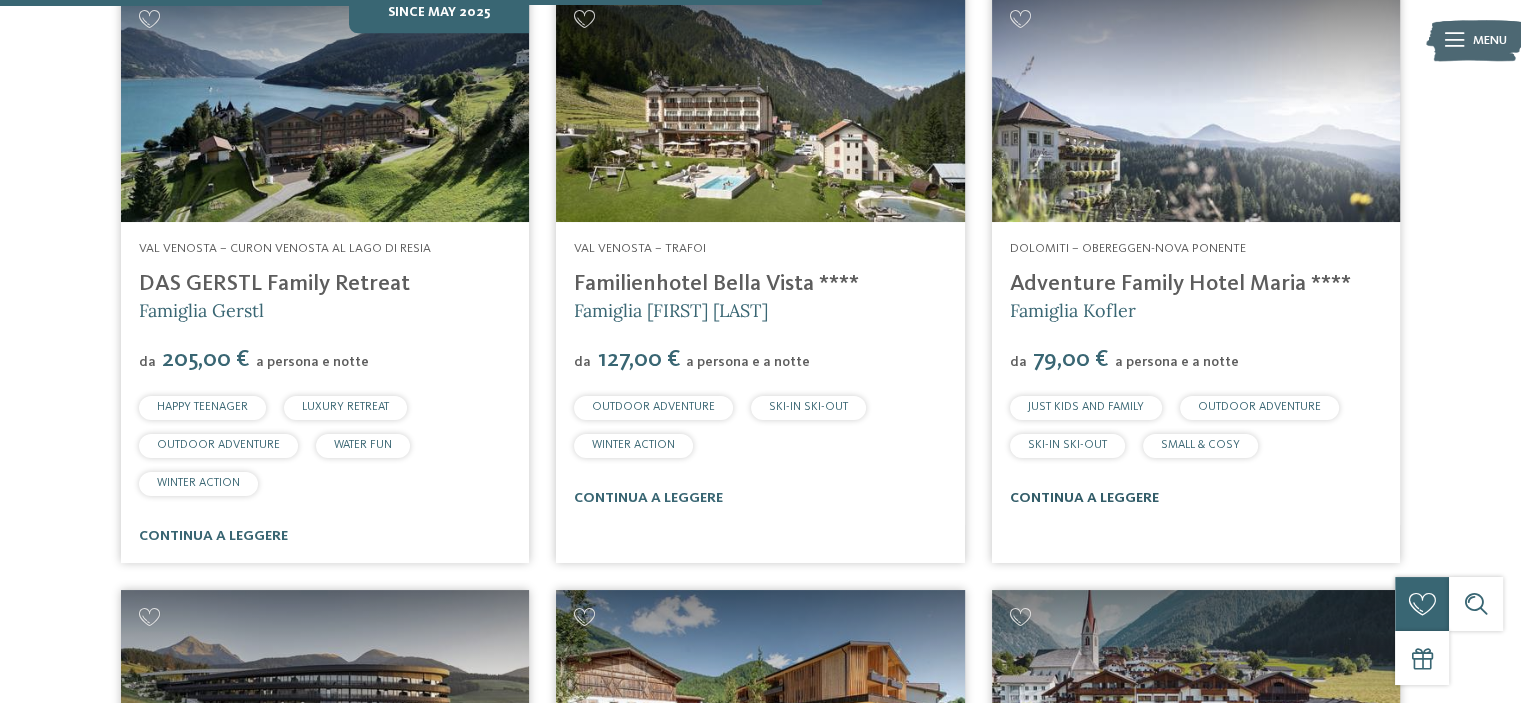 click on "continua a leggere" at bounding box center (1084, 498) 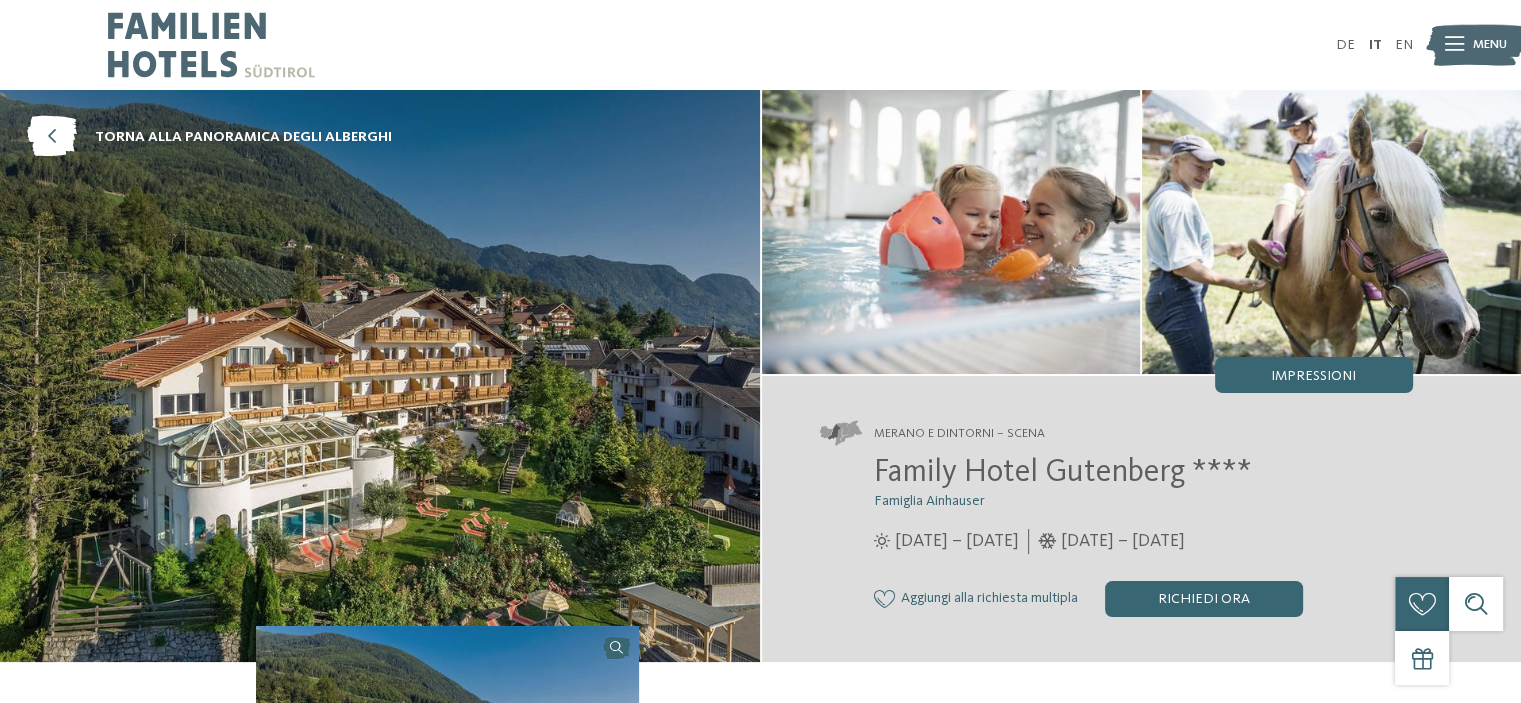 scroll, scrollTop: 66, scrollLeft: 0, axis: vertical 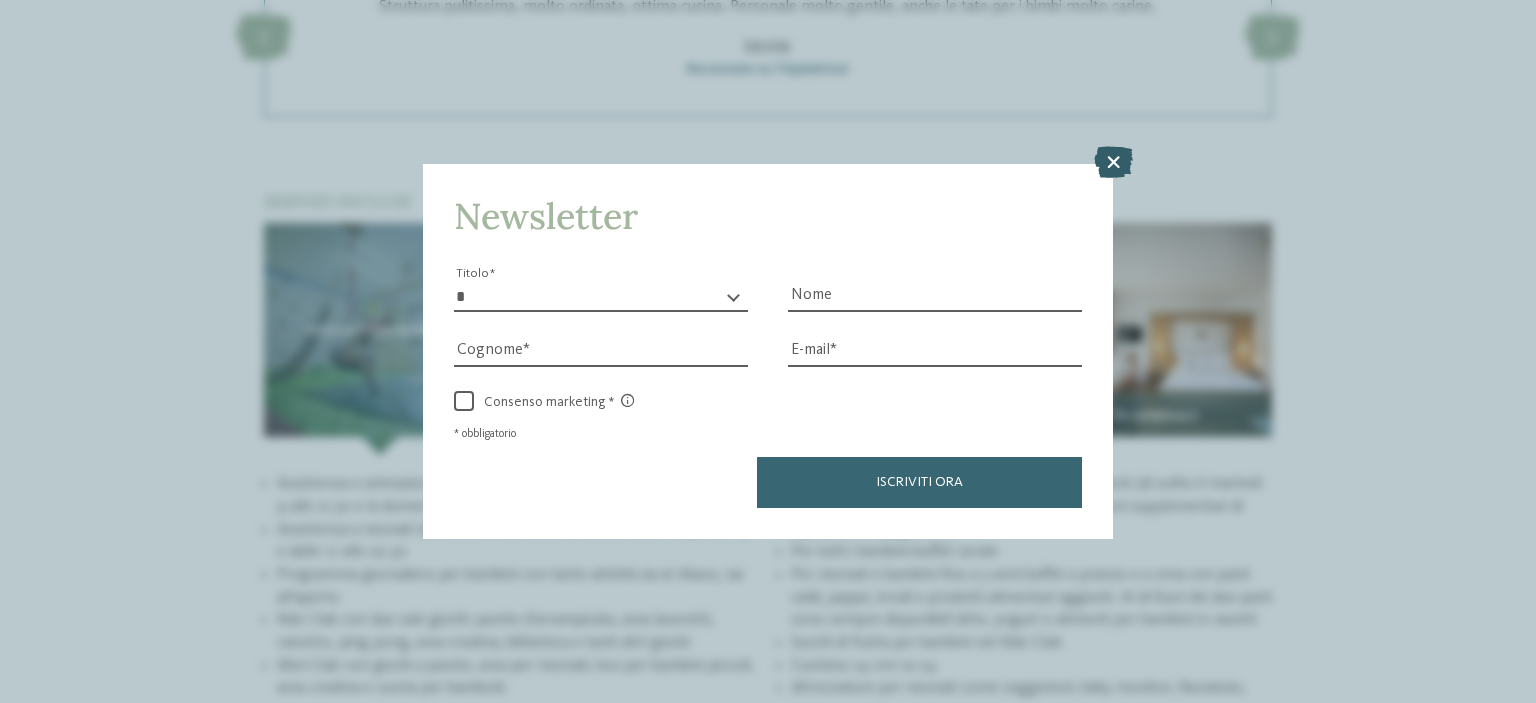 click at bounding box center [1113, 162] 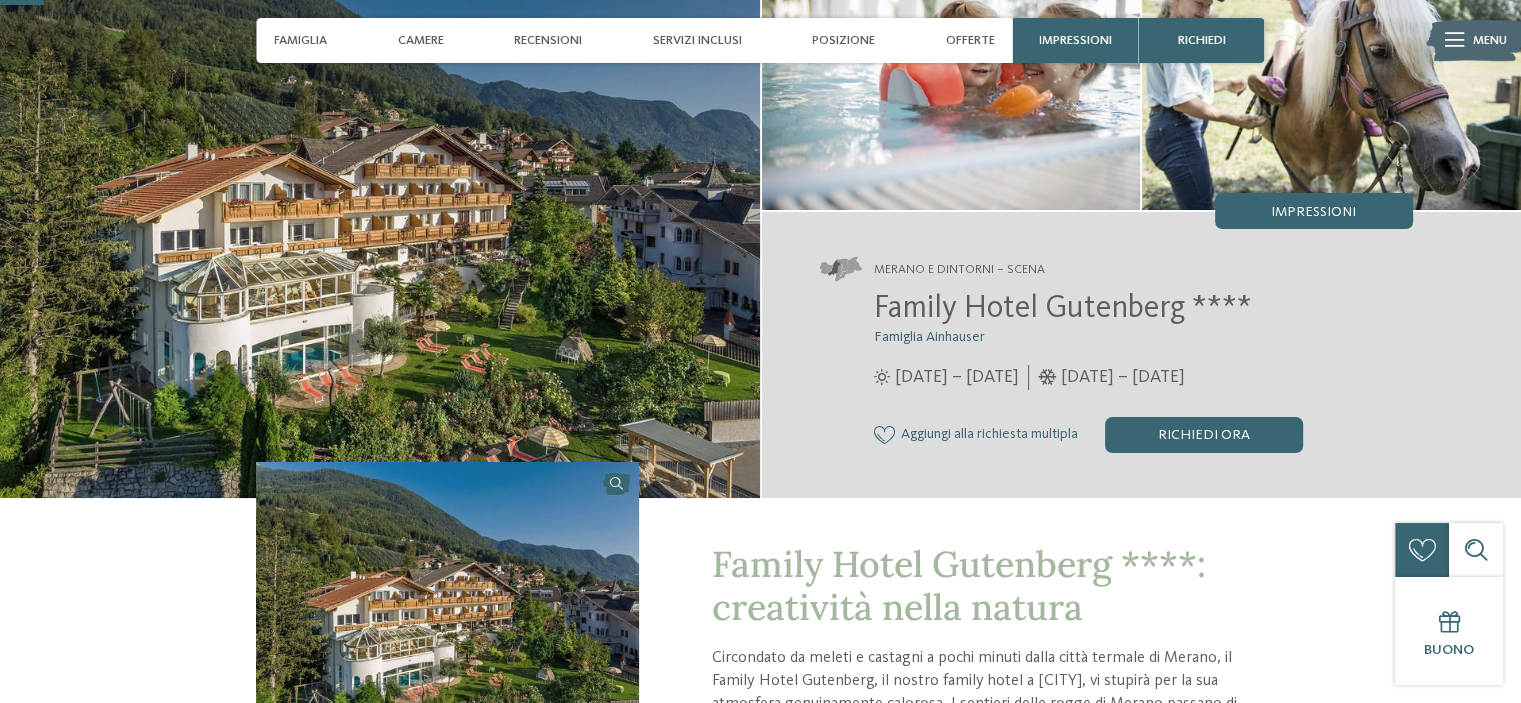 scroll, scrollTop: 159, scrollLeft: 0, axis: vertical 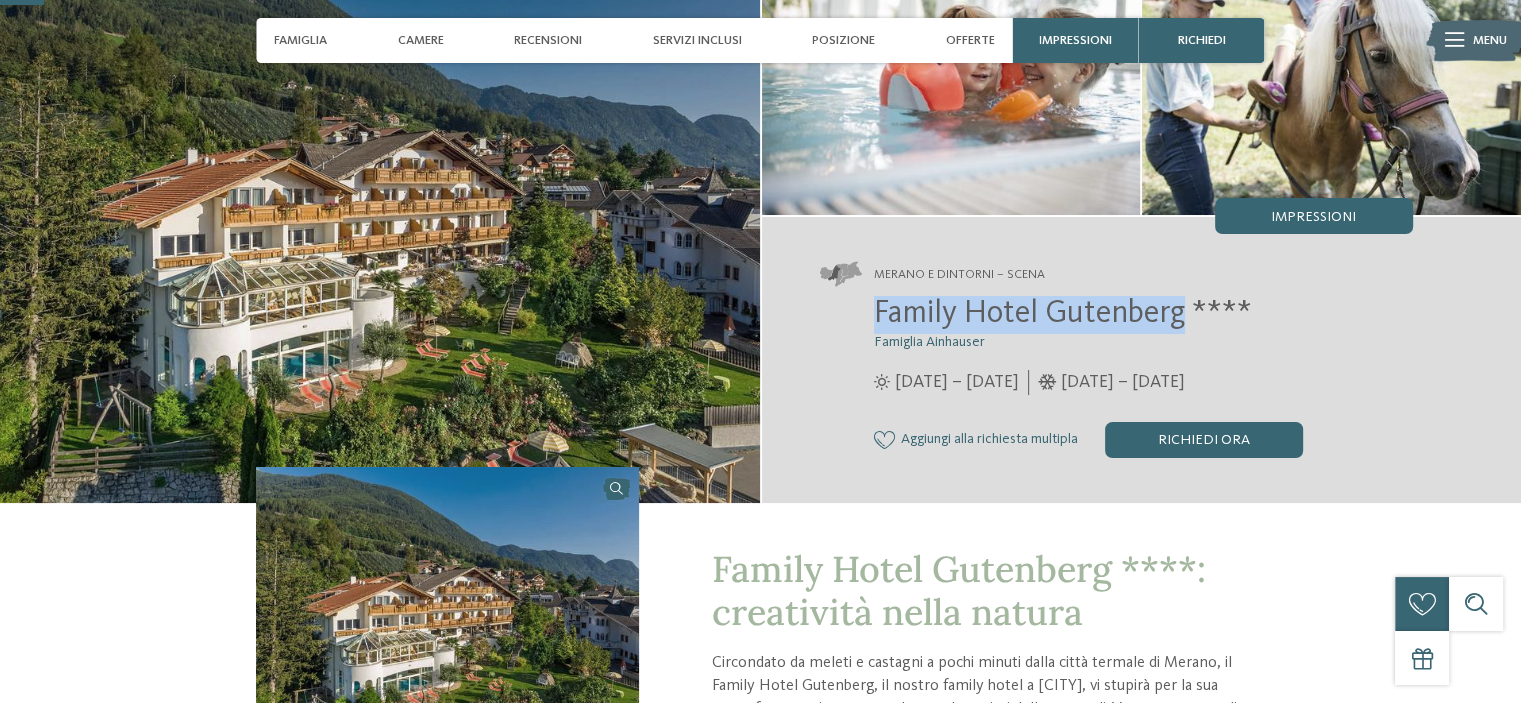 drag, startPoint x: 875, startPoint y: 316, endPoint x: 1186, endPoint y: 299, distance: 311.4643 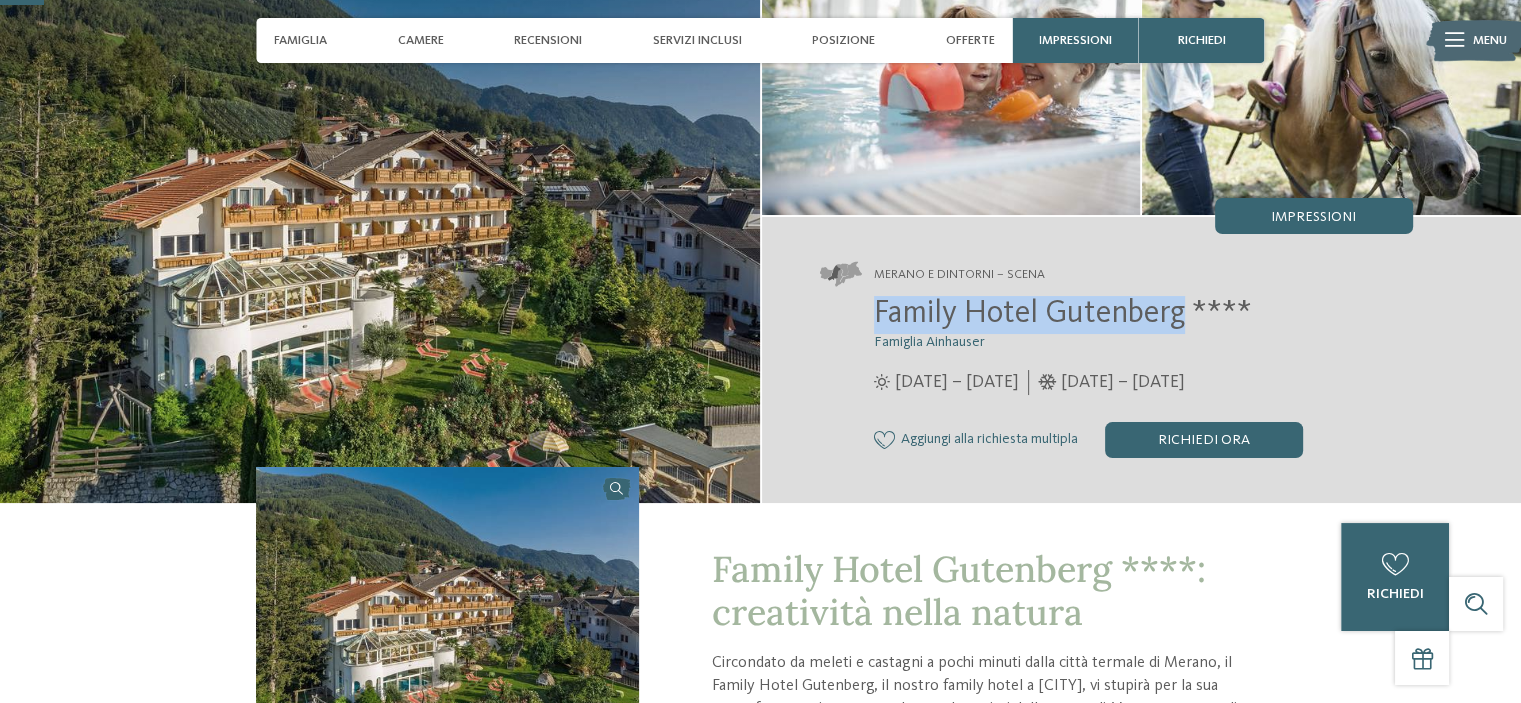 copy on "Family Hotel Gutenberg" 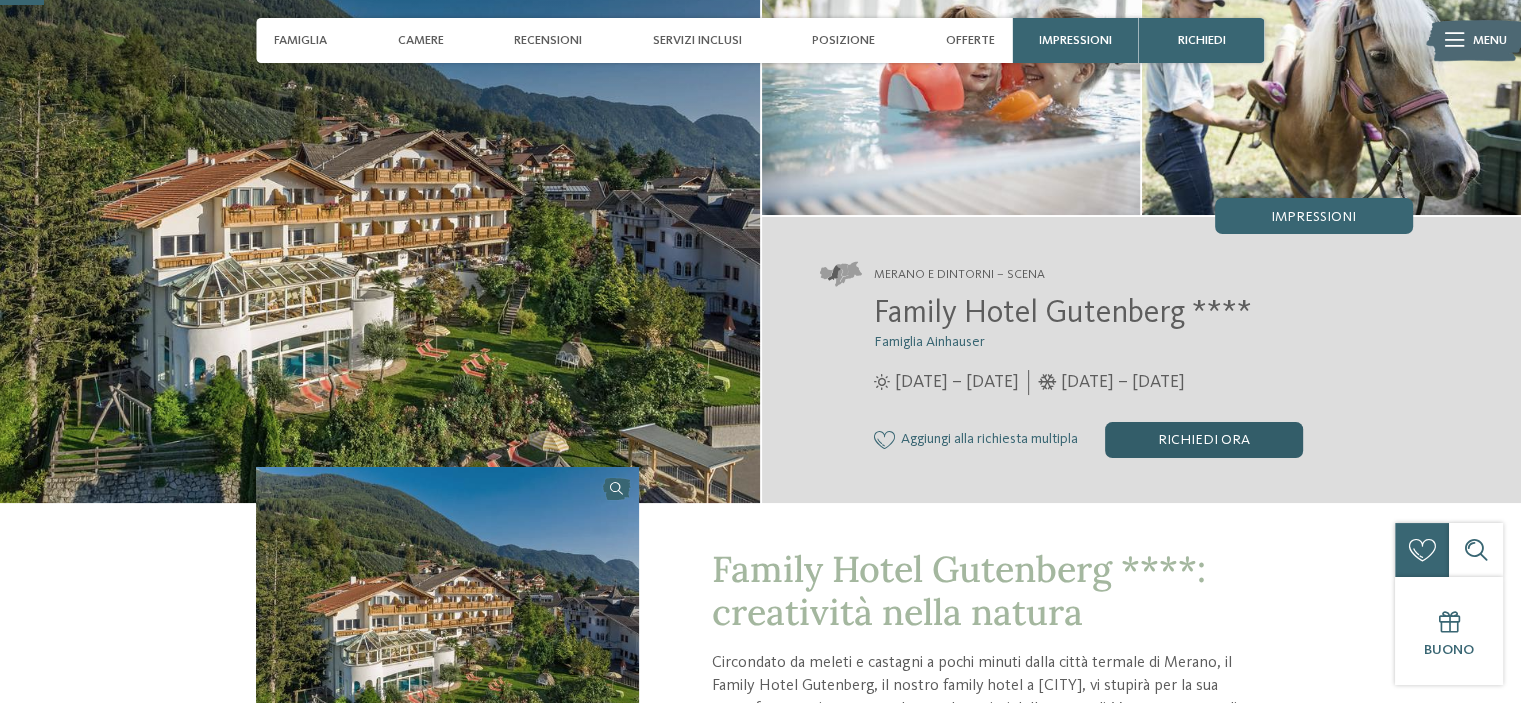 click on "Richiedi ora" at bounding box center (1204, 440) 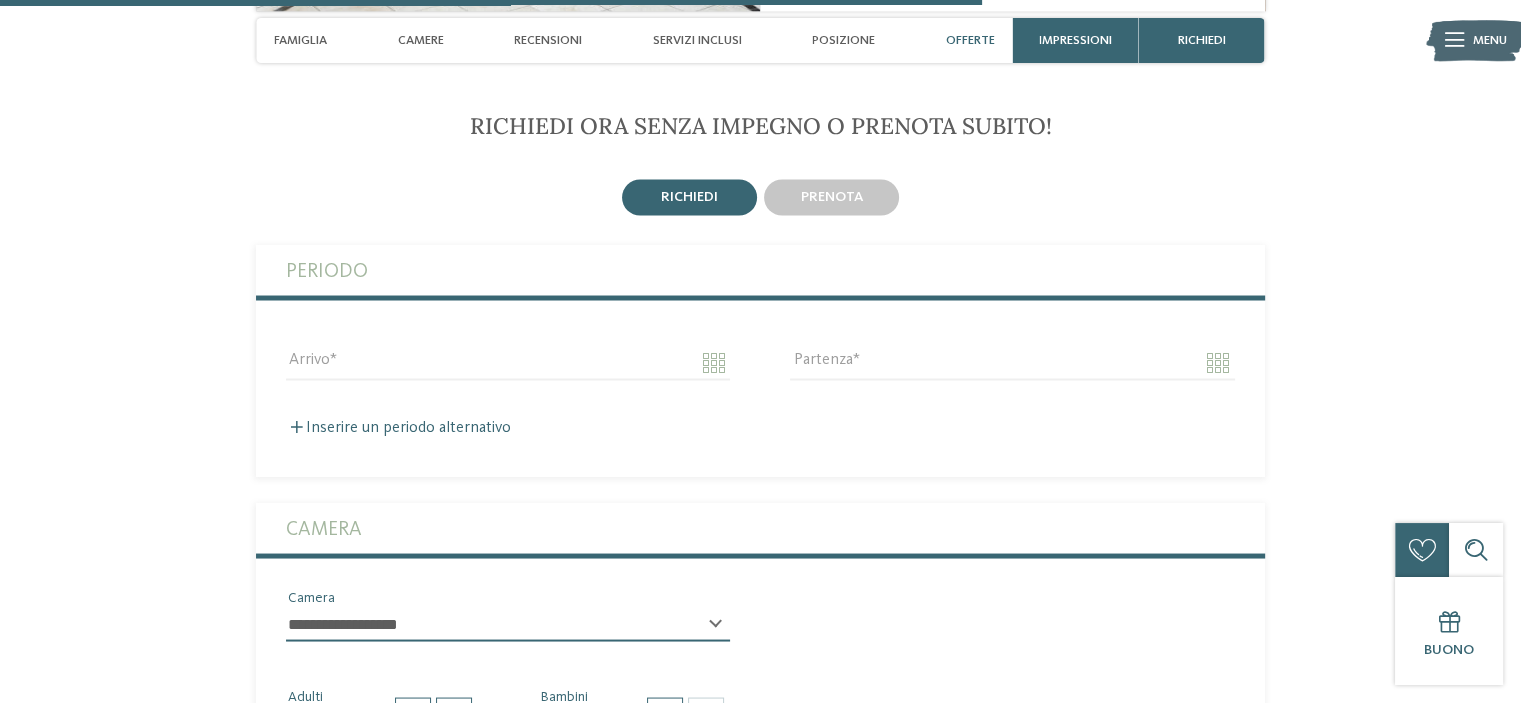 scroll, scrollTop: 3585, scrollLeft: 0, axis: vertical 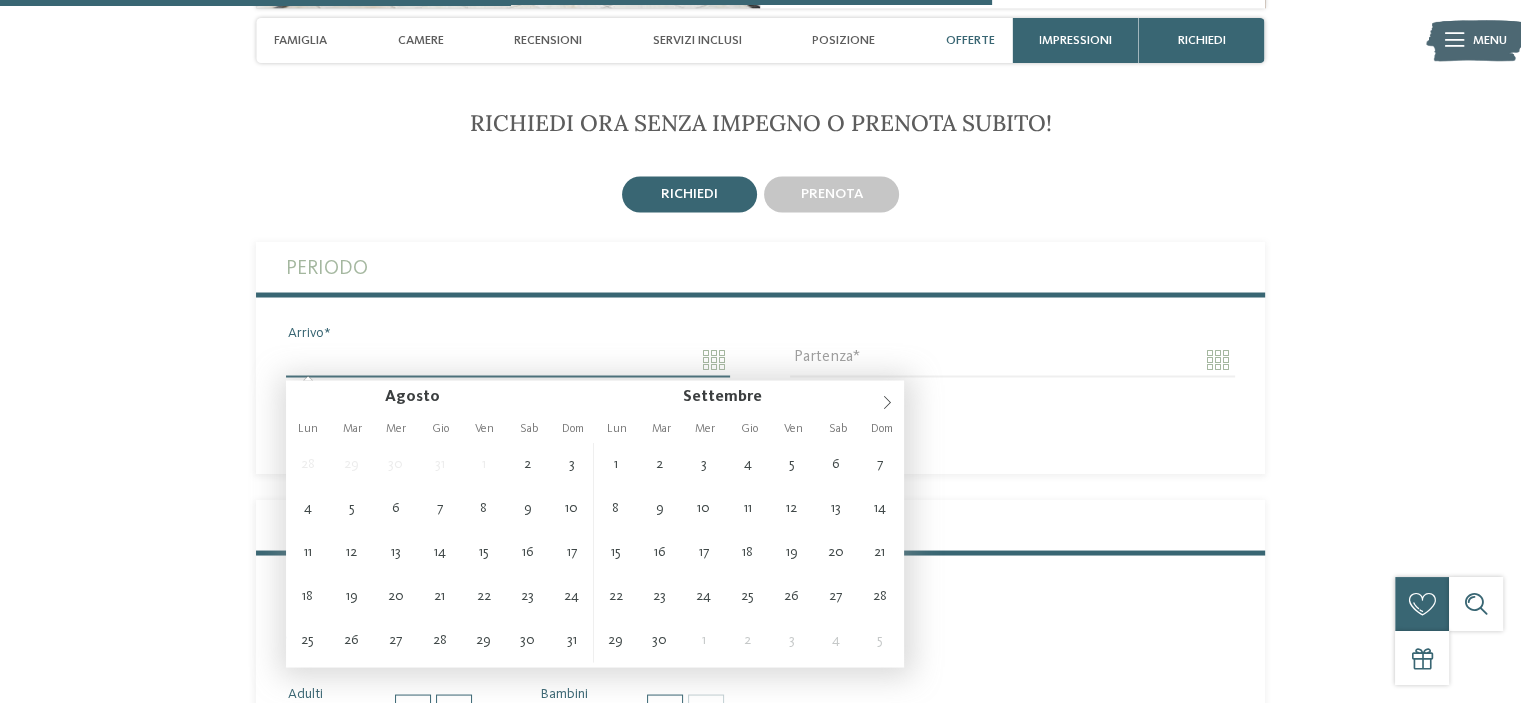 click on "Arrivo" at bounding box center [508, 359] 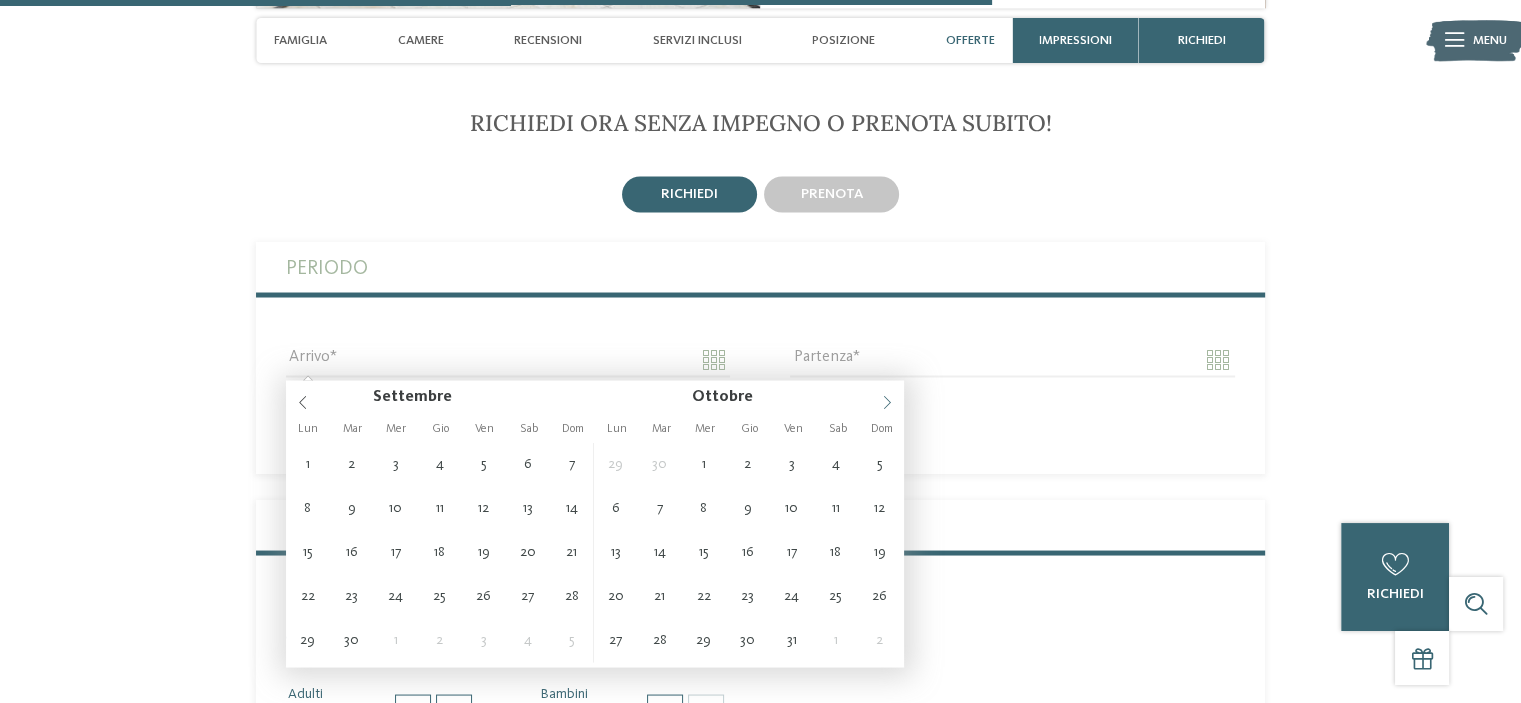 click 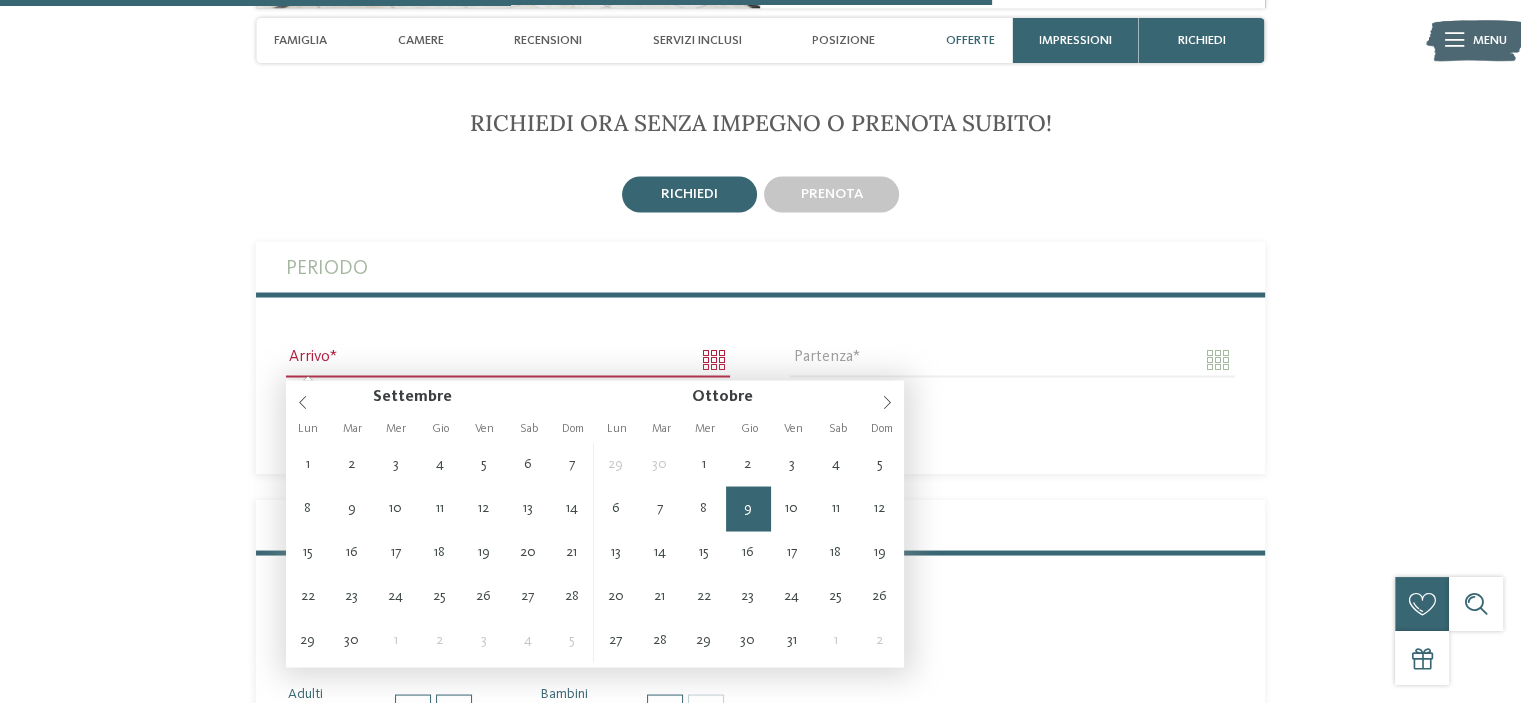 type on "**********" 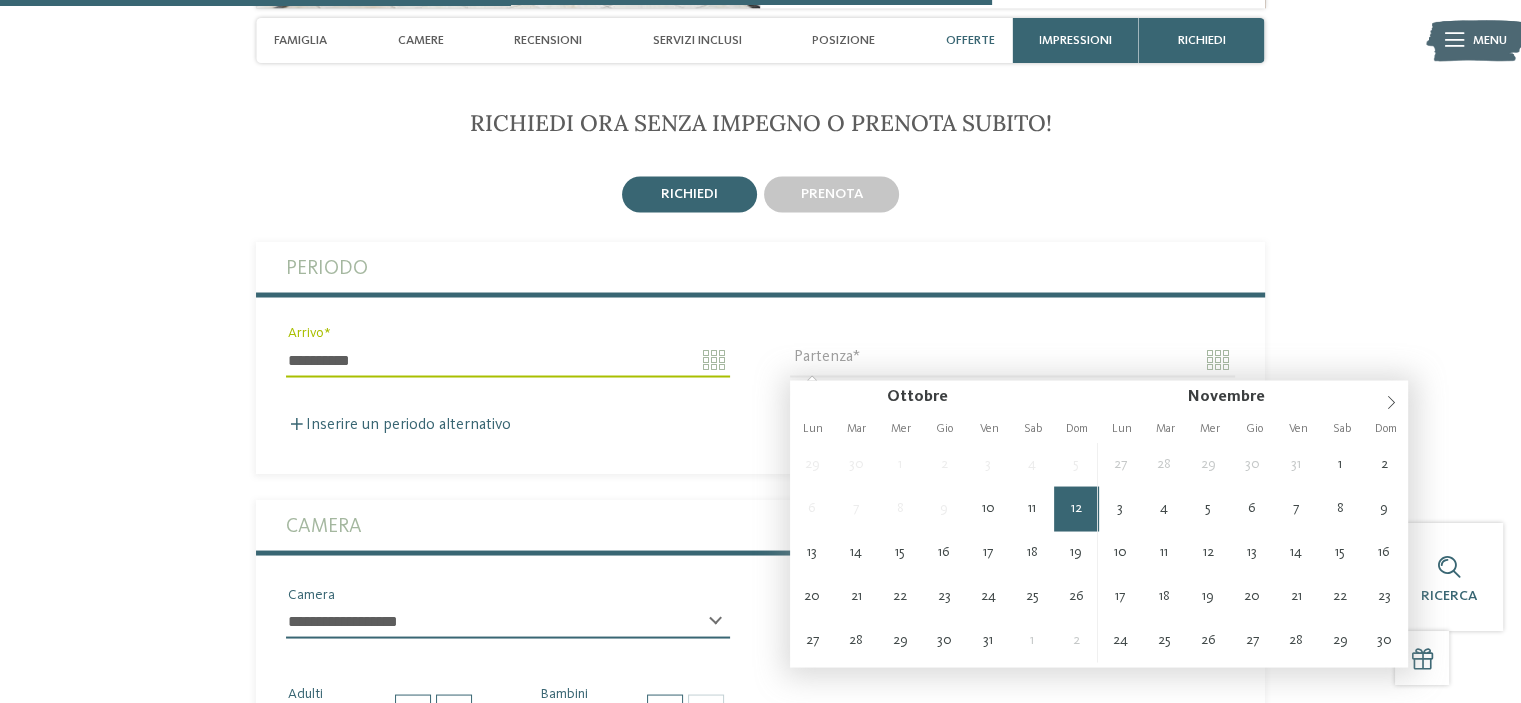 type on "**********" 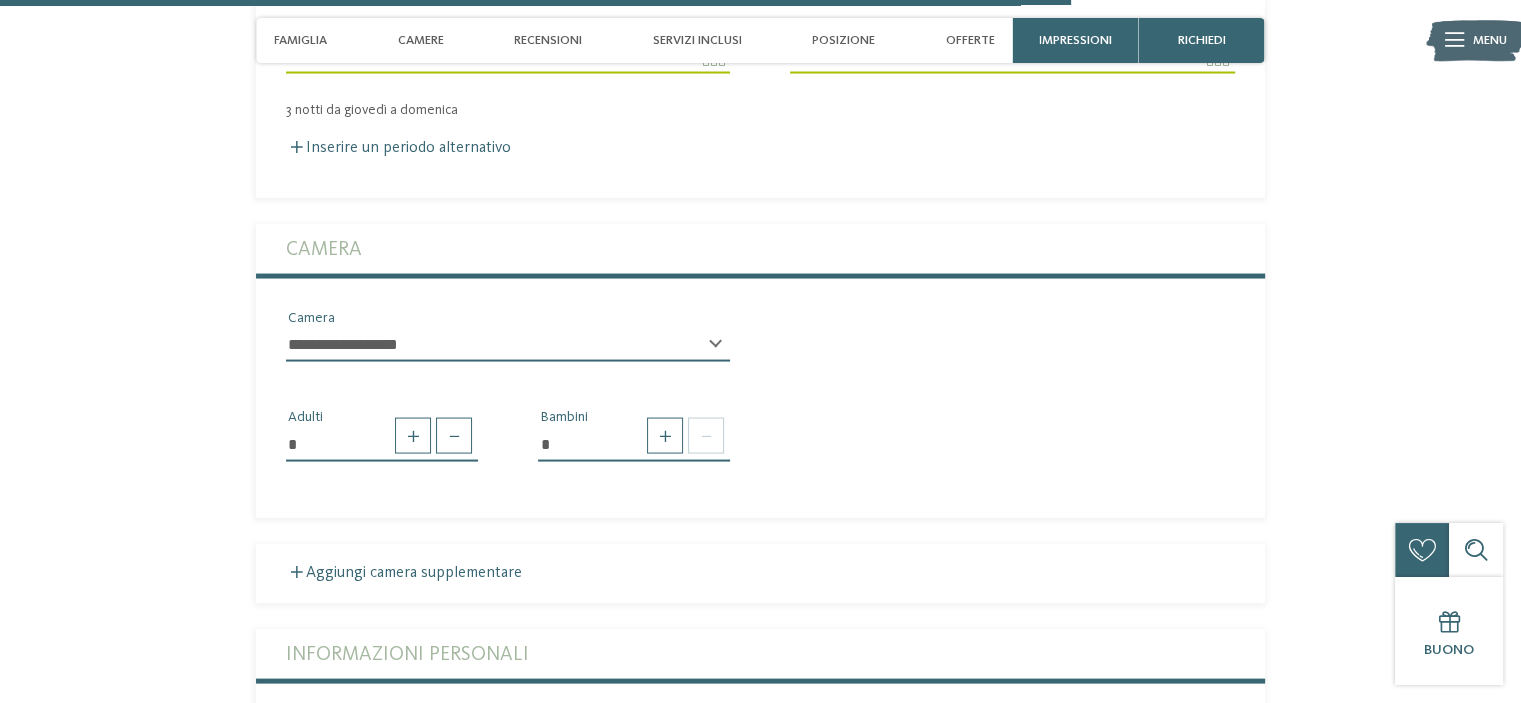 scroll, scrollTop: 3916, scrollLeft: 0, axis: vertical 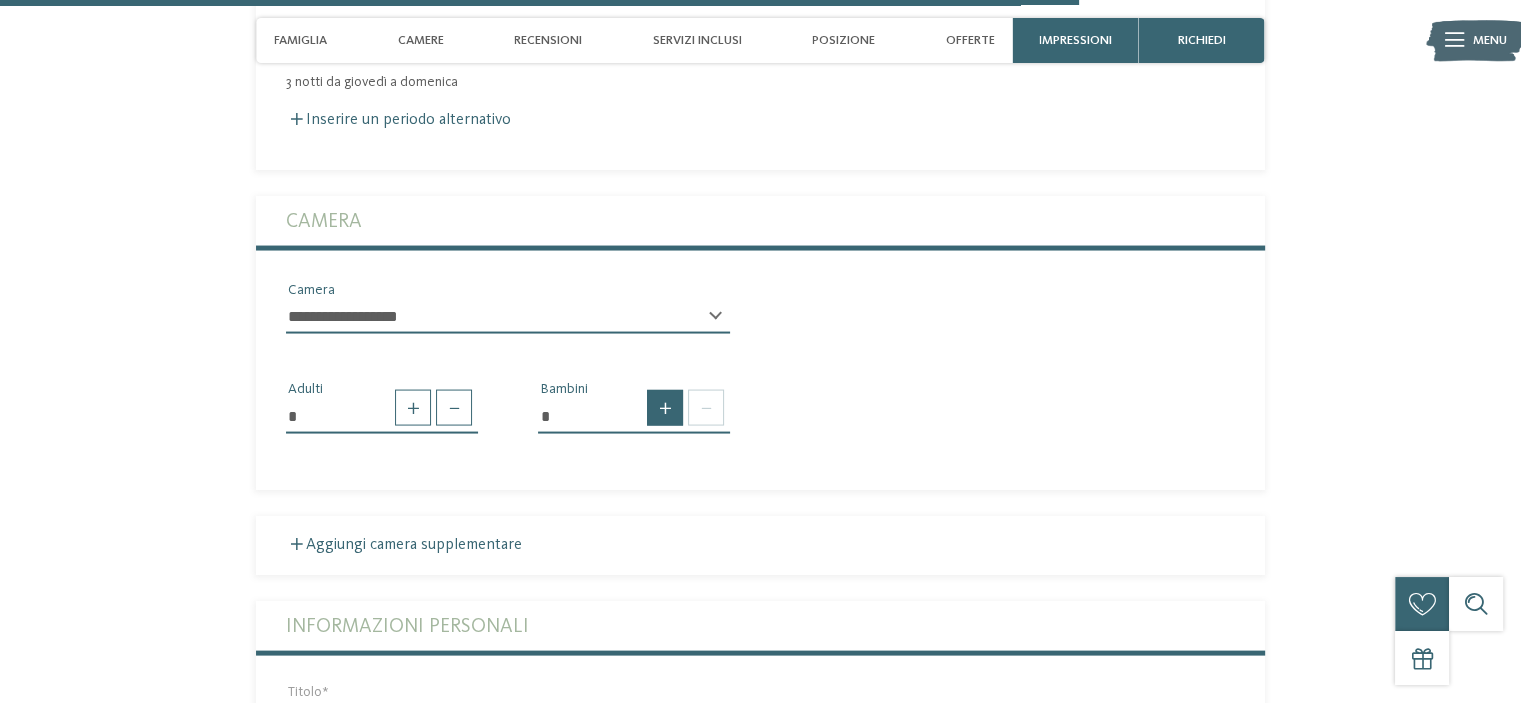 click at bounding box center [665, 408] 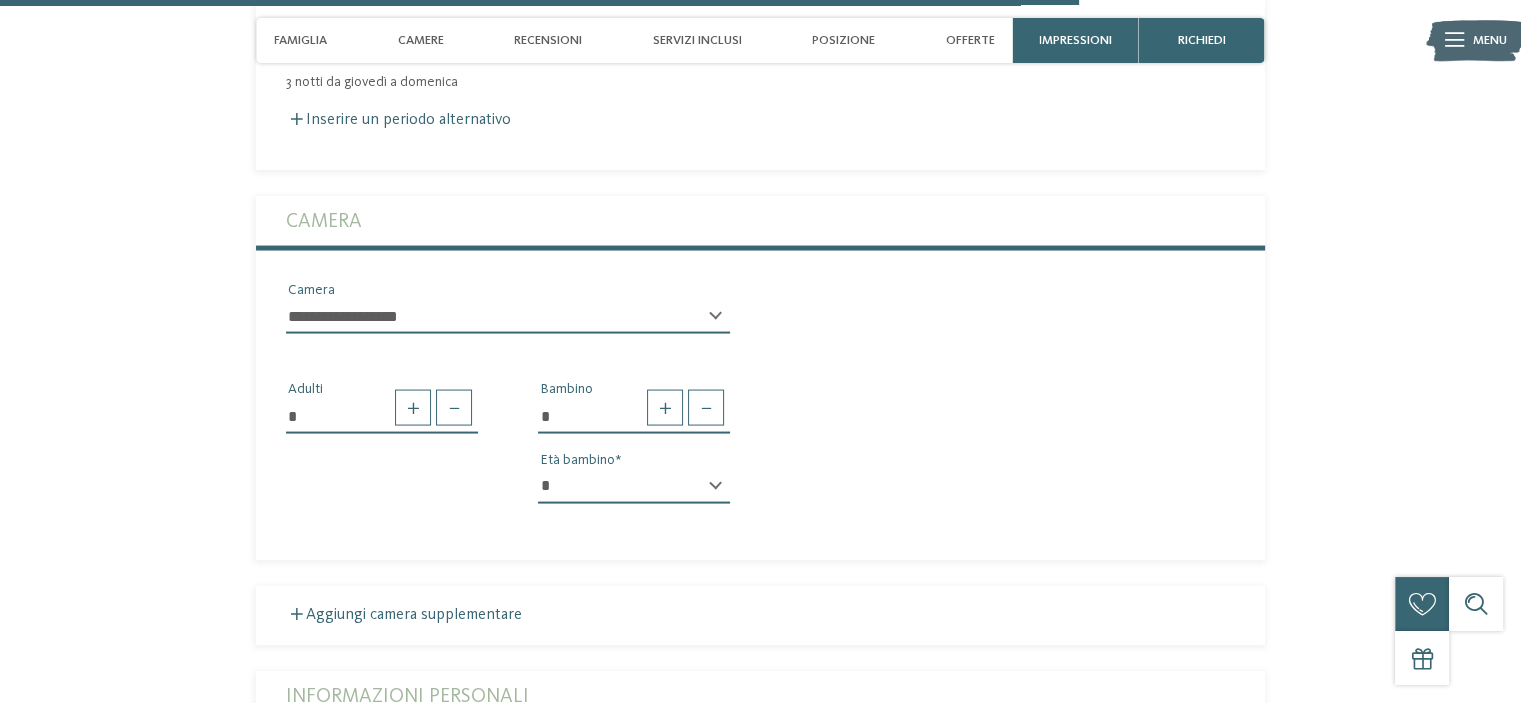 click on "**********" at bounding box center [508, 317] 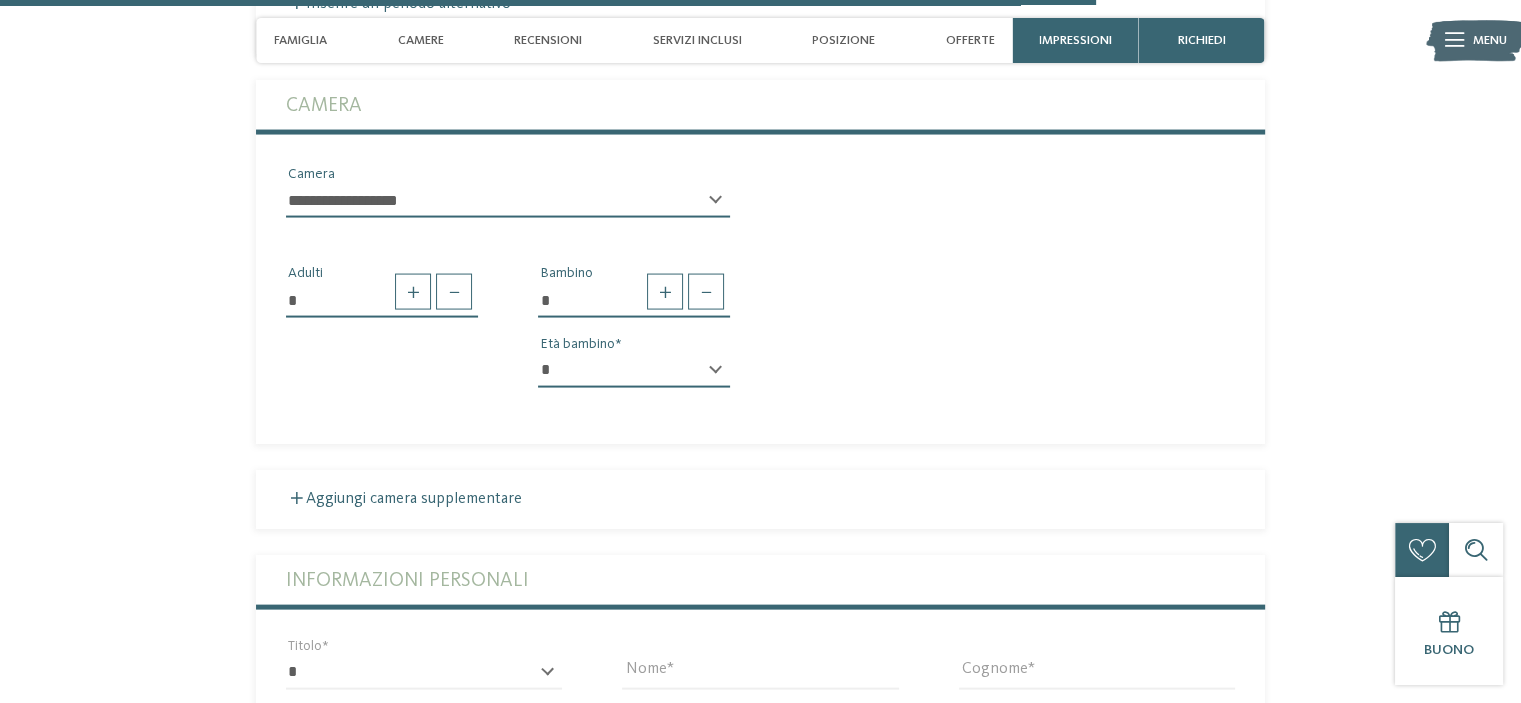 scroll, scrollTop: 4033, scrollLeft: 0, axis: vertical 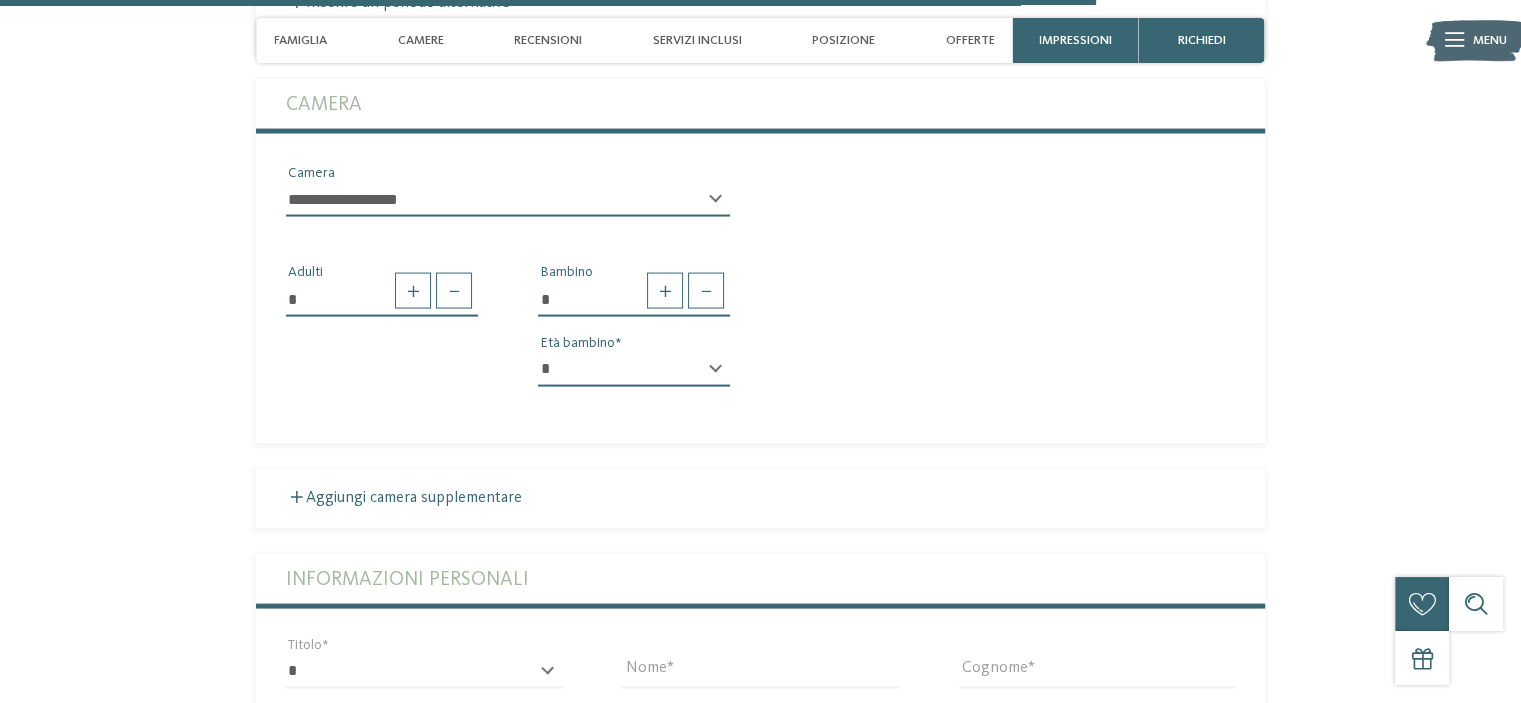 click on "* * * * * * * * * * * ** ** ** ** ** ** ** **     Età bambino" at bounding box center (634, 378) 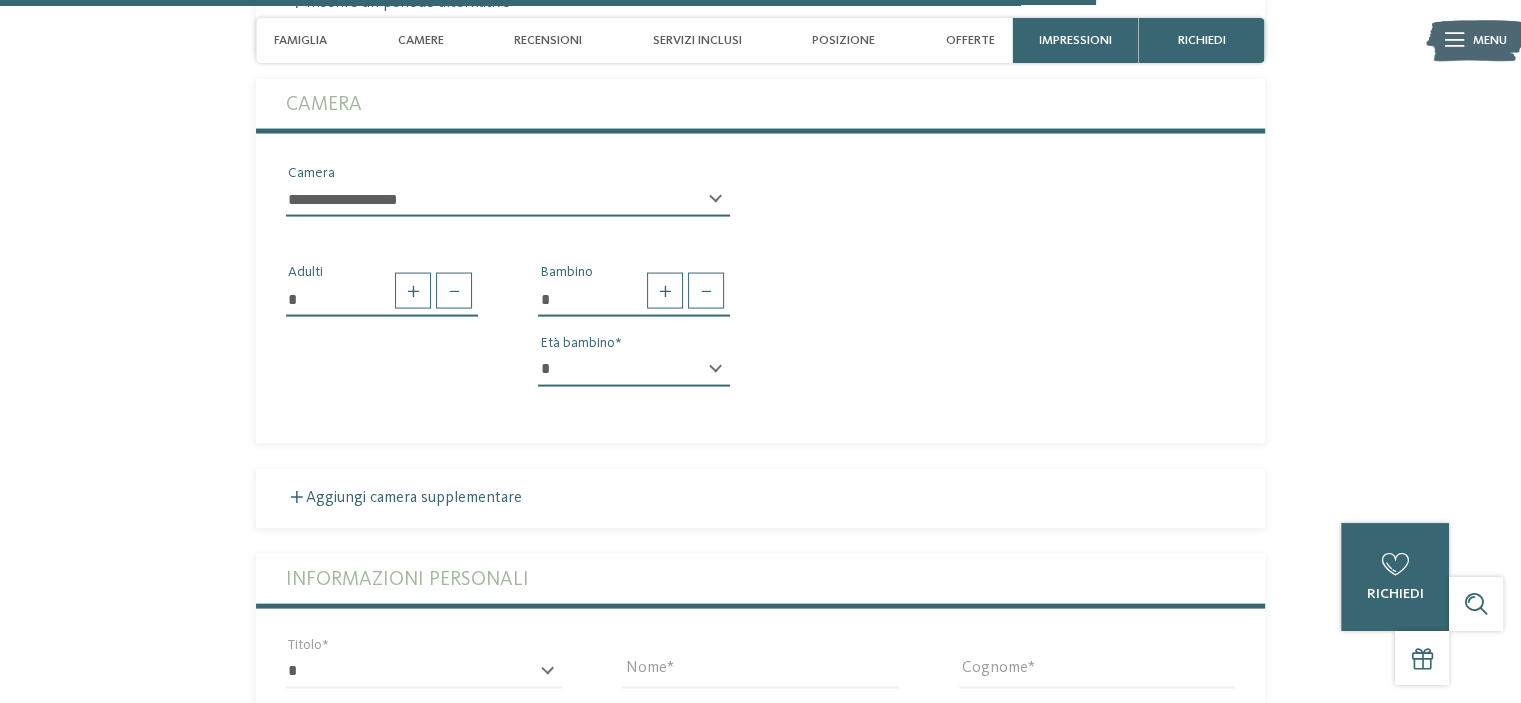 click on "* * * * * * * * * * * ** ** ** ** ** ** ** **" at bounding box center [634, 370] 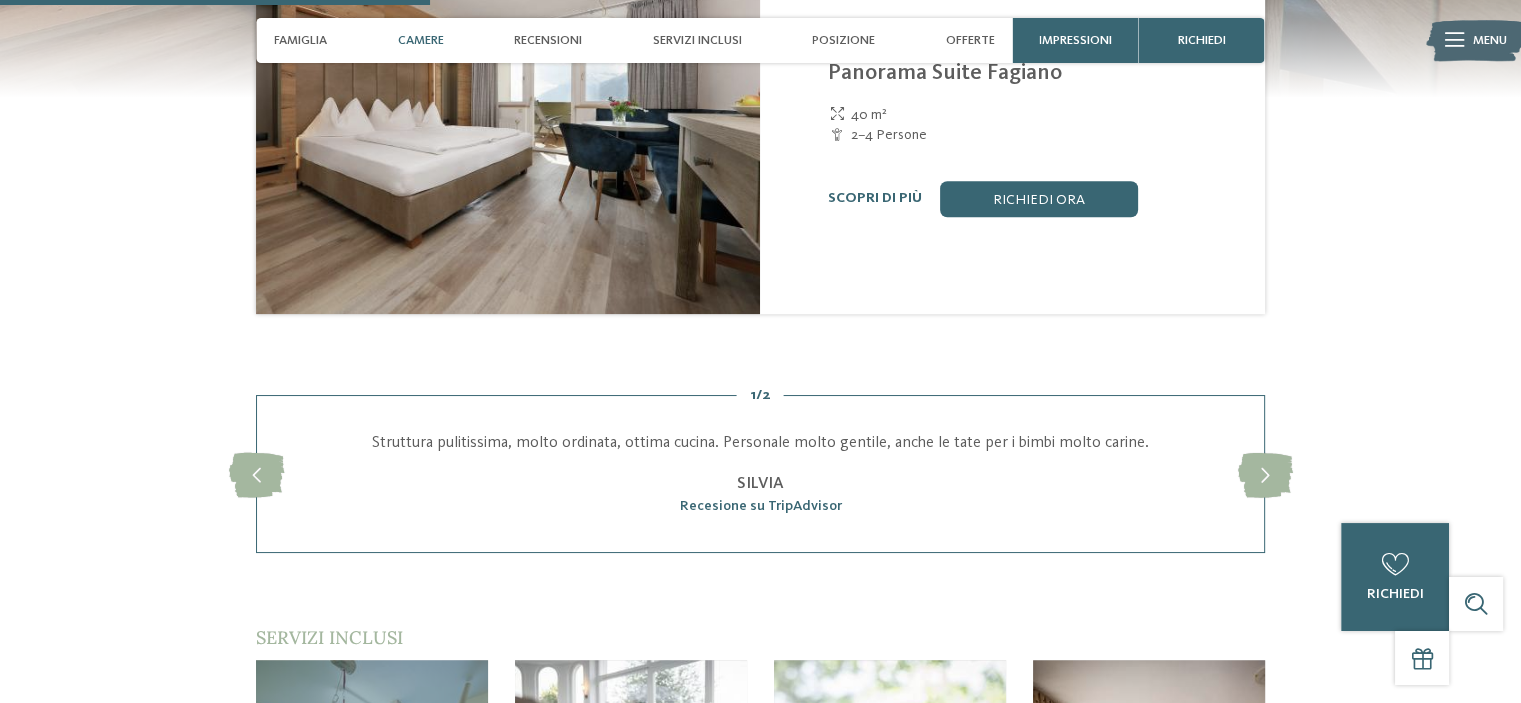 scroll, scrollTop: 1496, scrollLeft: 0, axis: vertical 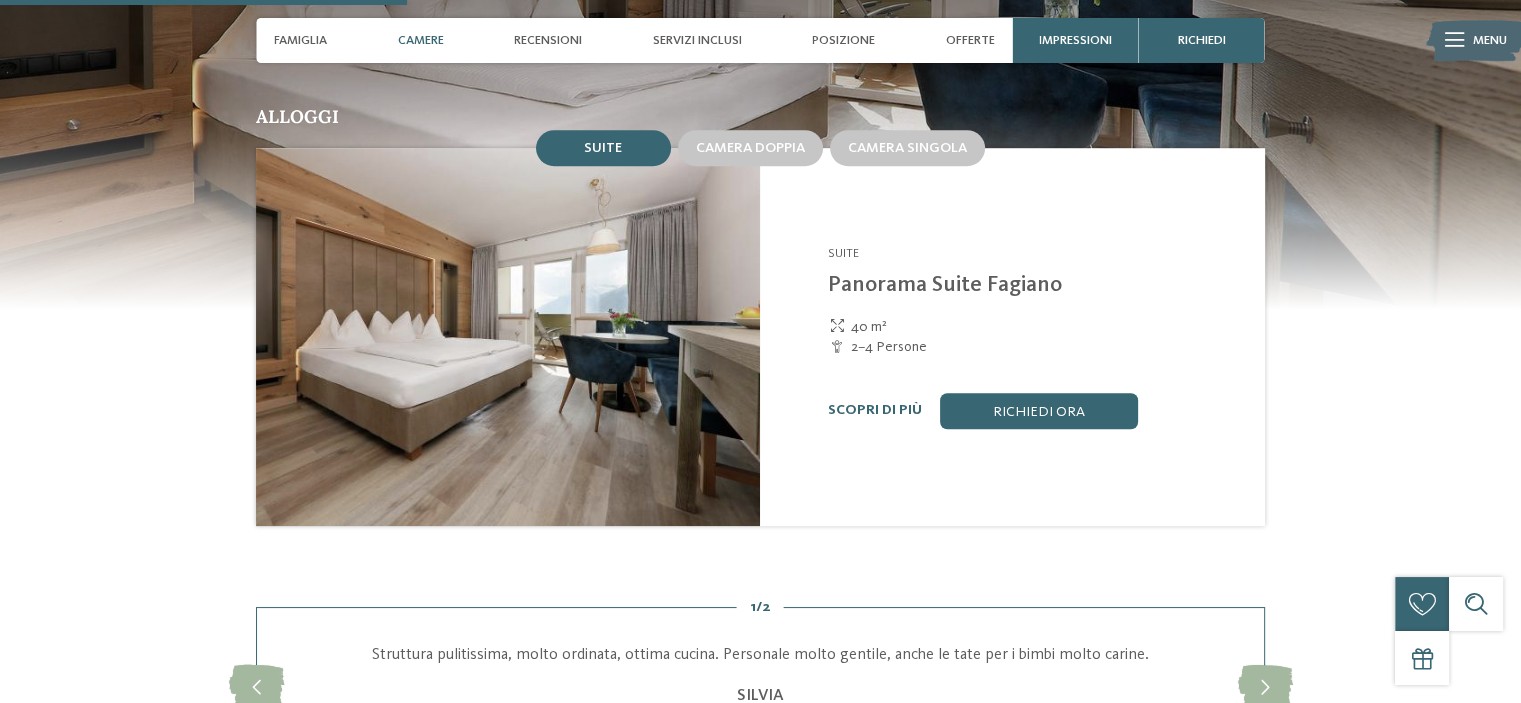 click on "Camere" at bounding box center (421, 40) 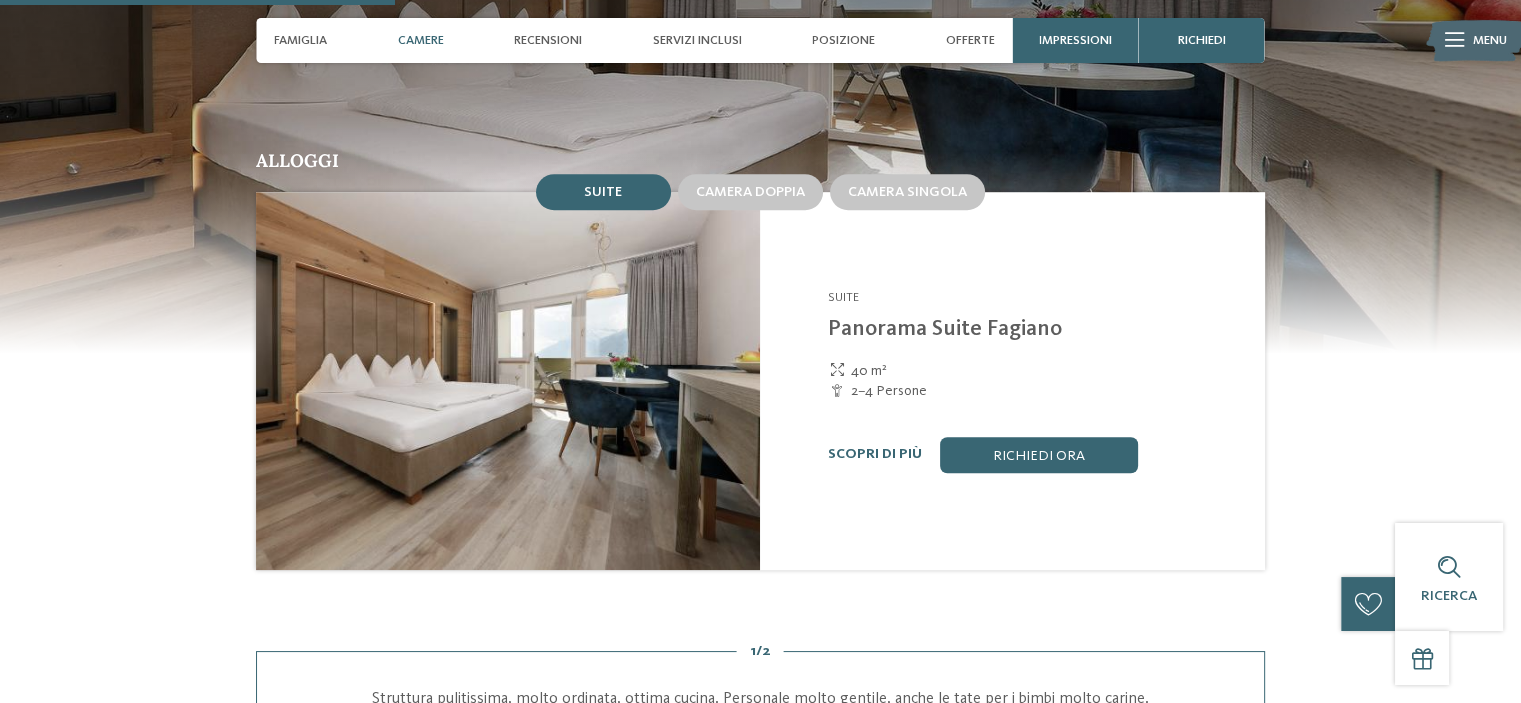 scroll, scrollTop: 1452, scrollLeft: 0, axis: vertical 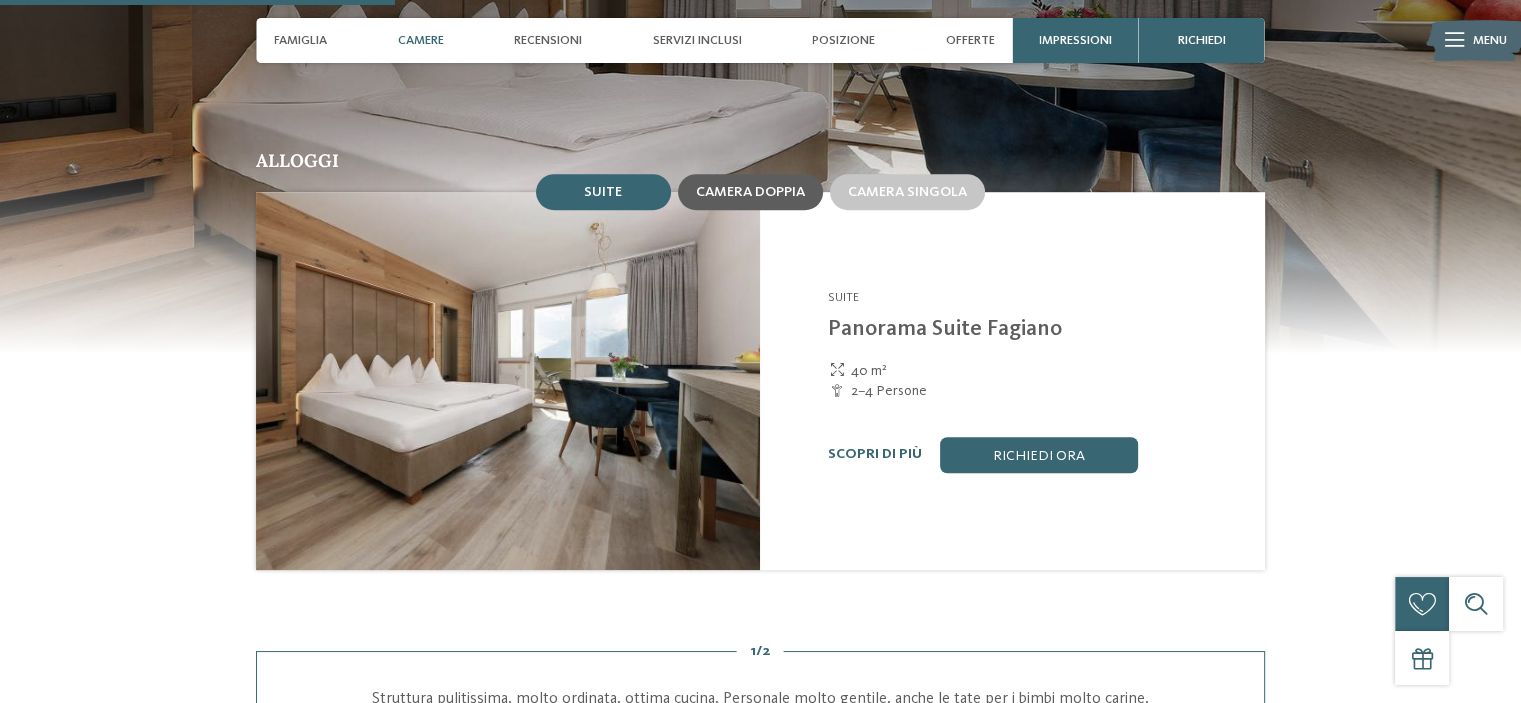 click on "Camera doppia" at bounding box center (750, 192) 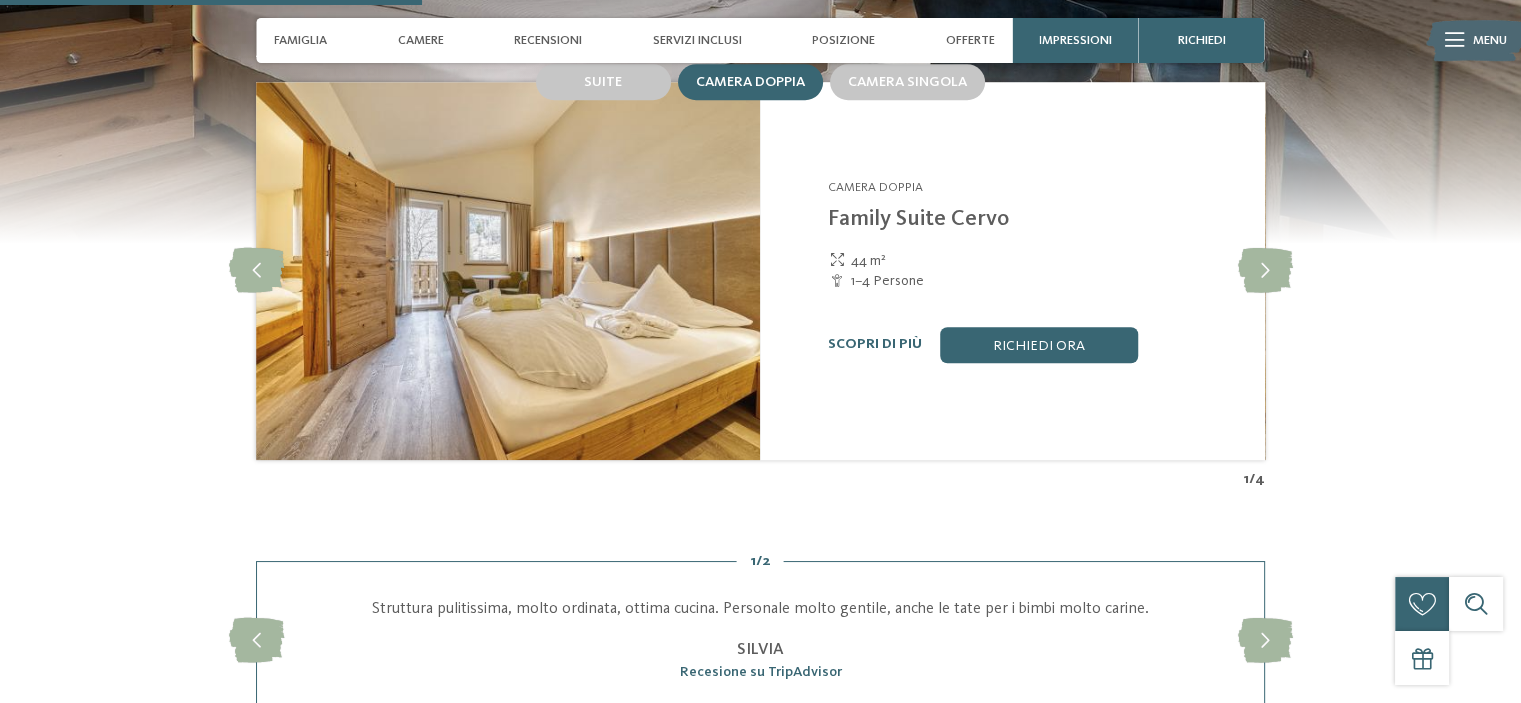 scroll, scrollTop: 1559, scrollLeft: 0, axis: vertical 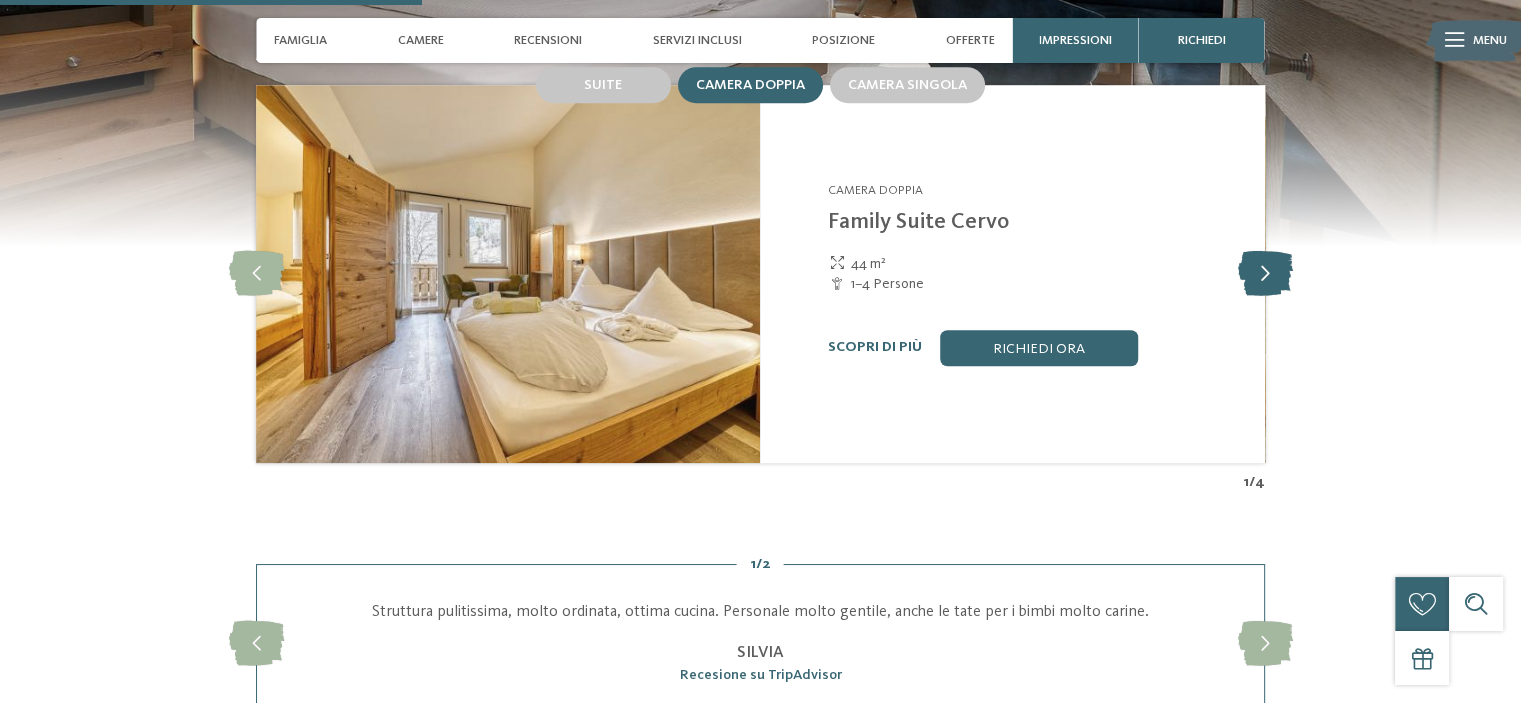 click at bounding box center [1264, 273] 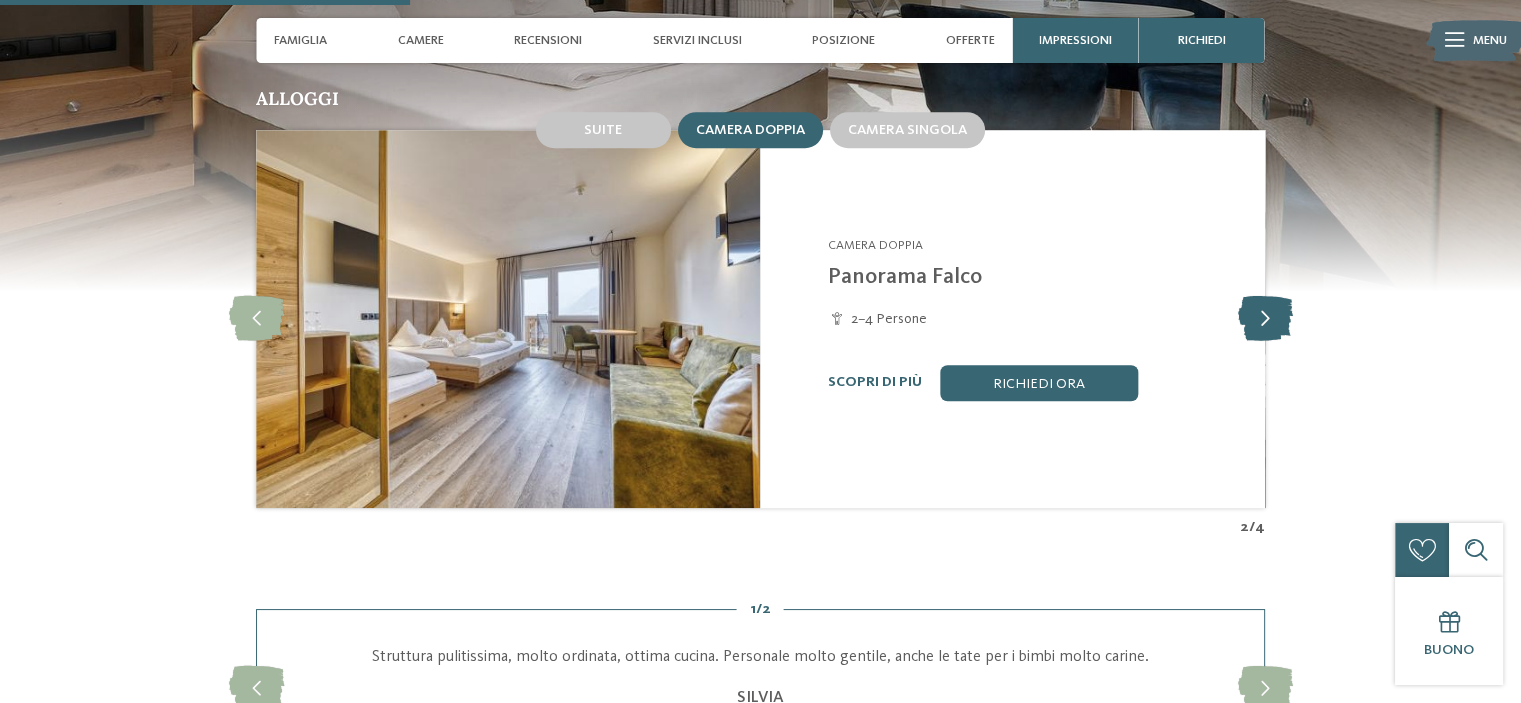 scroll, scrollTop: 1516, scrollLeft: 0, axis: vertical 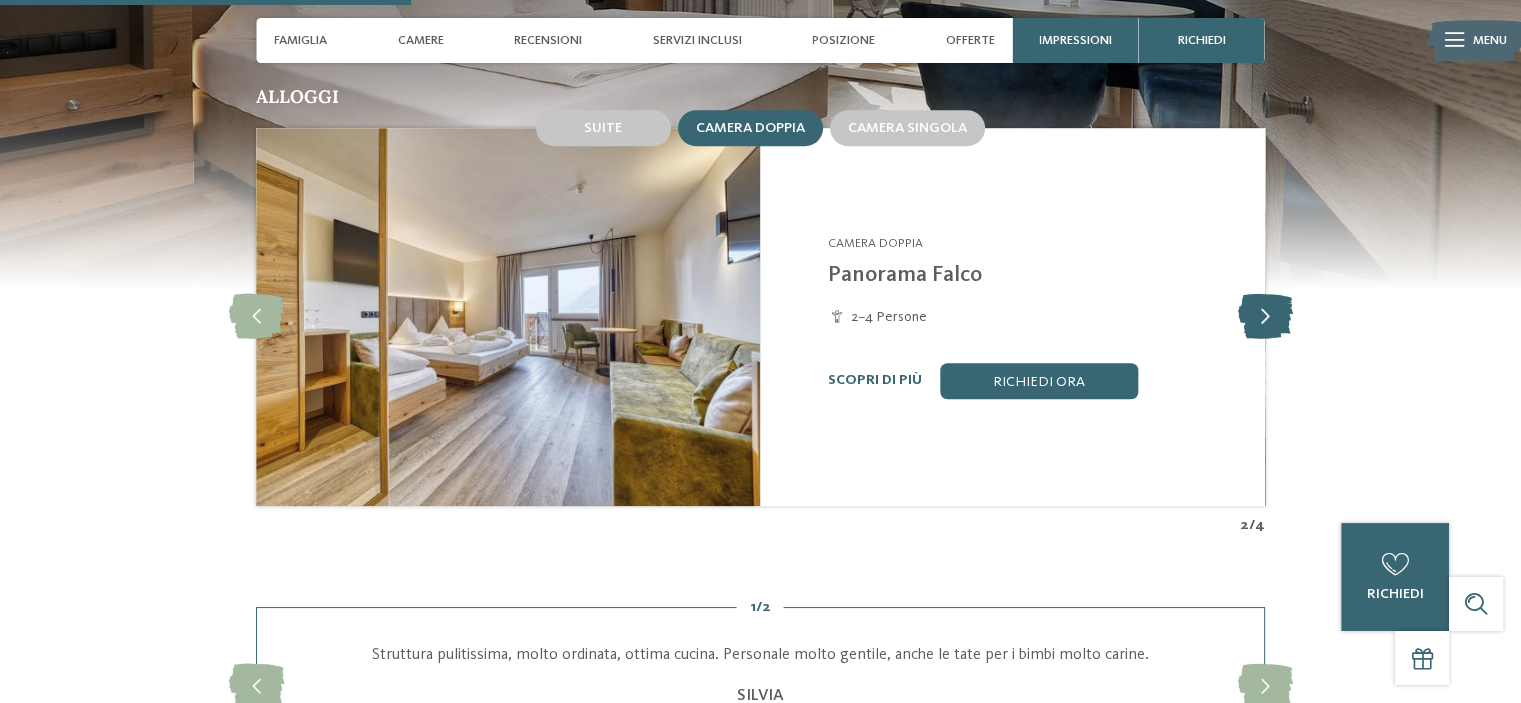 click at bounding box center (1264, 316) 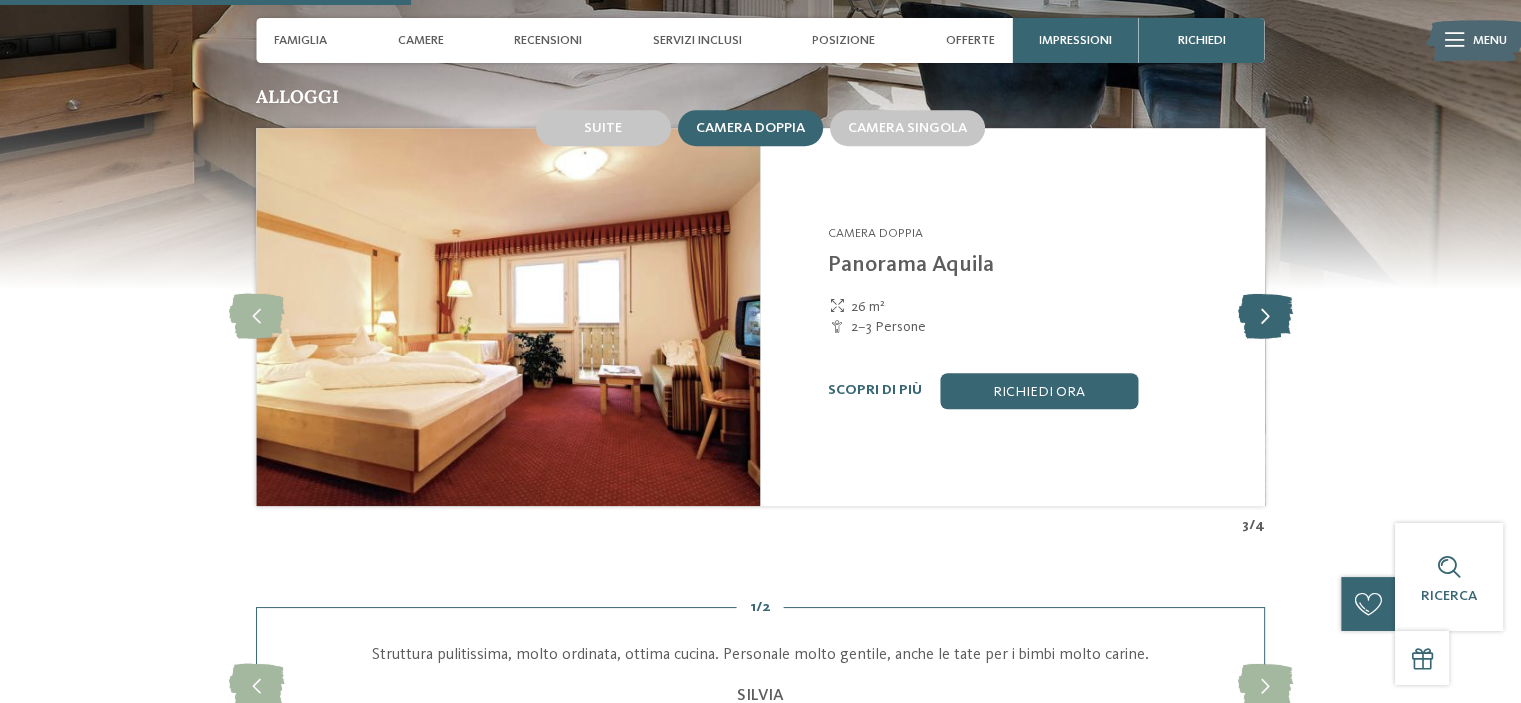 click at bounding box center [1264, 316] 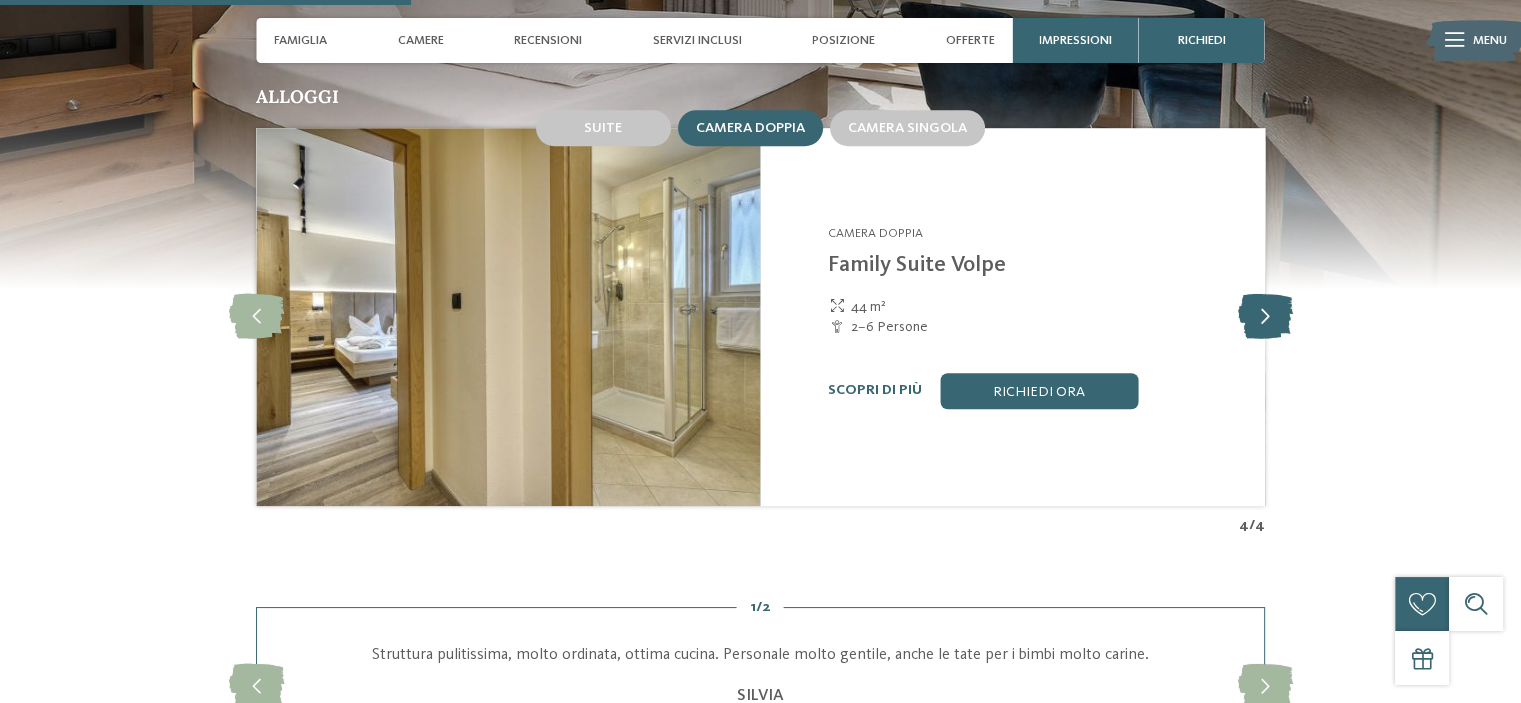 click at bounding box center [1264, 316] 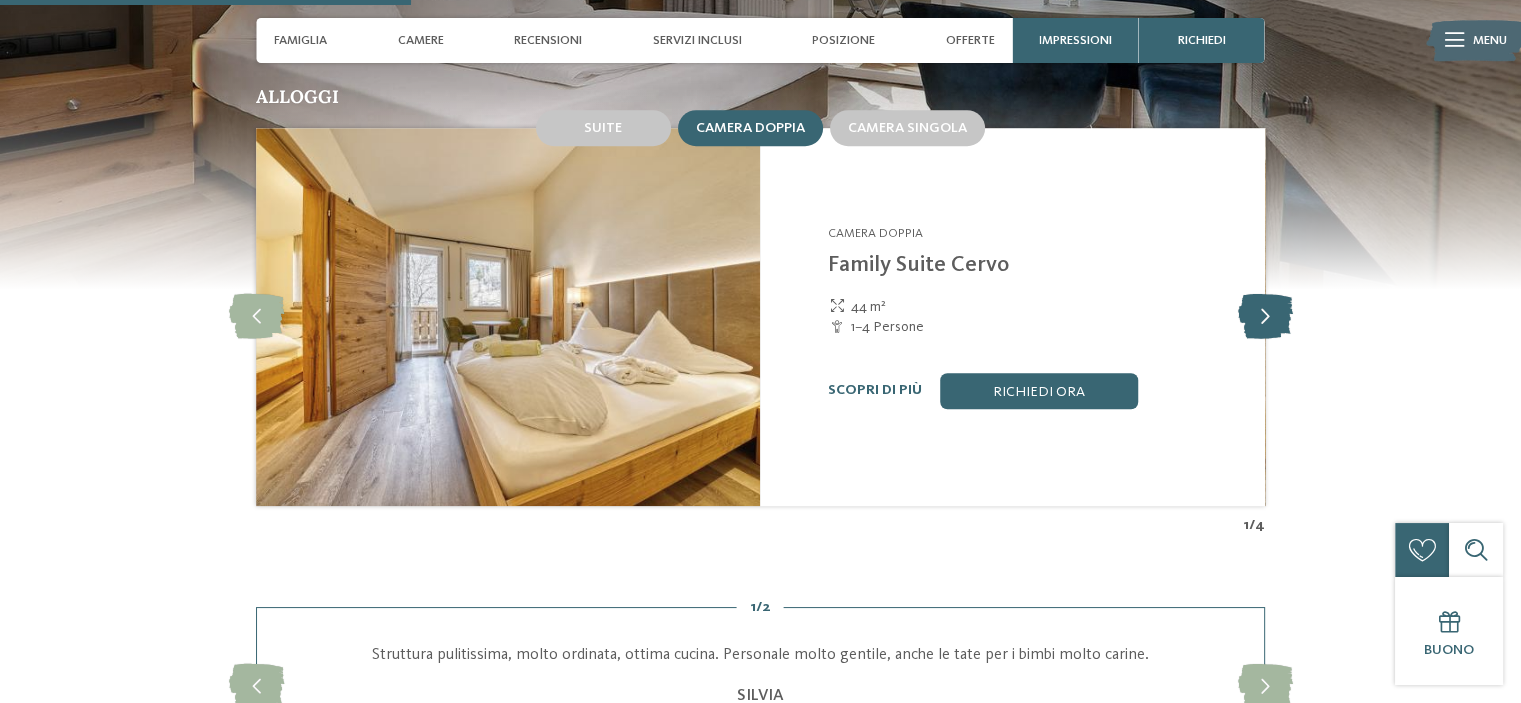 click at bounding box center [1264, 316] 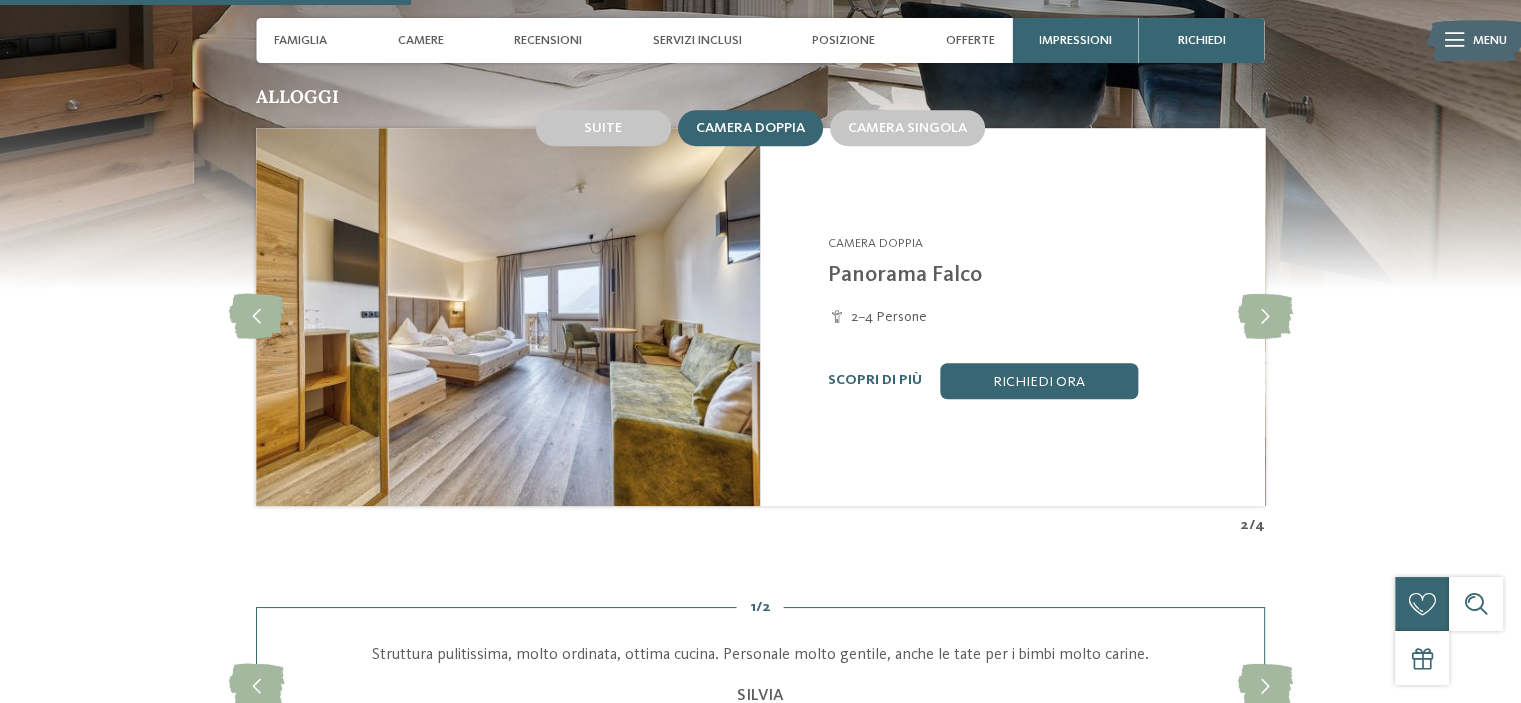 click at bounding box center (508, 317) 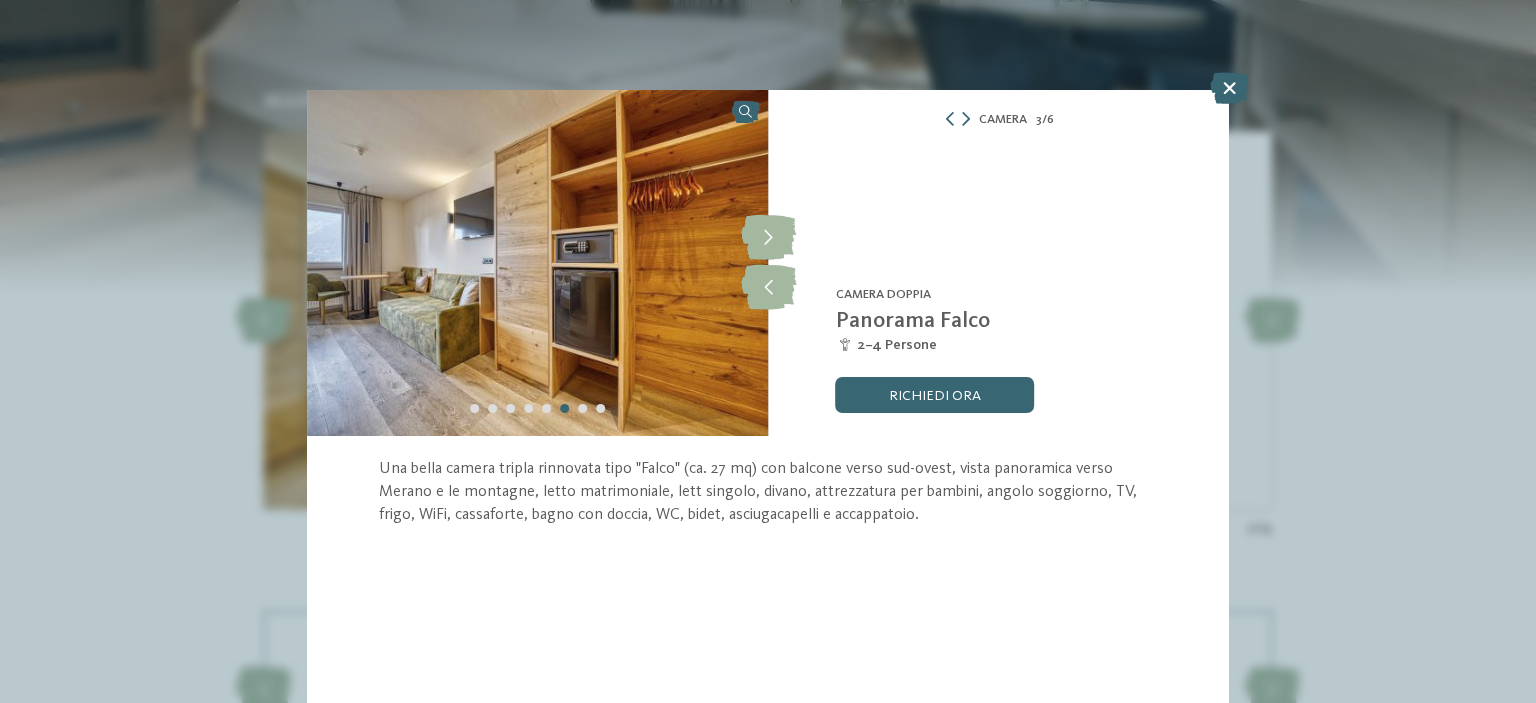 click at bounding box center (537, 263) 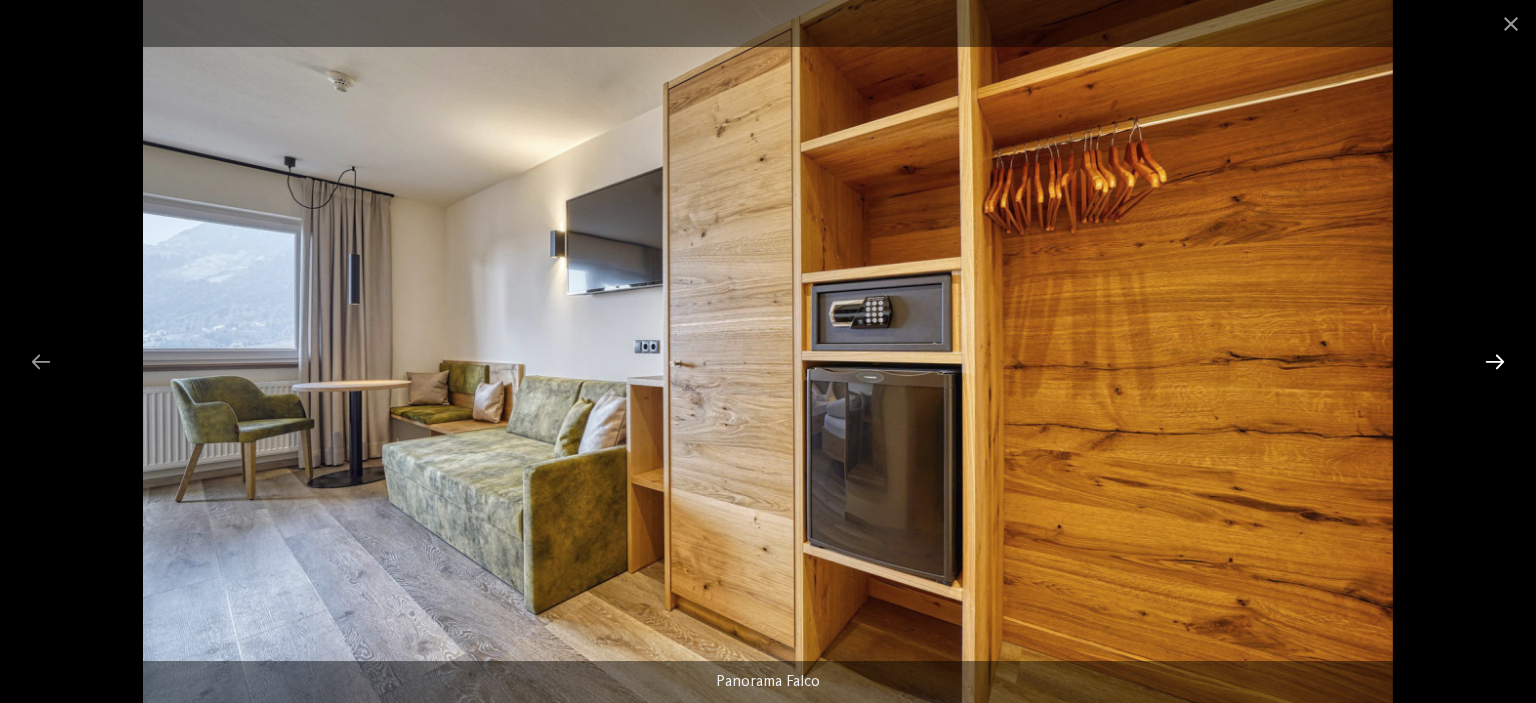 click at bounding box center [1495, 361] 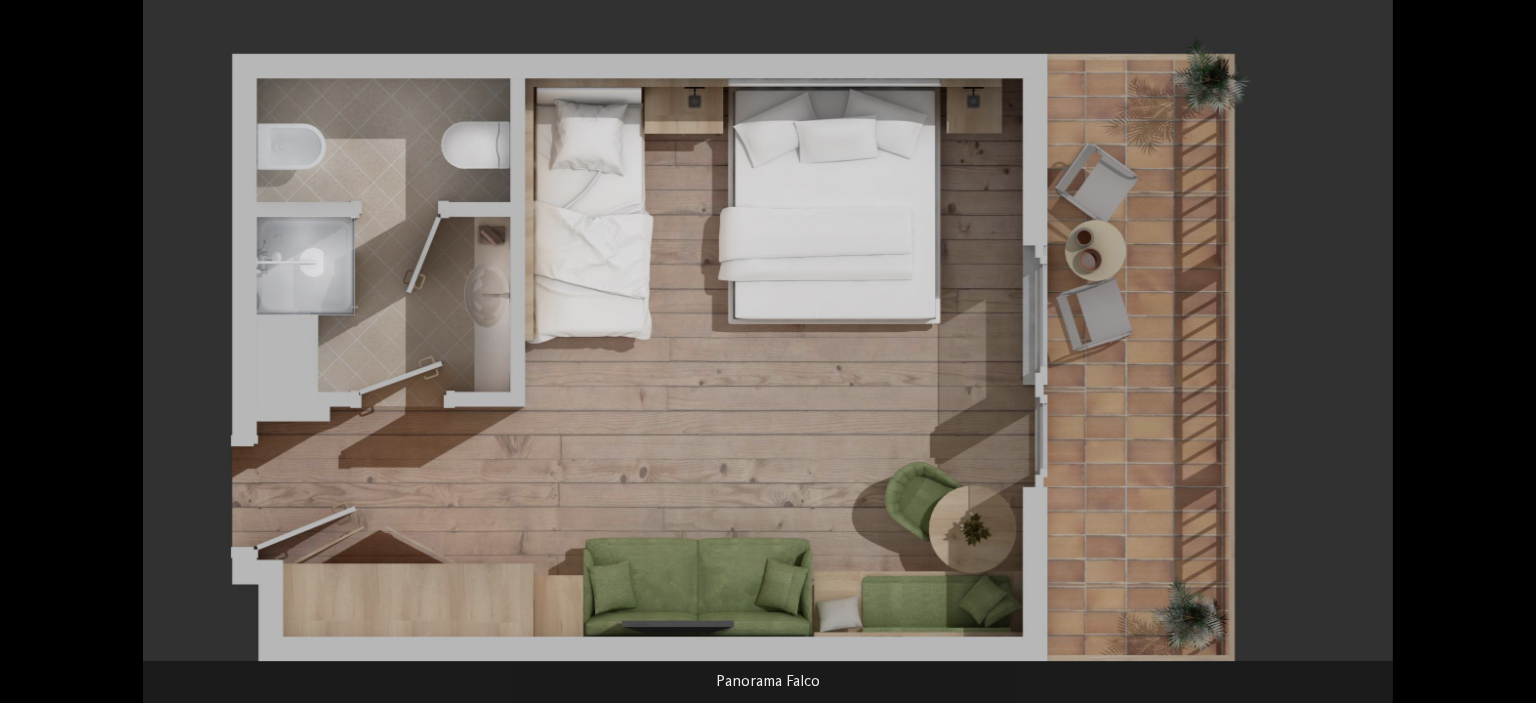 click at bounding box center [1505, 361] 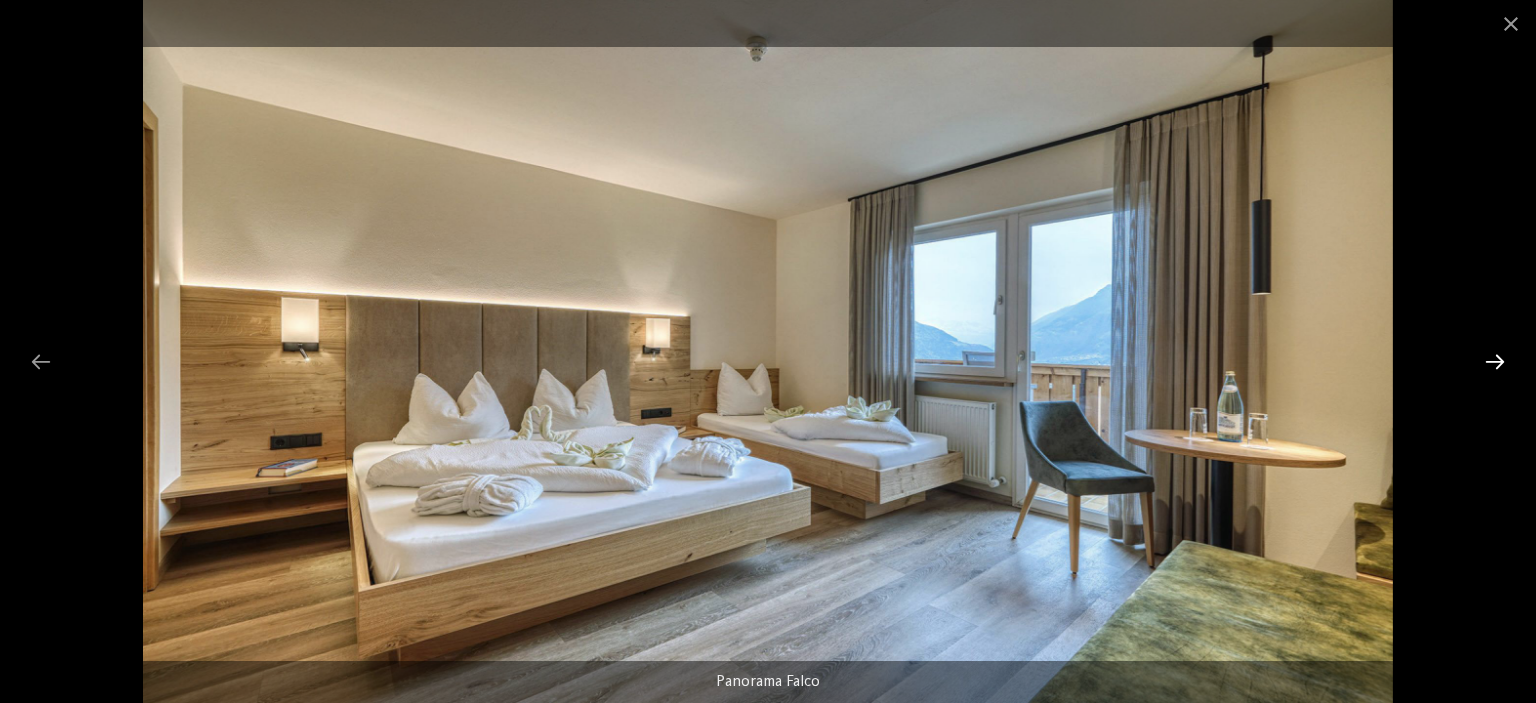 click at bounding box center [1495, 361] 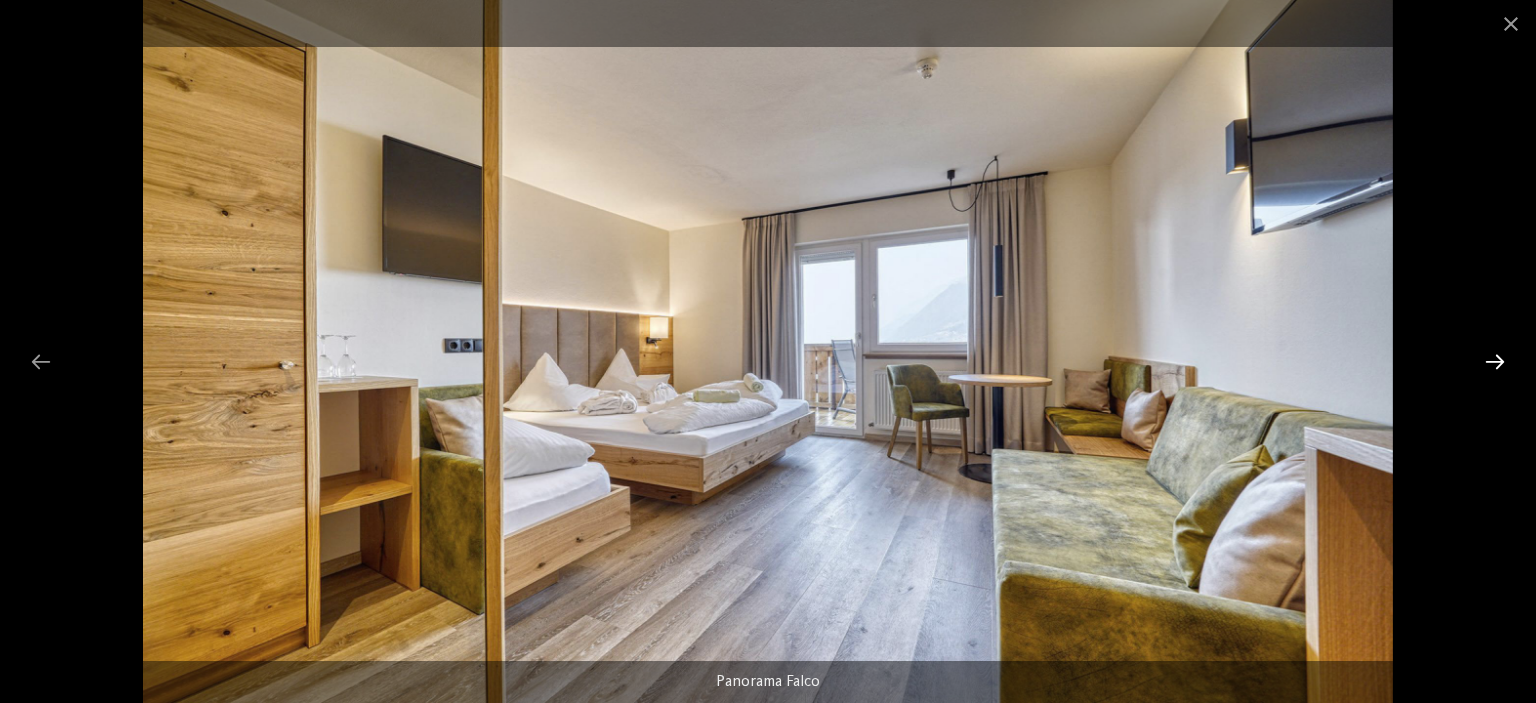 click at bounding box center [1495, 361] 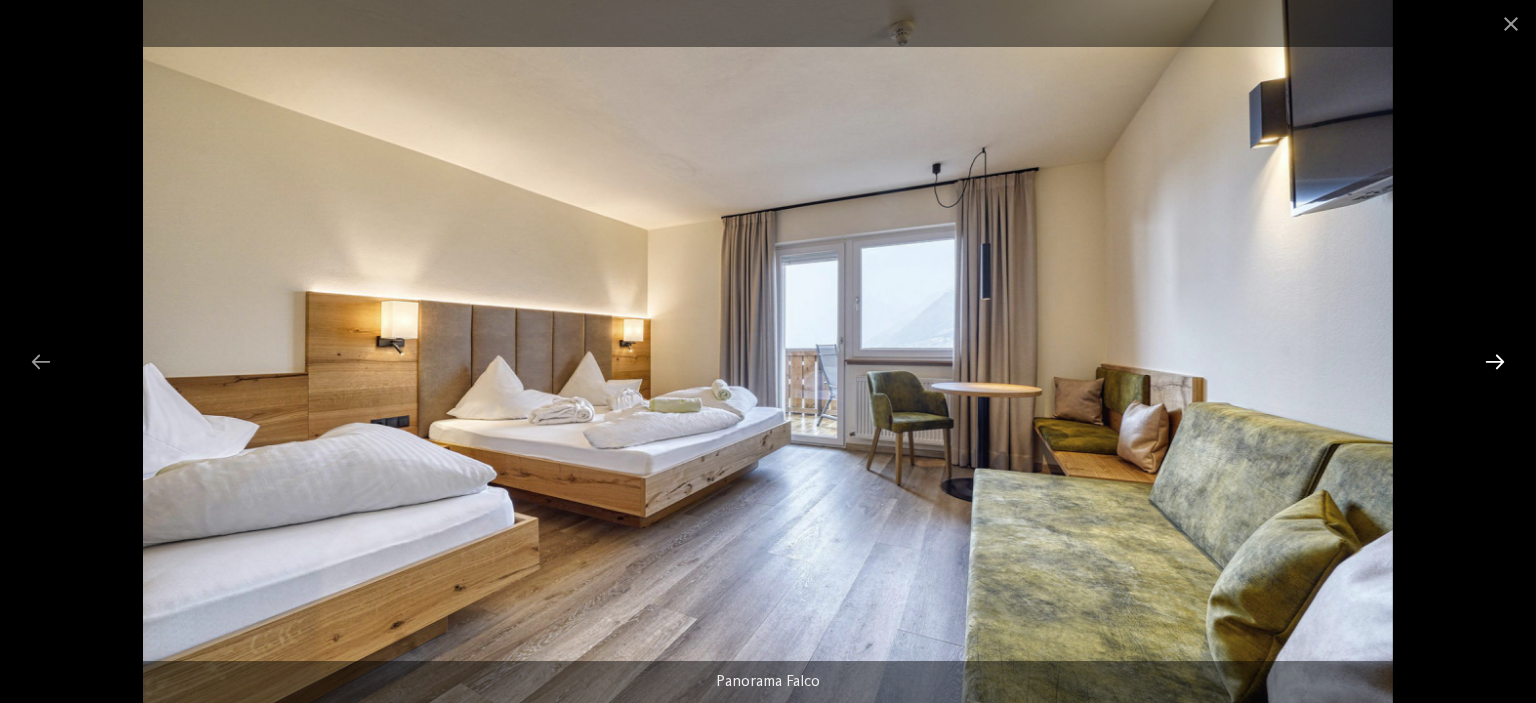 click at bounding box center [1495, 361] 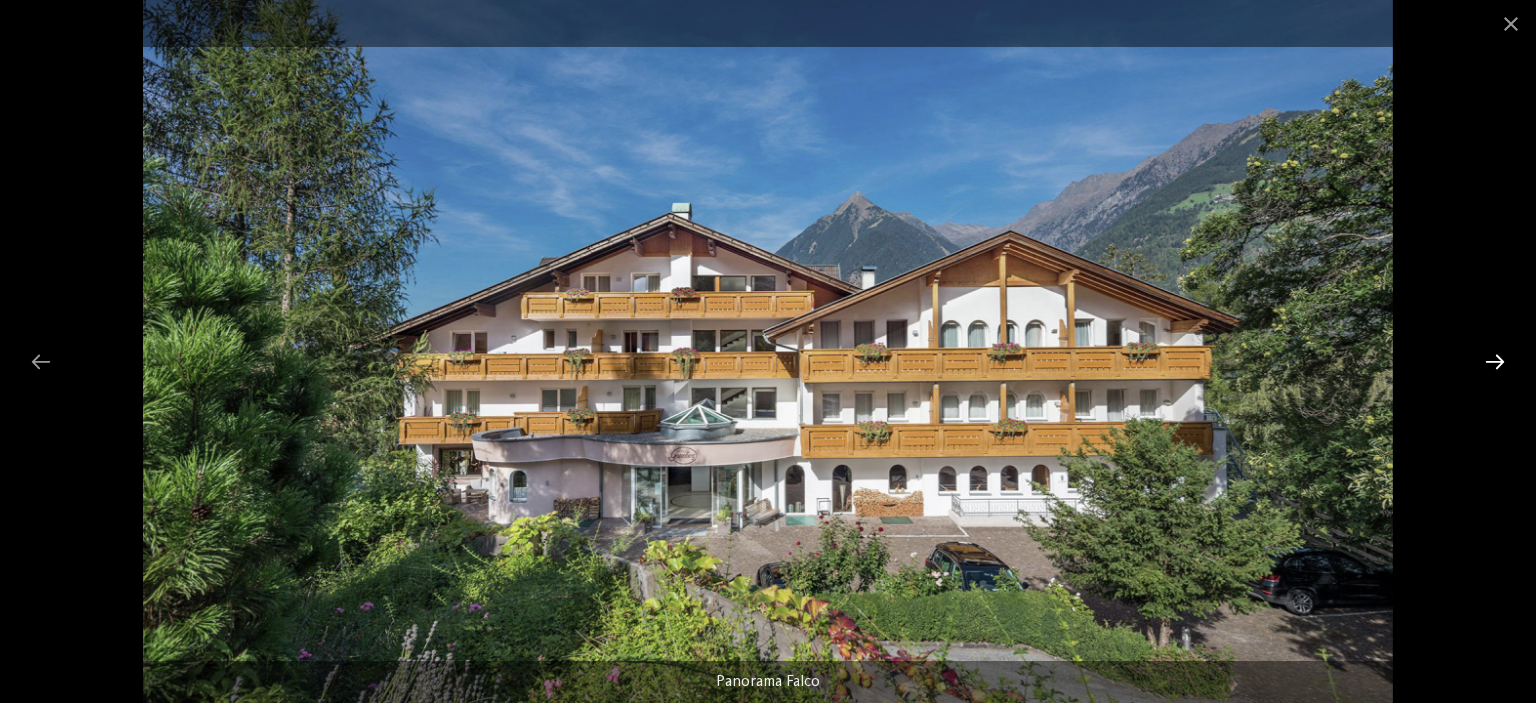 click at bounding box center (1495, 361) 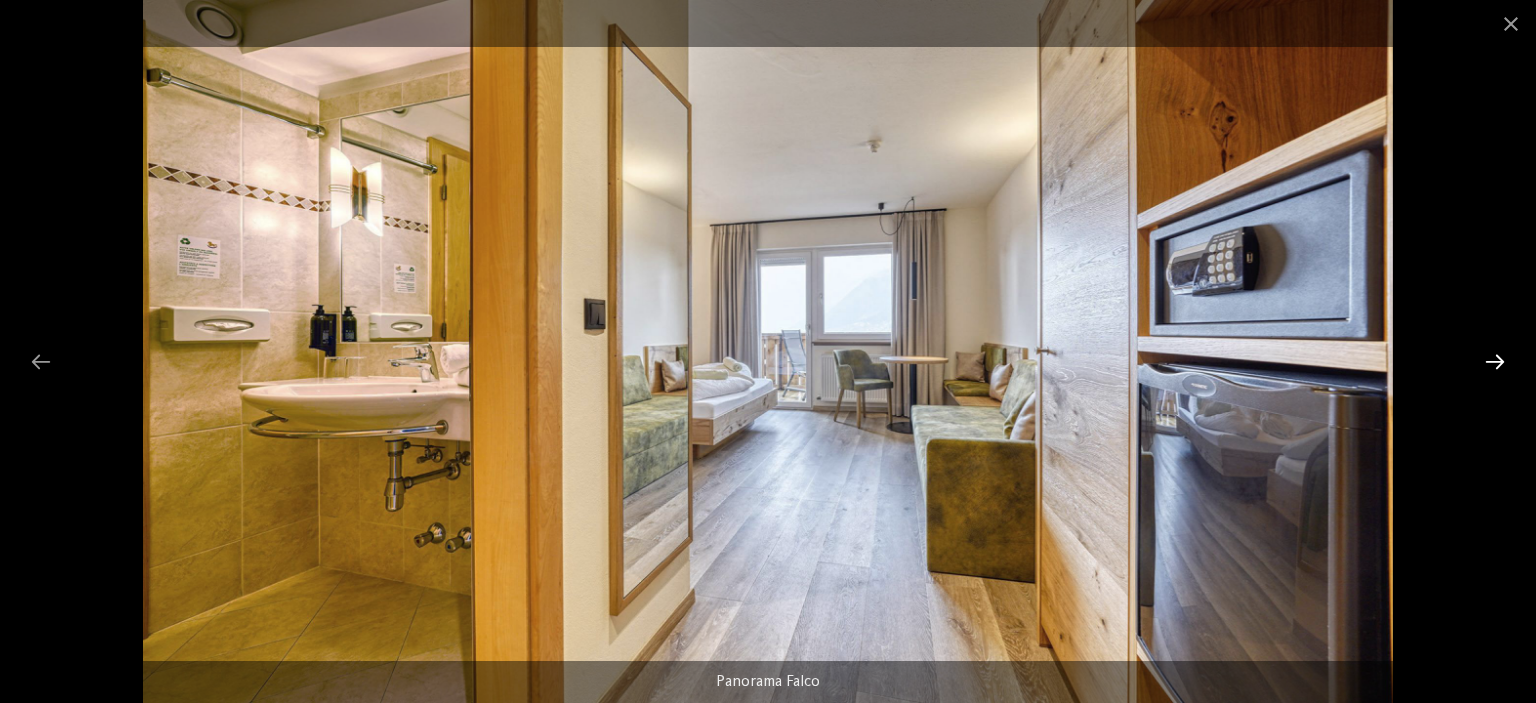 click at bounding box center [1495, 361] 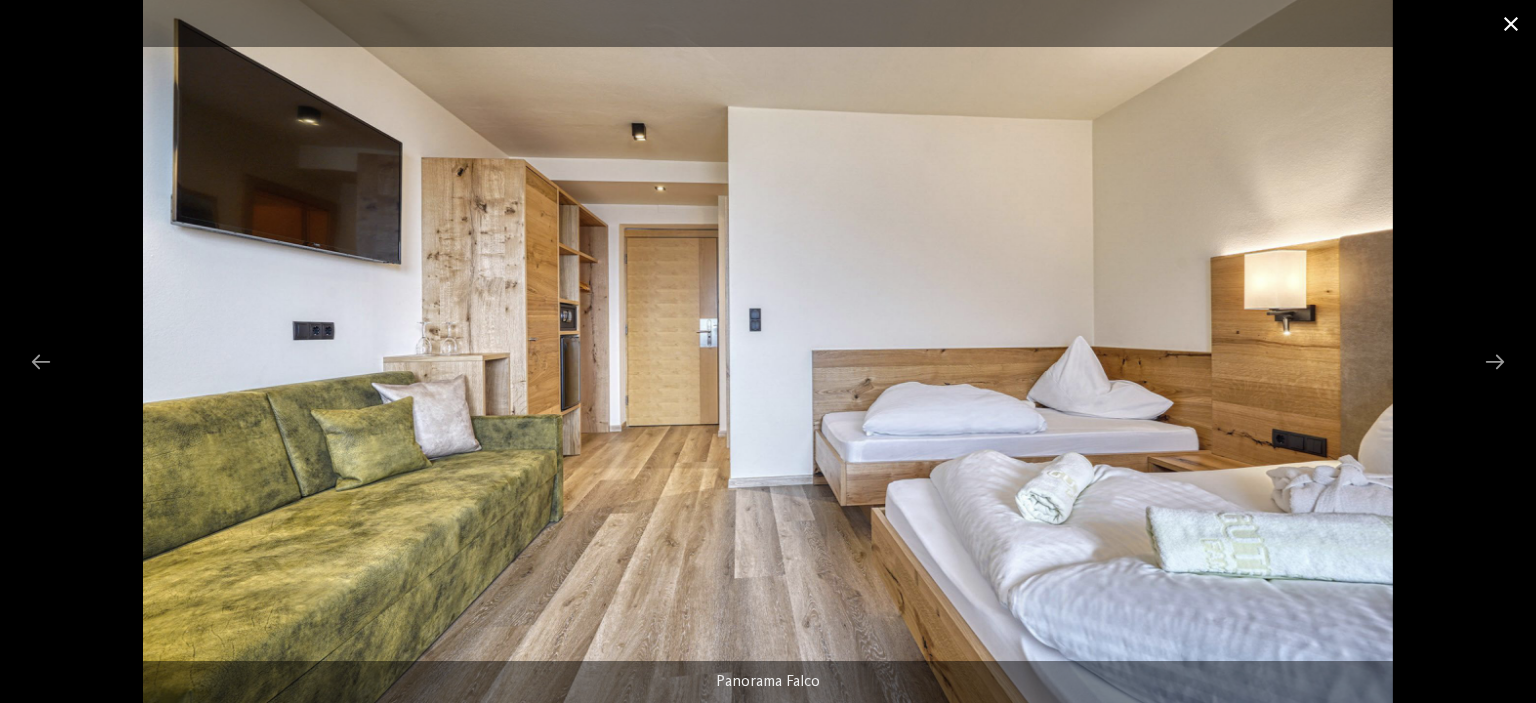 click at bounding box center (1511, 23) 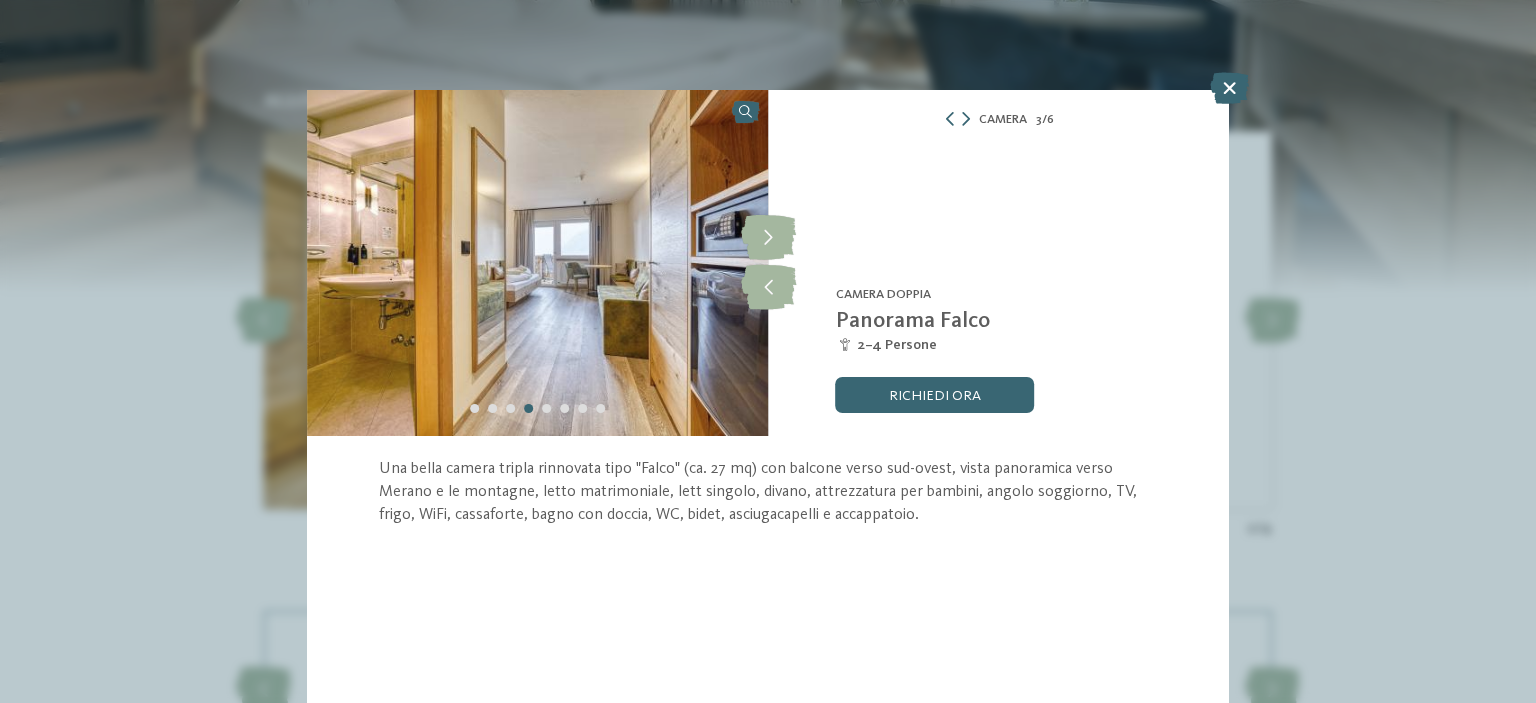 click on "slide  4   of 8" at bounding box center [768, 342] 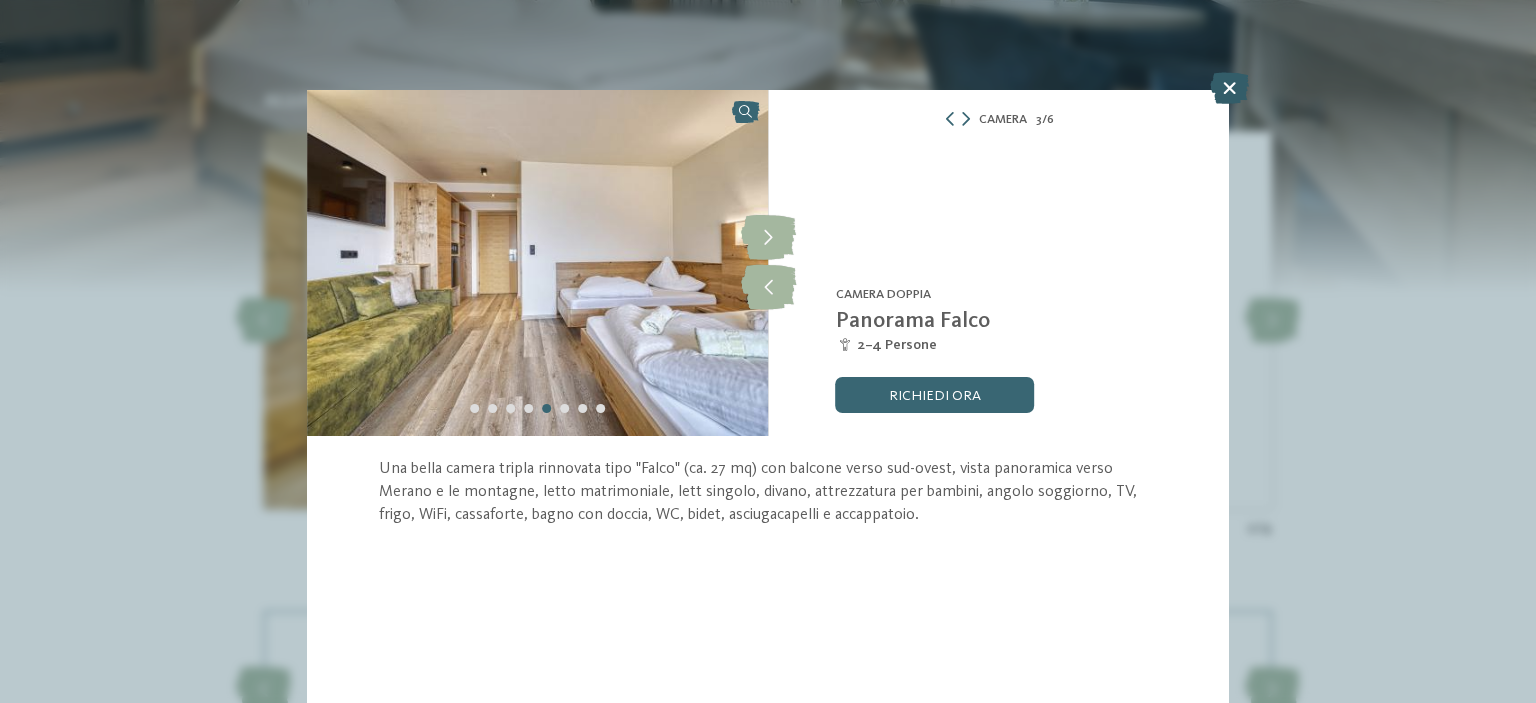 click at bounding box center [1229, 88] 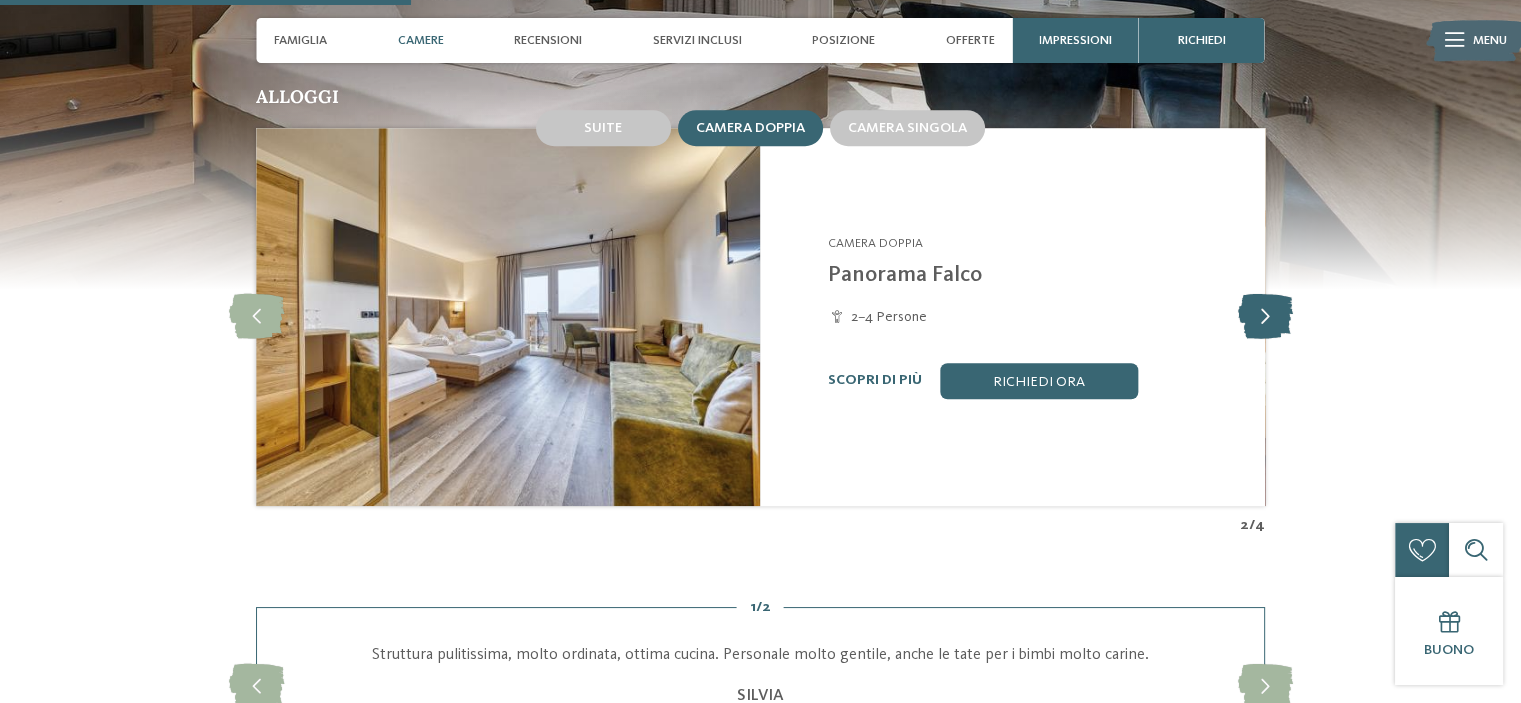 click at bounding box center (1264, 316) 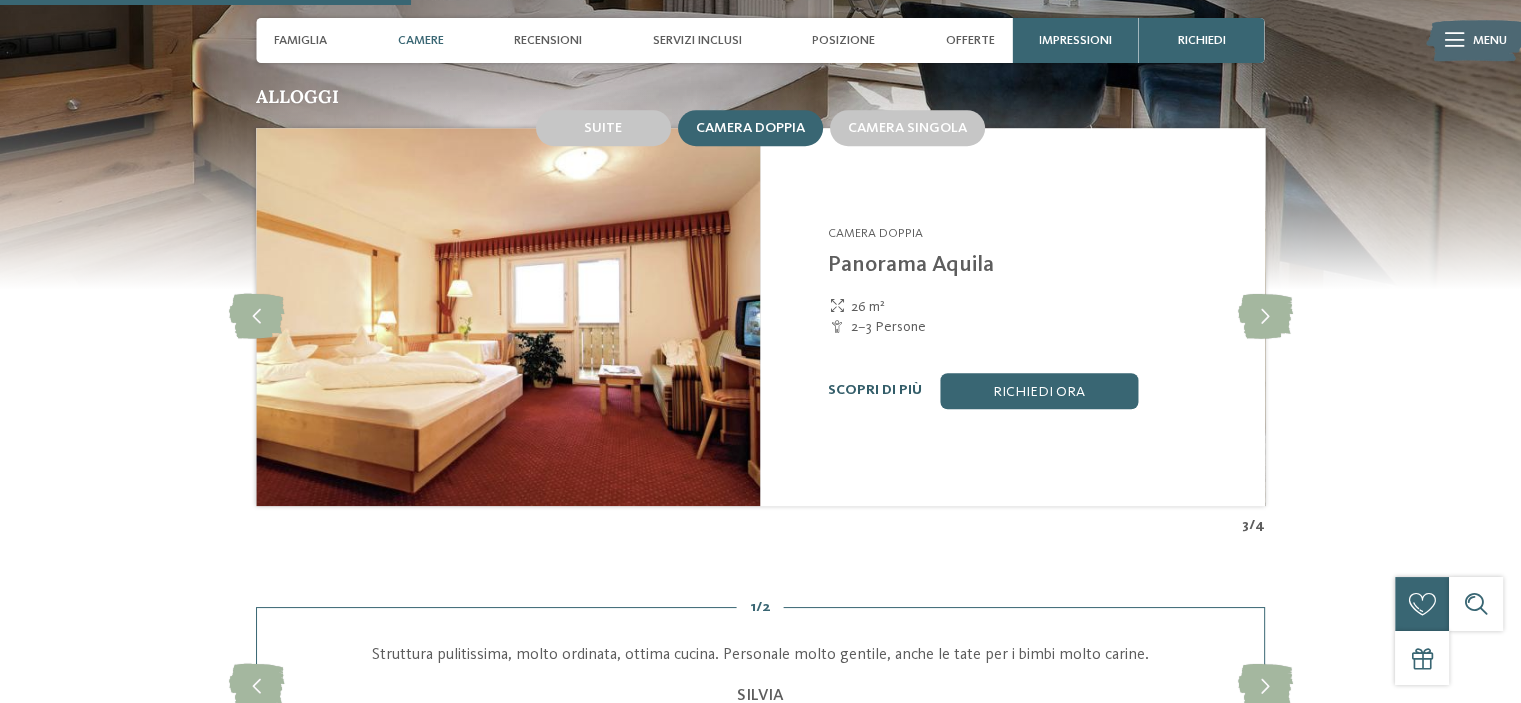 click on "Scopri di più" at bounding box center [875, 390] 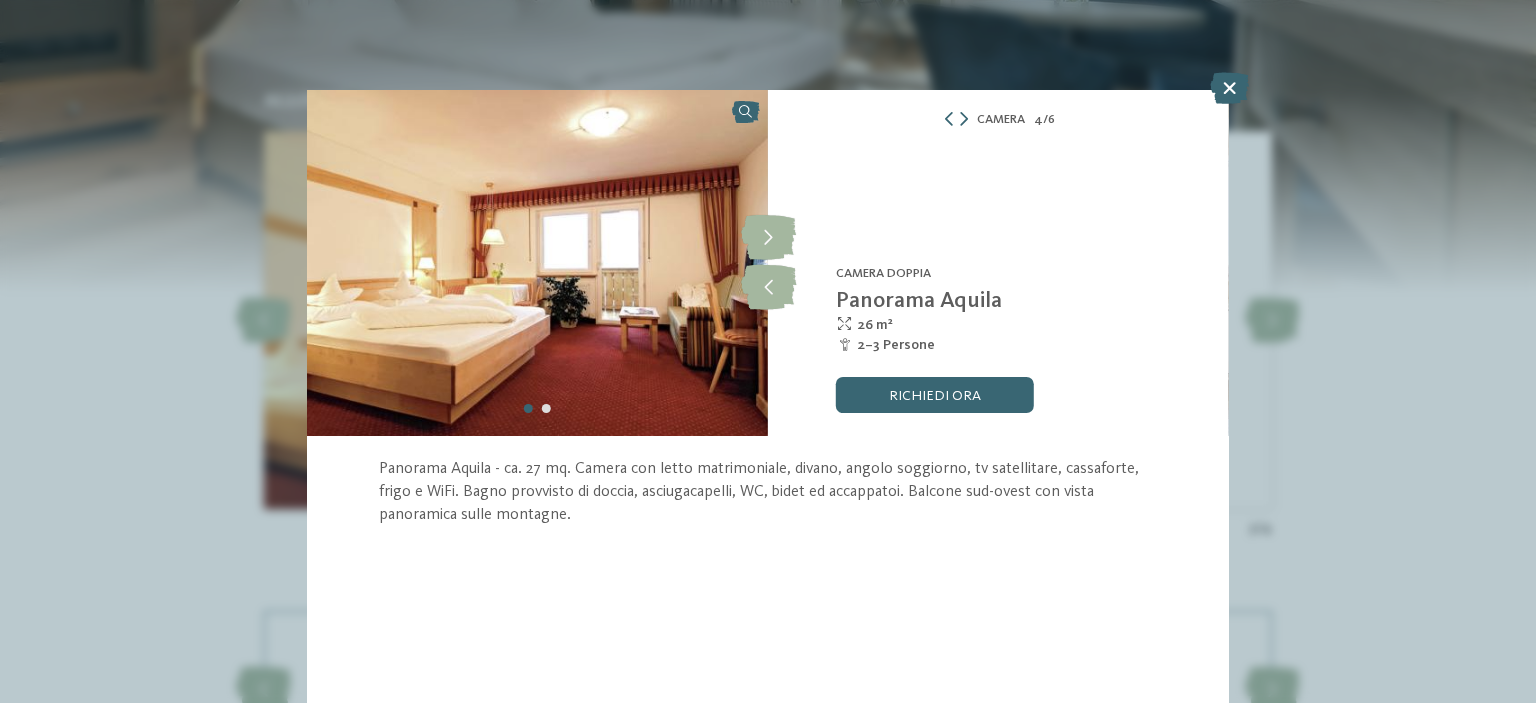 click at bounding box center [537, 263] 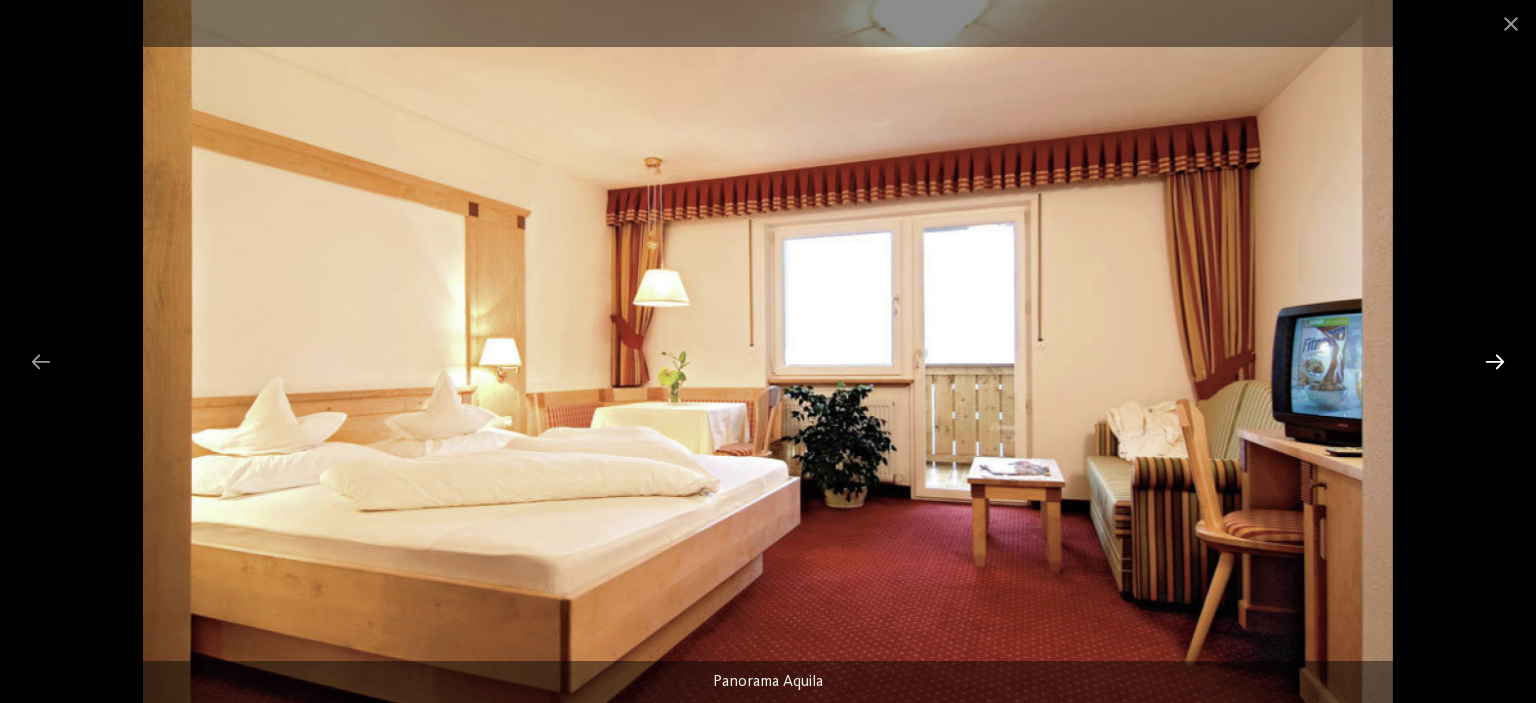 click at bounding box center [1495, 361] 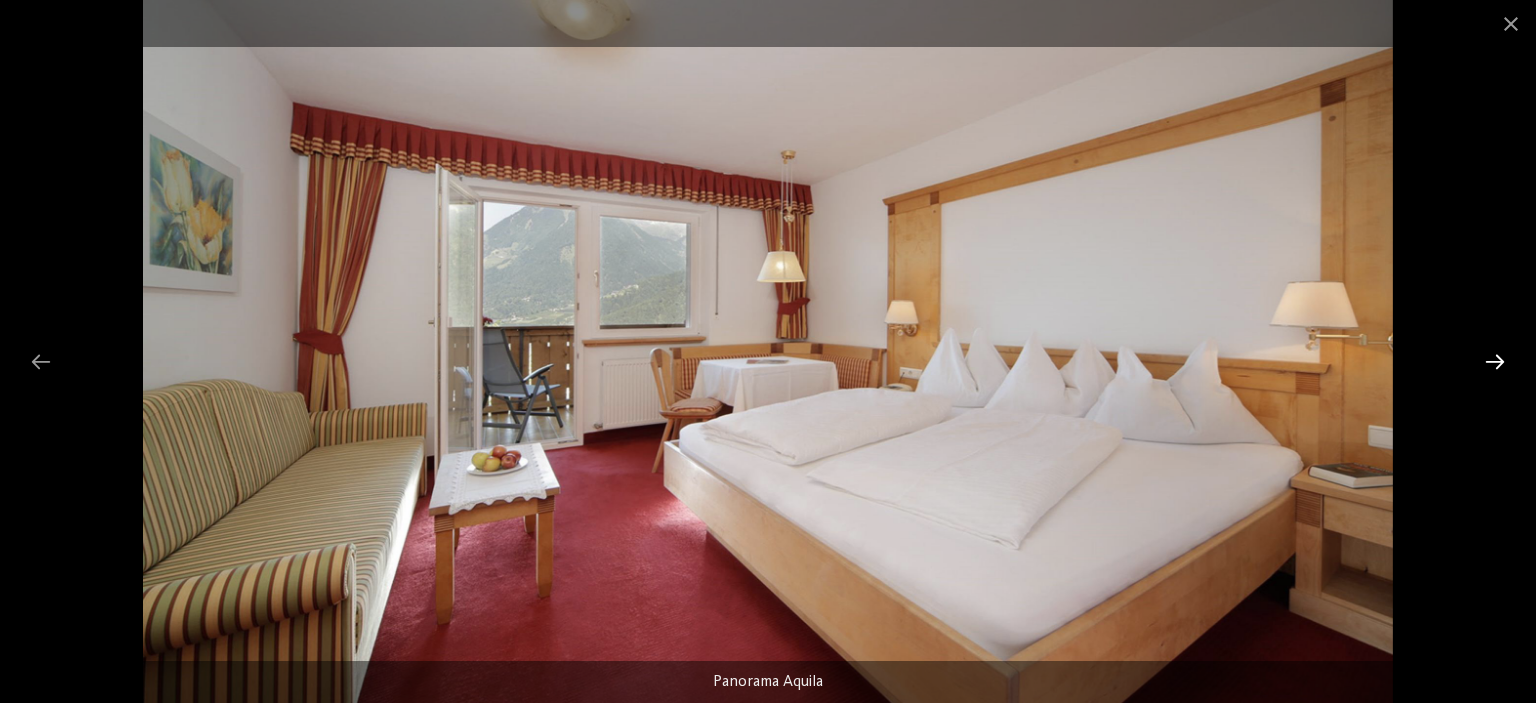 click at bounding box center [1495, 361] 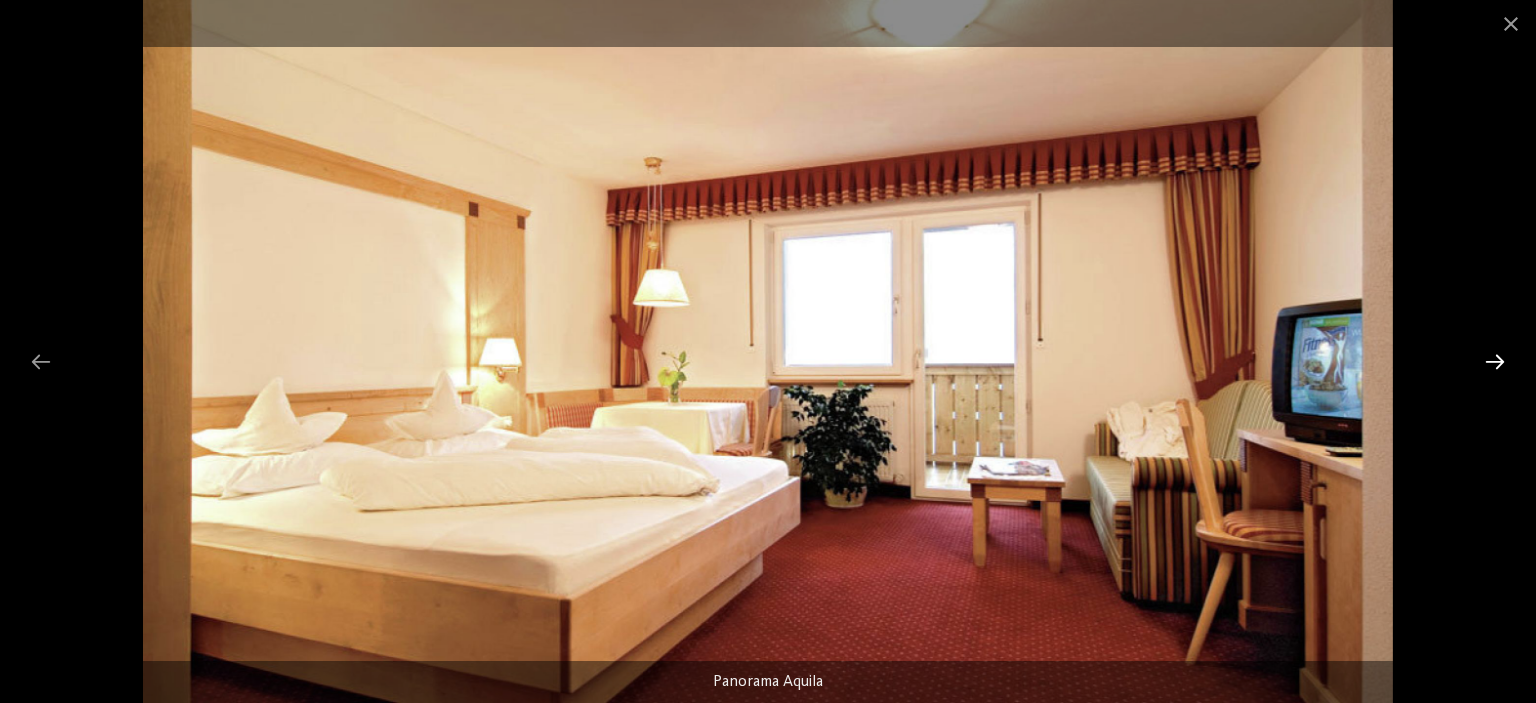 click at bounding box center [1495, 361] 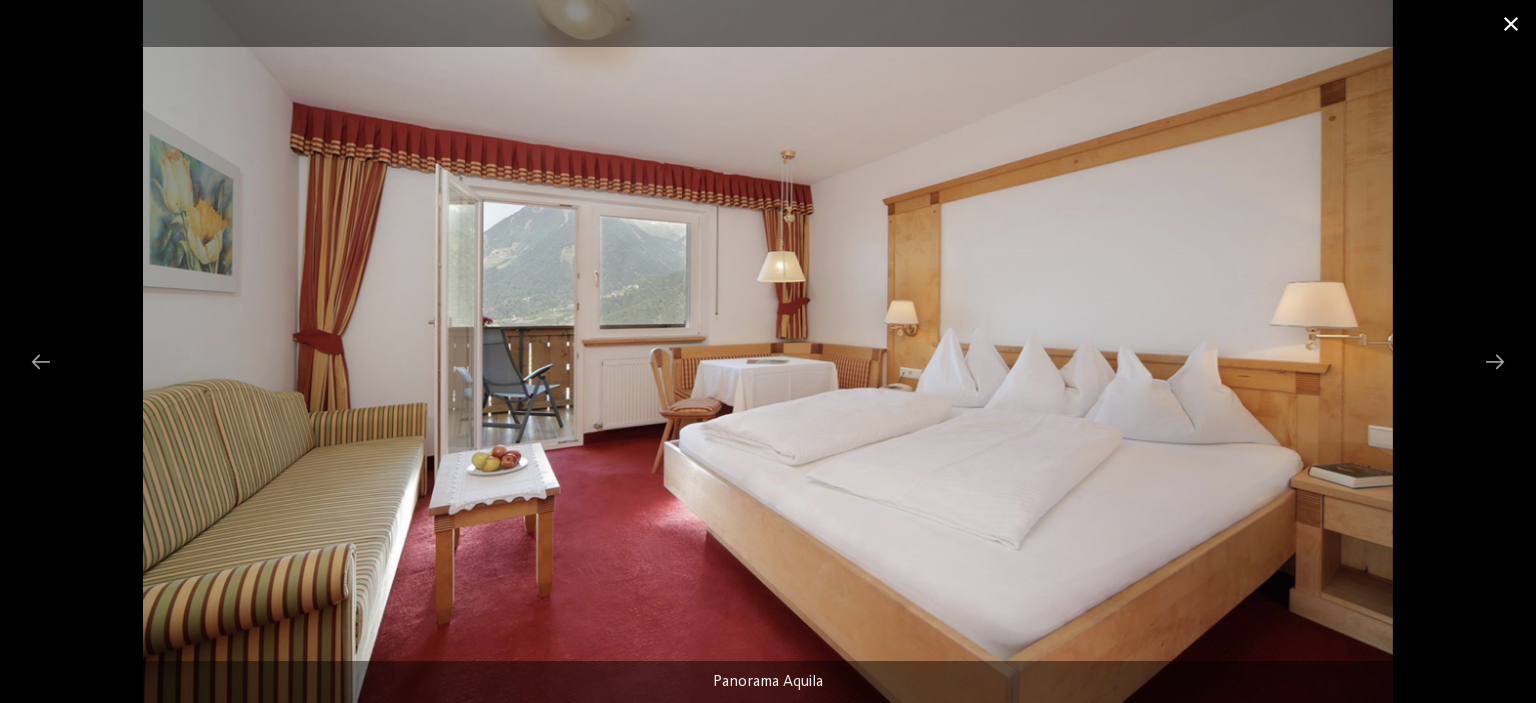 click at bounding box center [1511, 23] 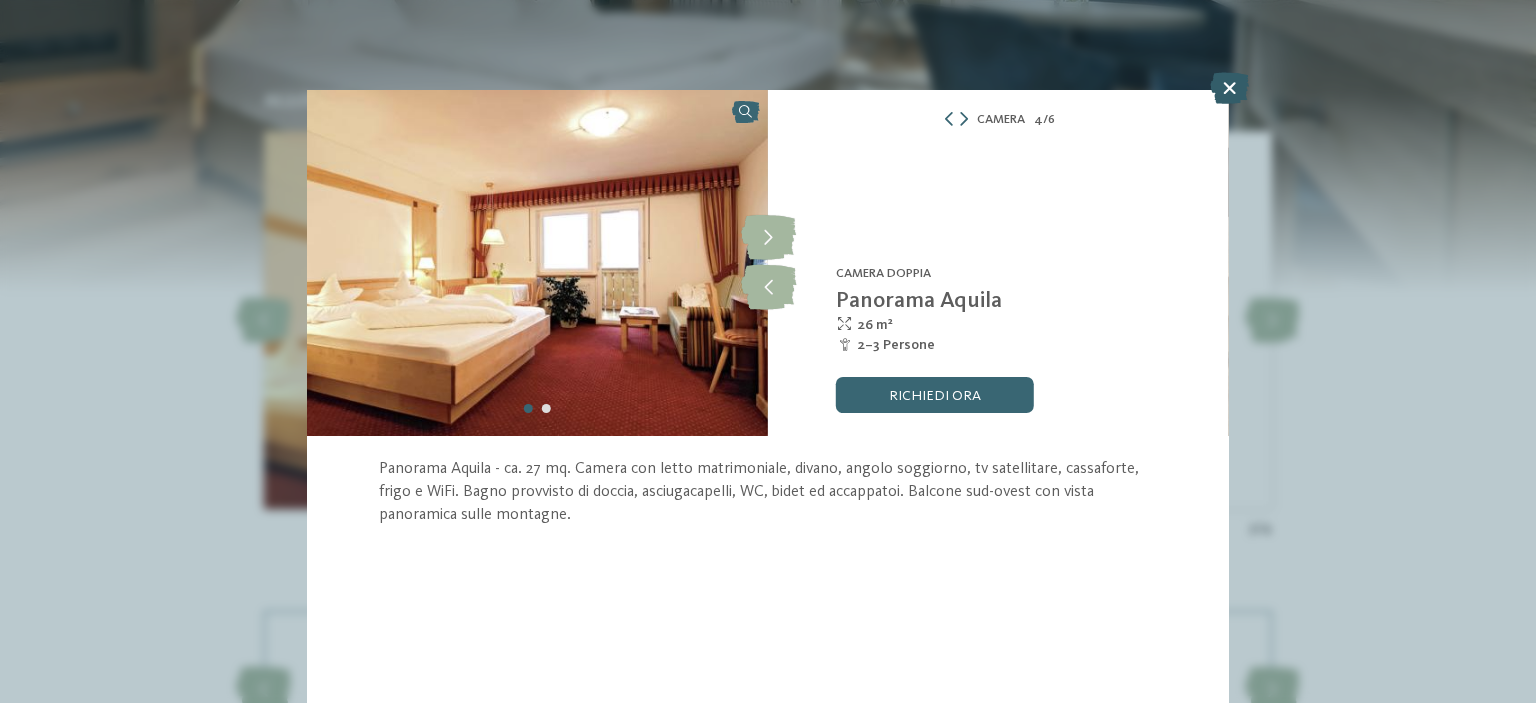 click at bounding box center [1229, 88] 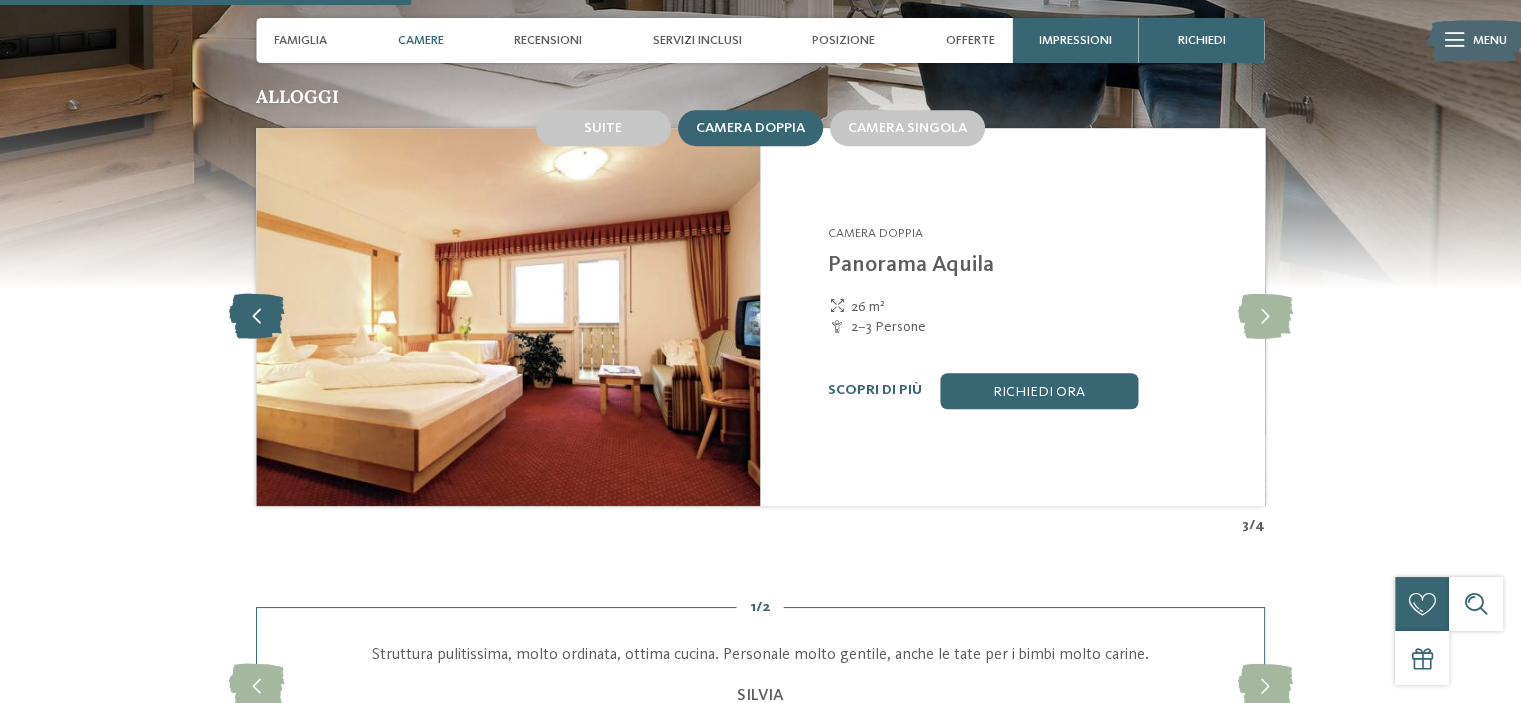 click at bounding box center [256, 316] 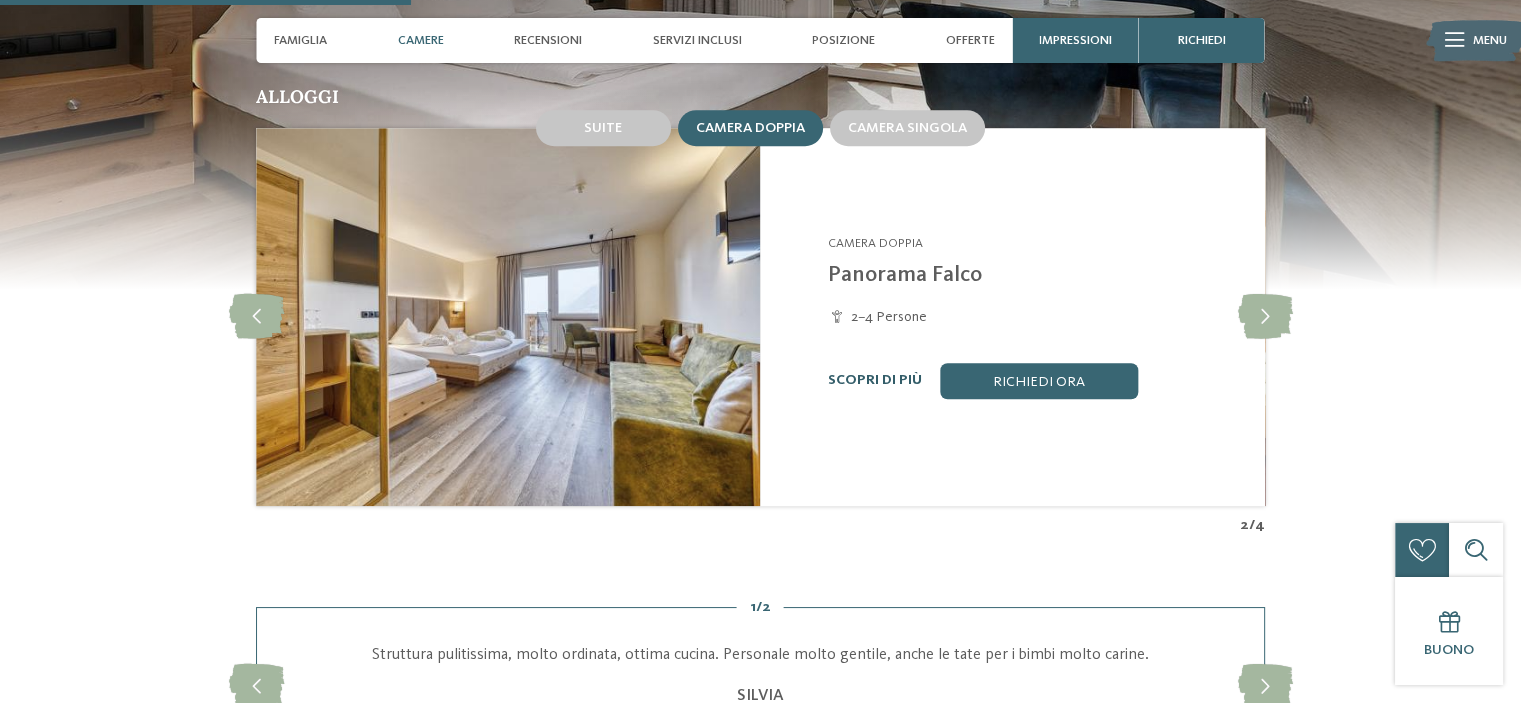 click on "Scopri di più" at bounding box center (875, 380) 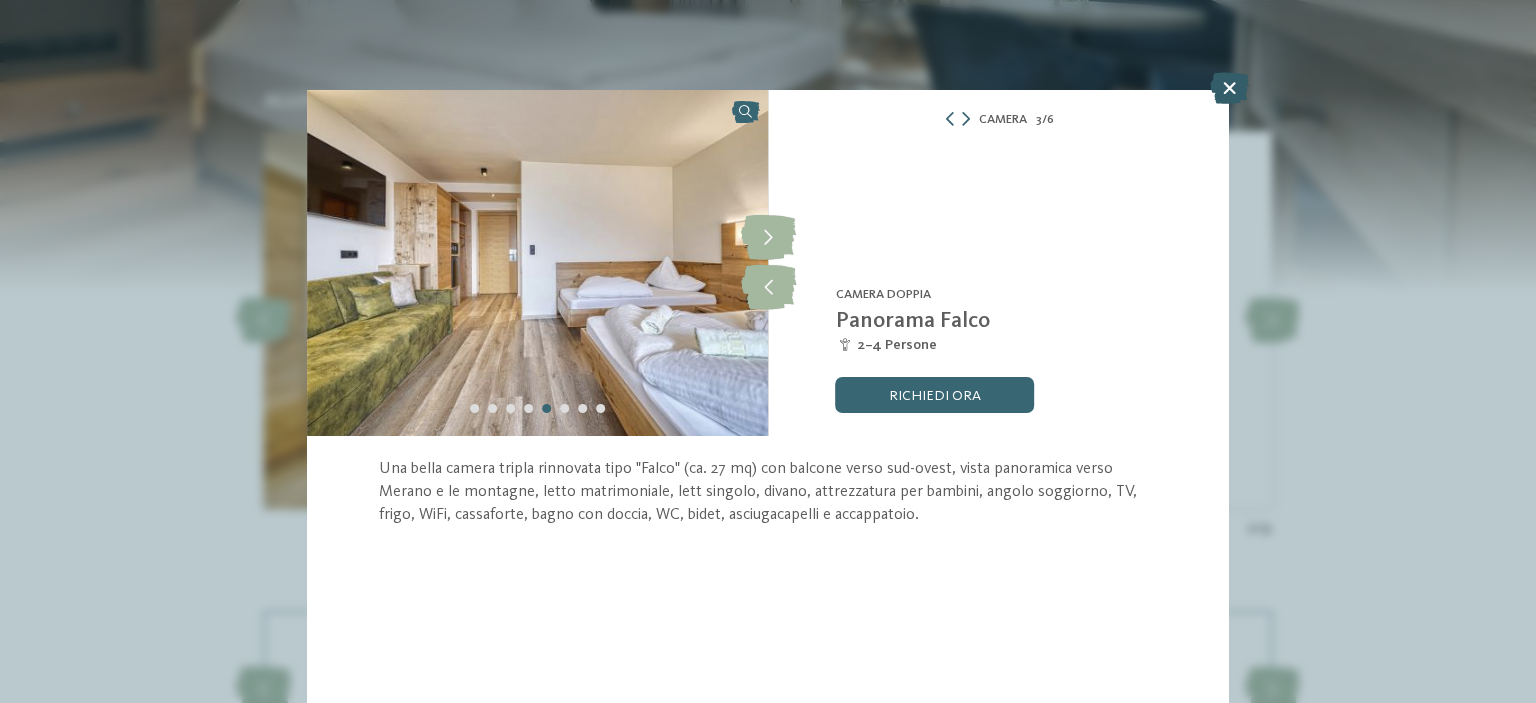 click at bounding box center [1229, 88] 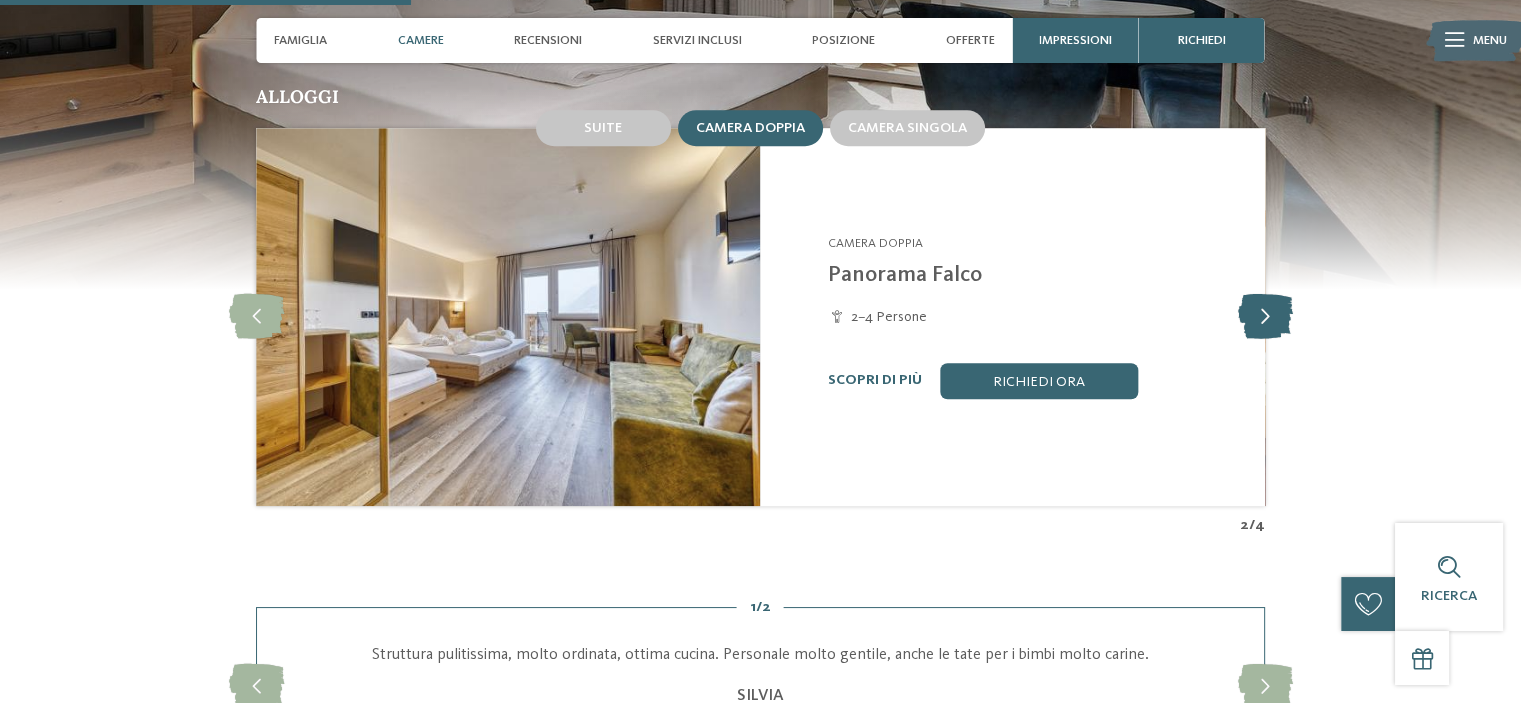 click at bounding box center [1264, 316] 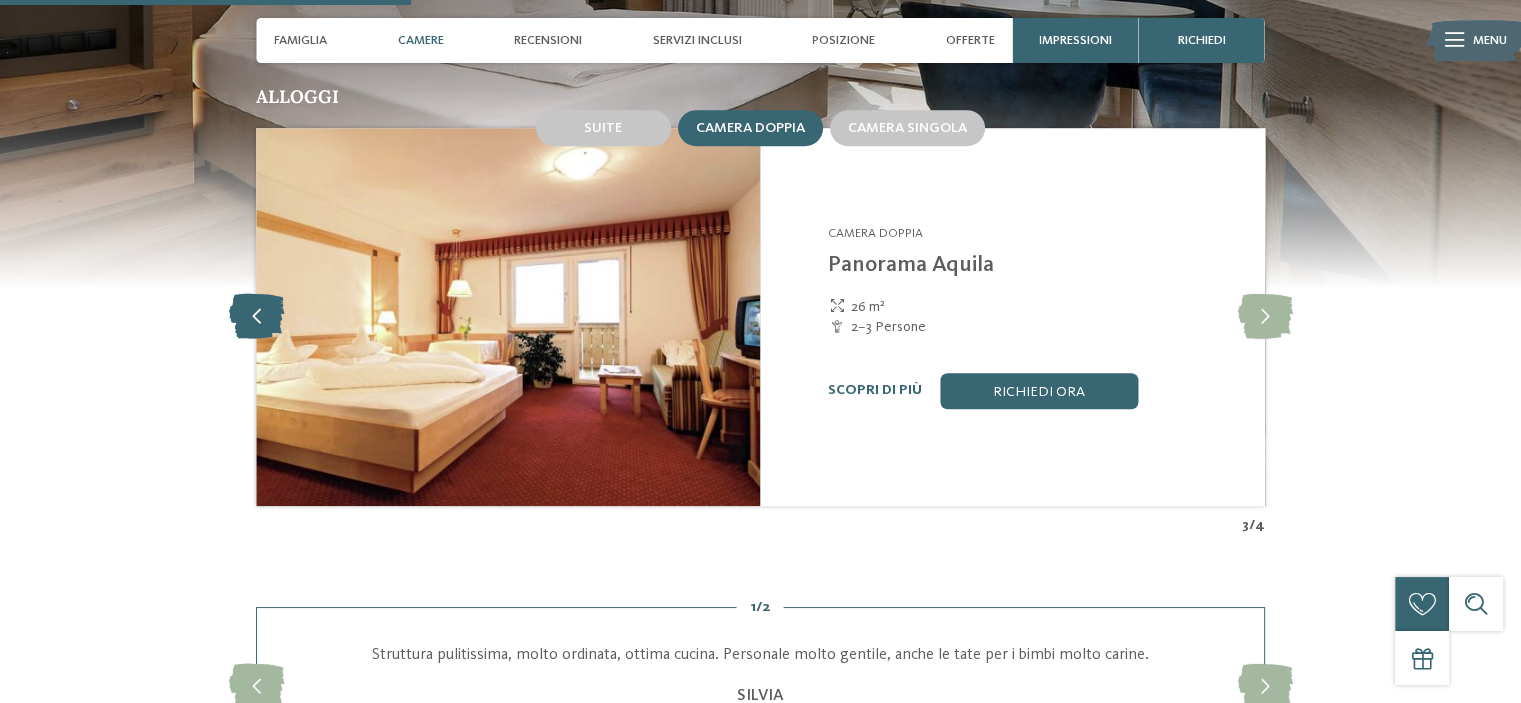 click at bounding box center [256, 316] 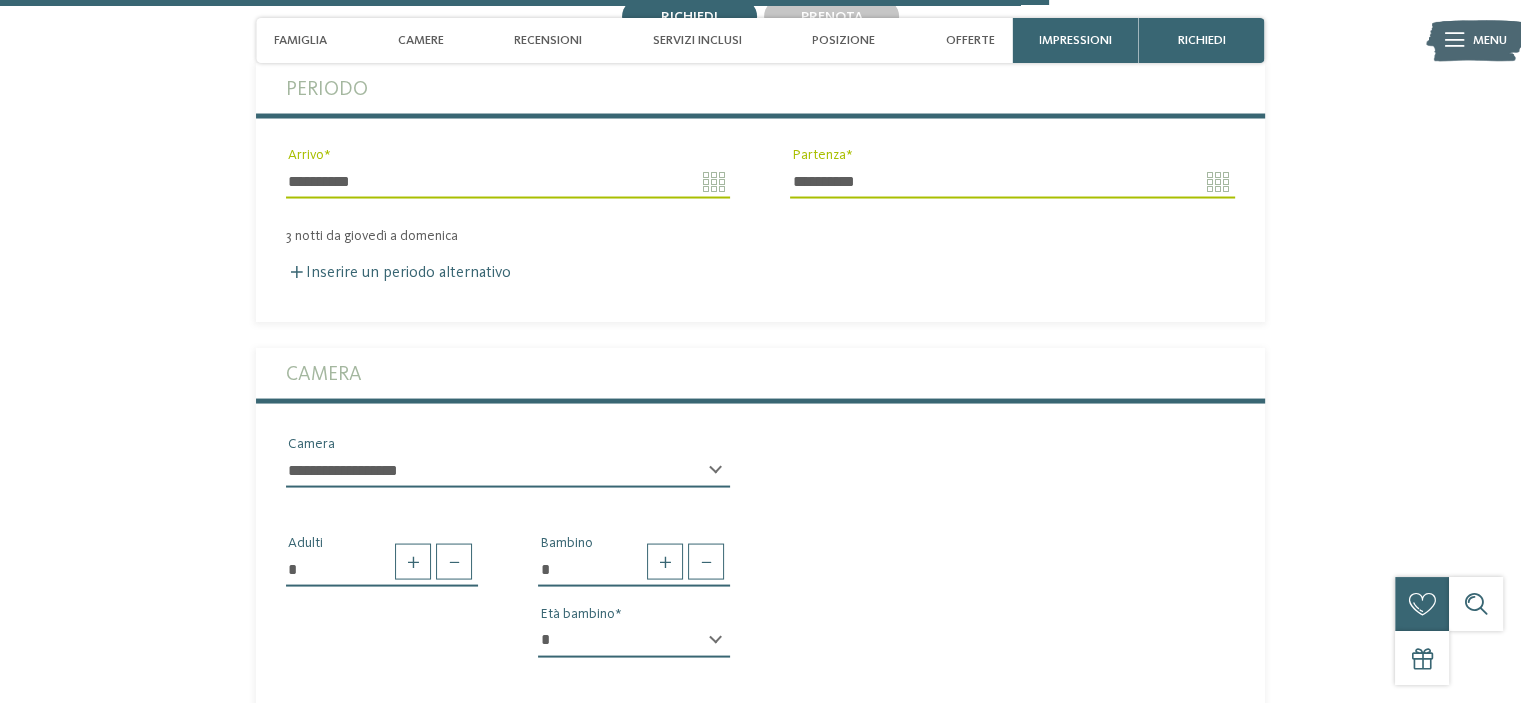 scroll, scrollTop: 3872, scrollLeft: 0, axis: vertical 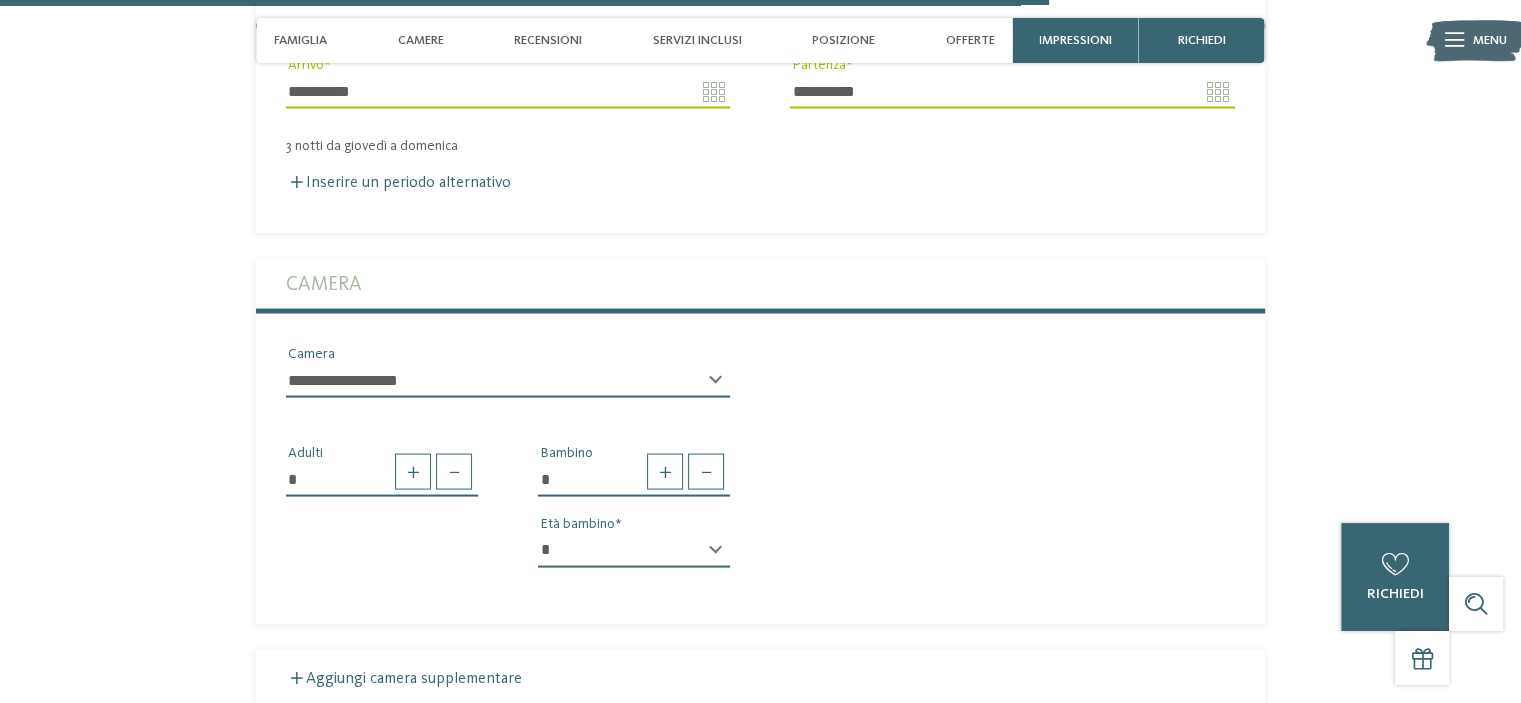 click on "**********" at bounding box center (508, 389) 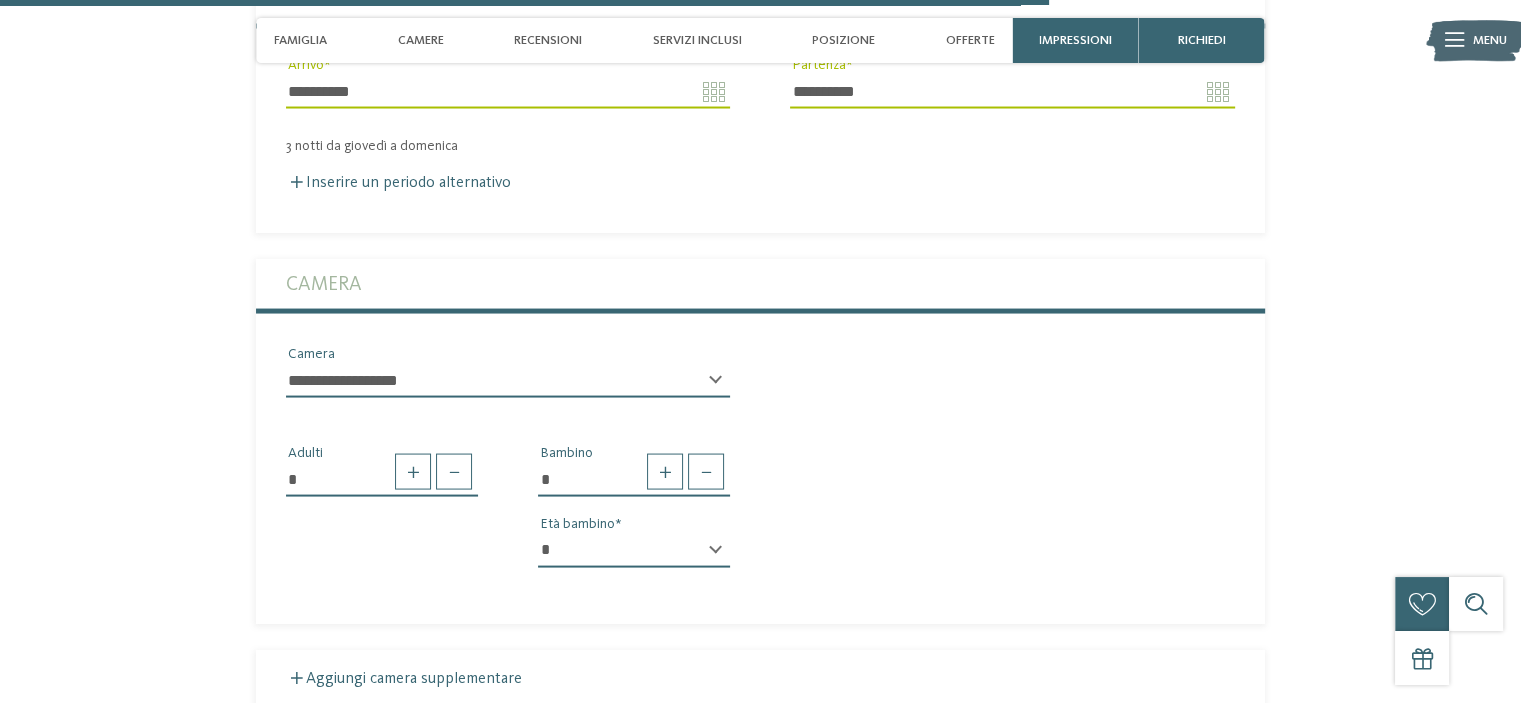 click on "**********" at bounding box center [508, 389] 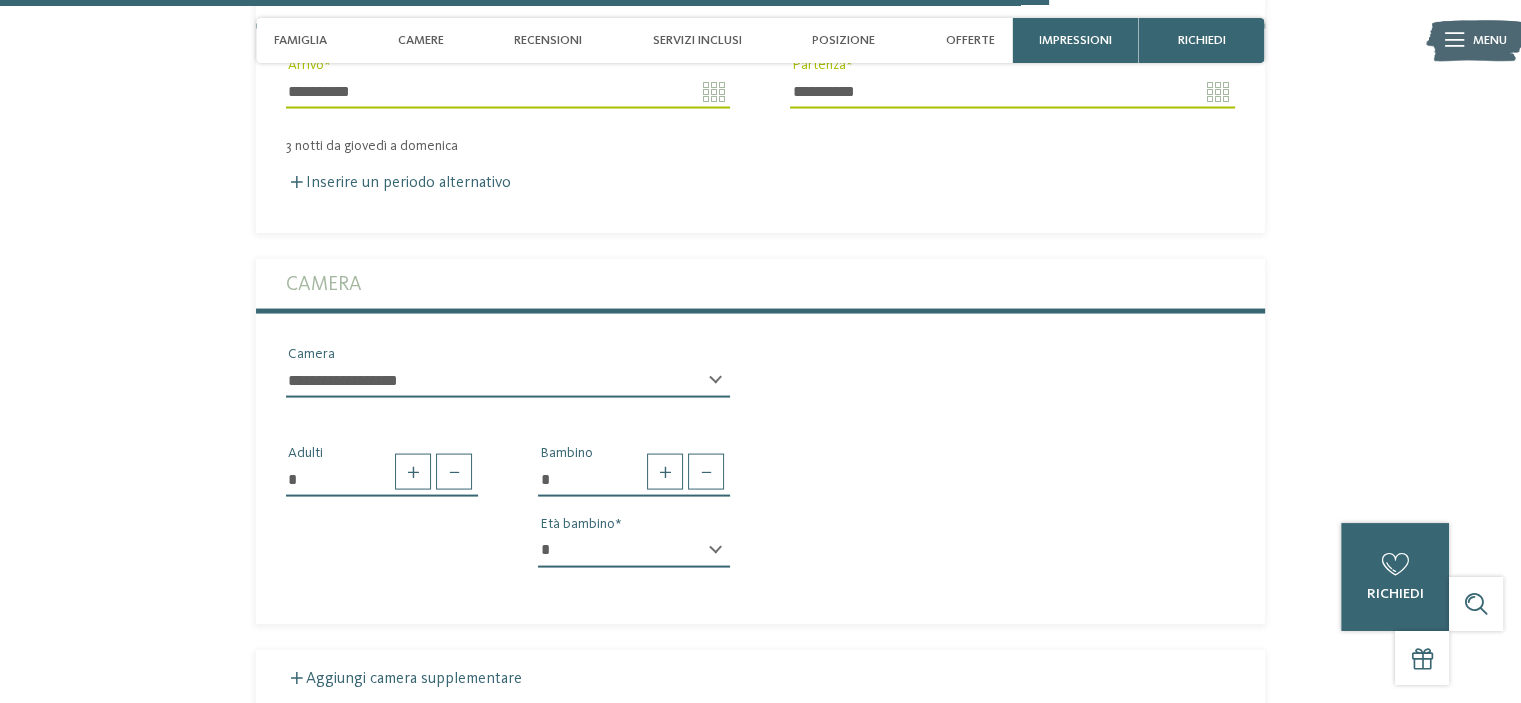 select on "*****" 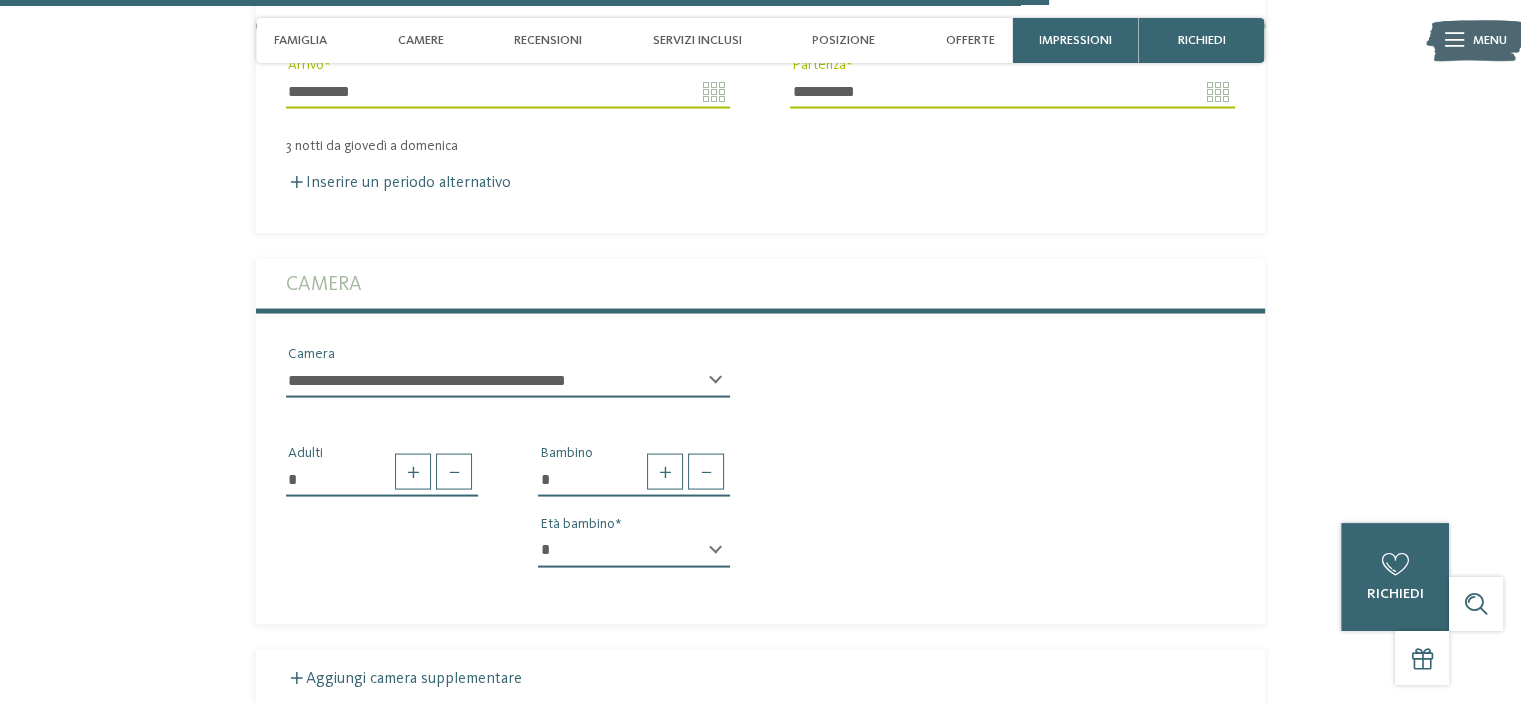 click on "**********" at bounding box center [508, 381] 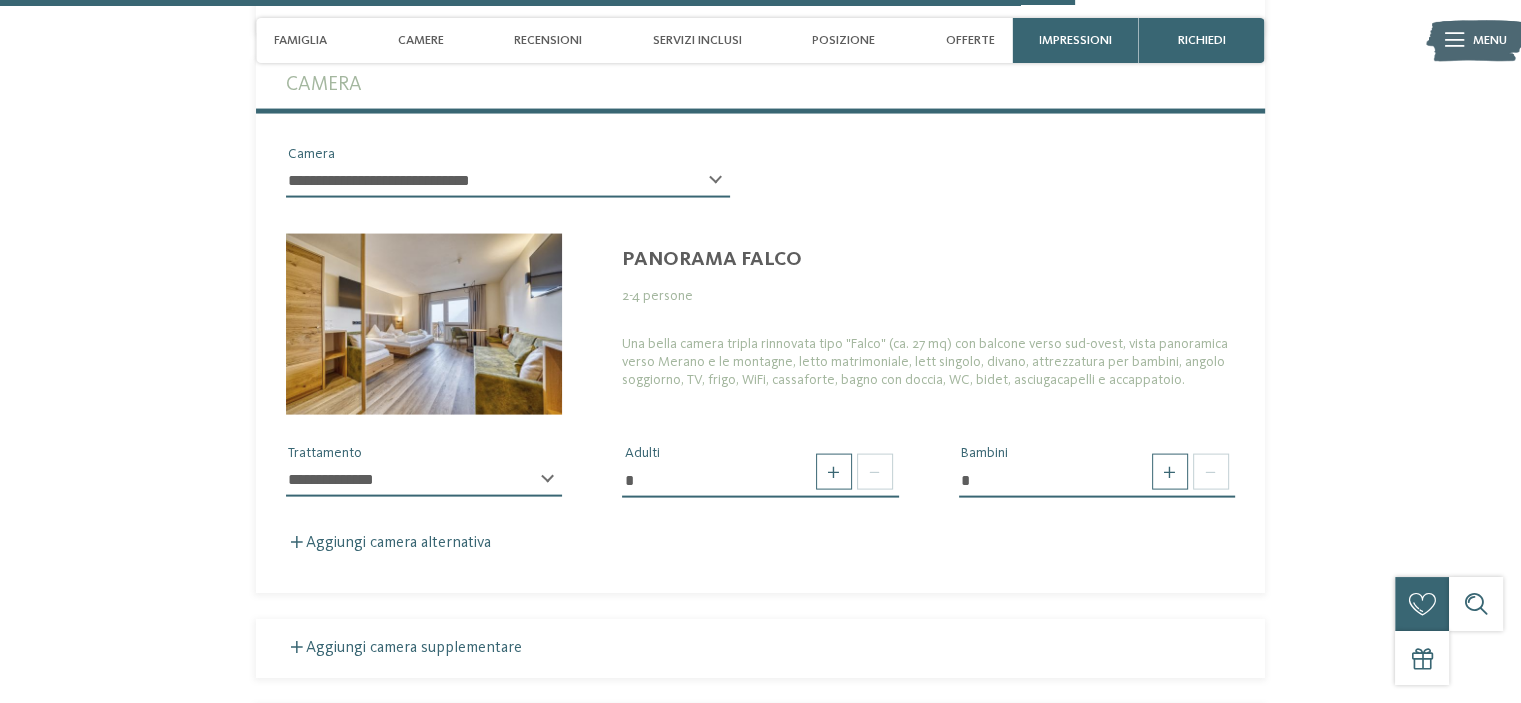 scroll, scrollTop: 4088, scrollLeft: 0, axis: vertical 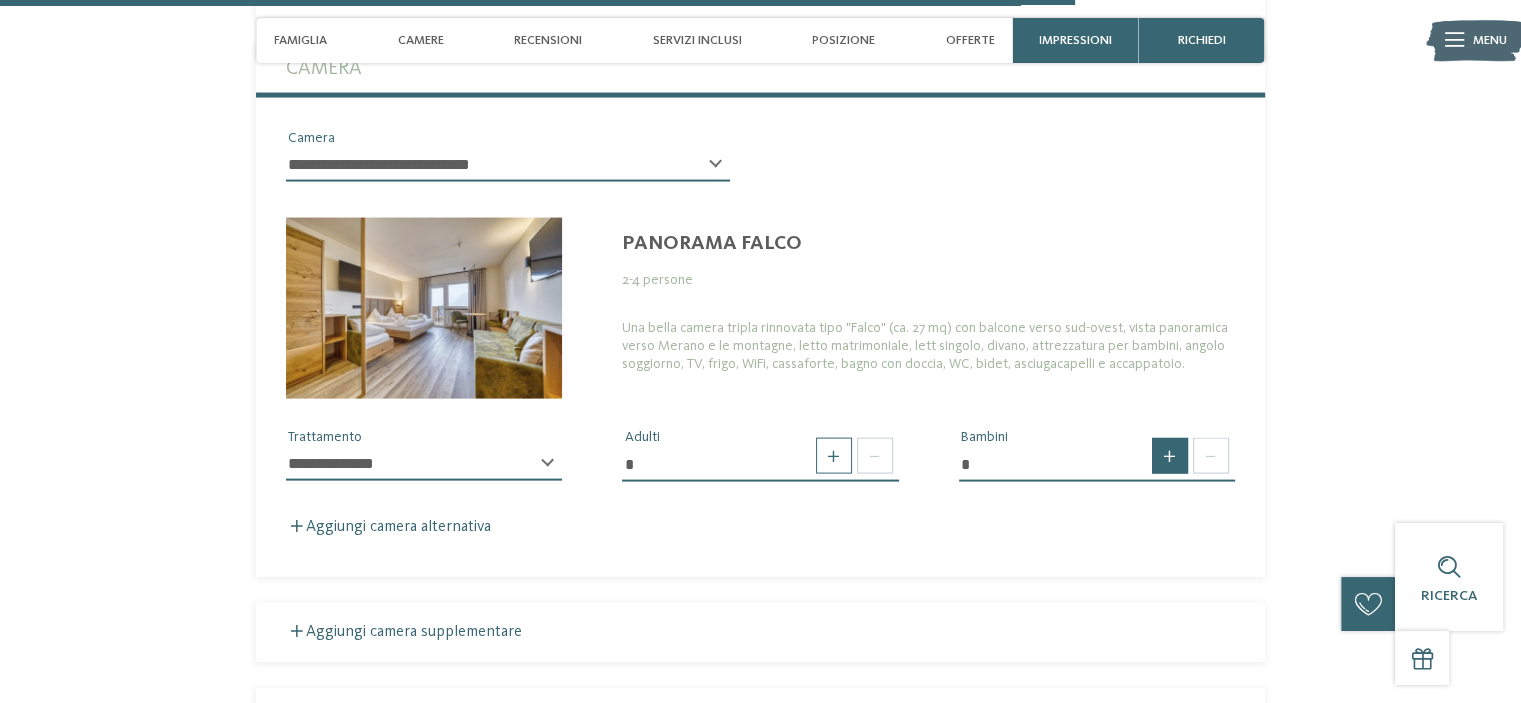 click at bounding box center (1170, 456) 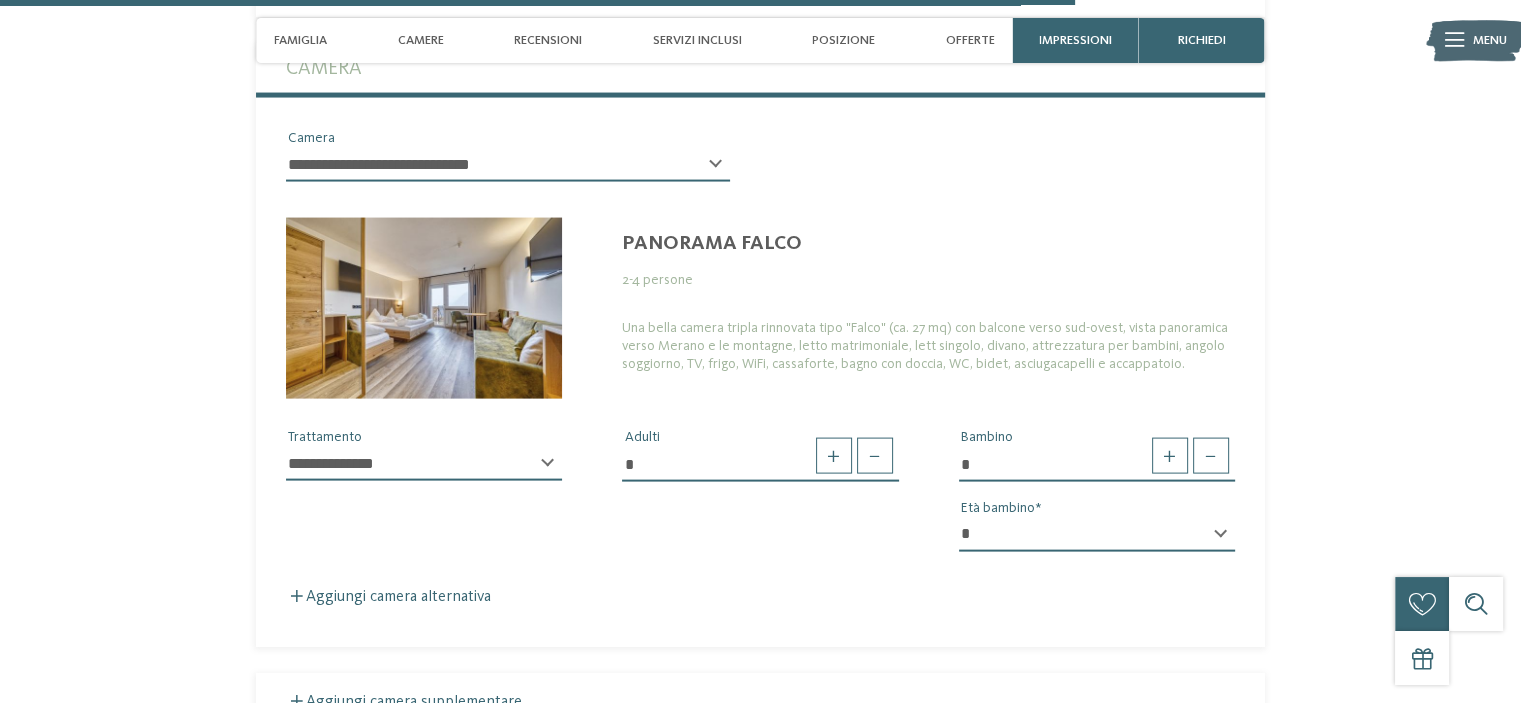 click on "* * * * * * * * * * * ** ** ** ** ** ** ** **" at bounding box center (1097, 535) 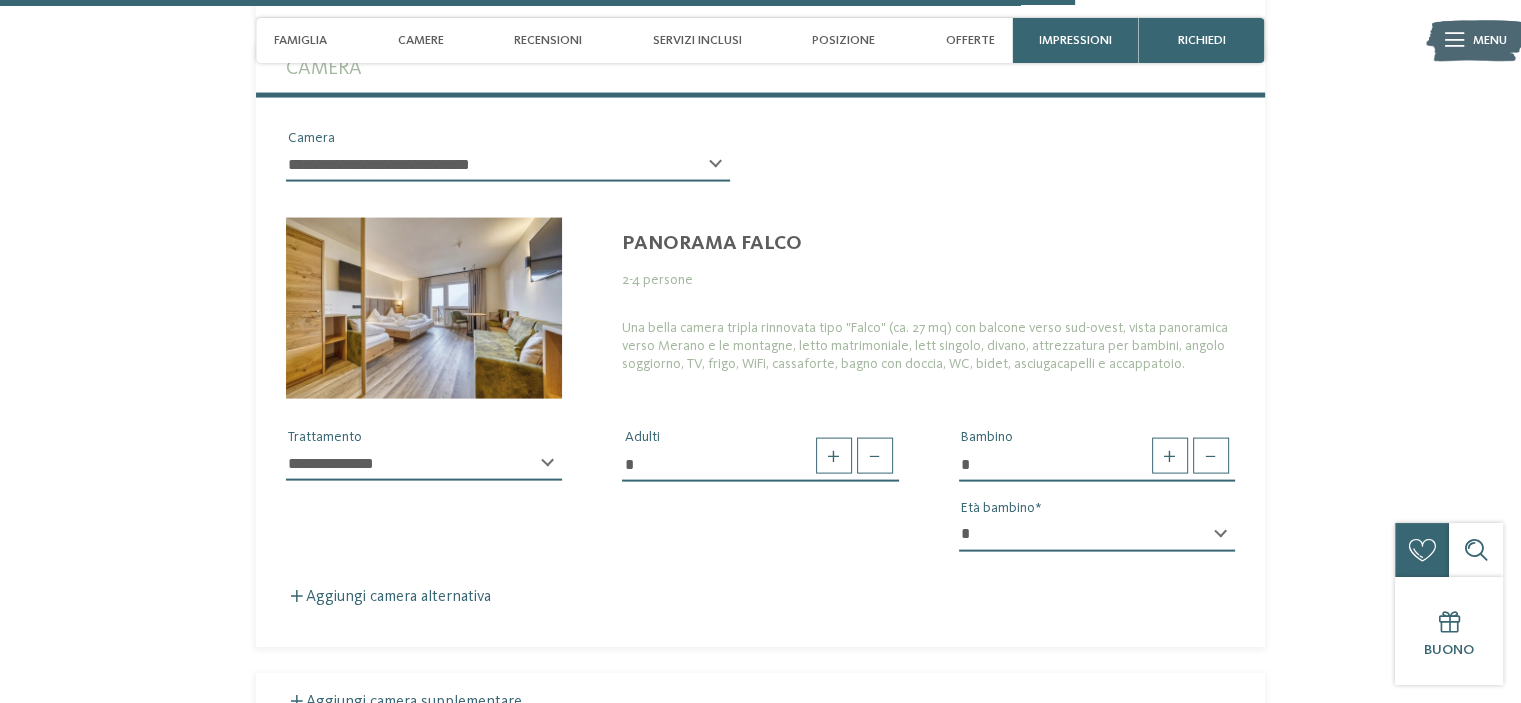 select on "*" 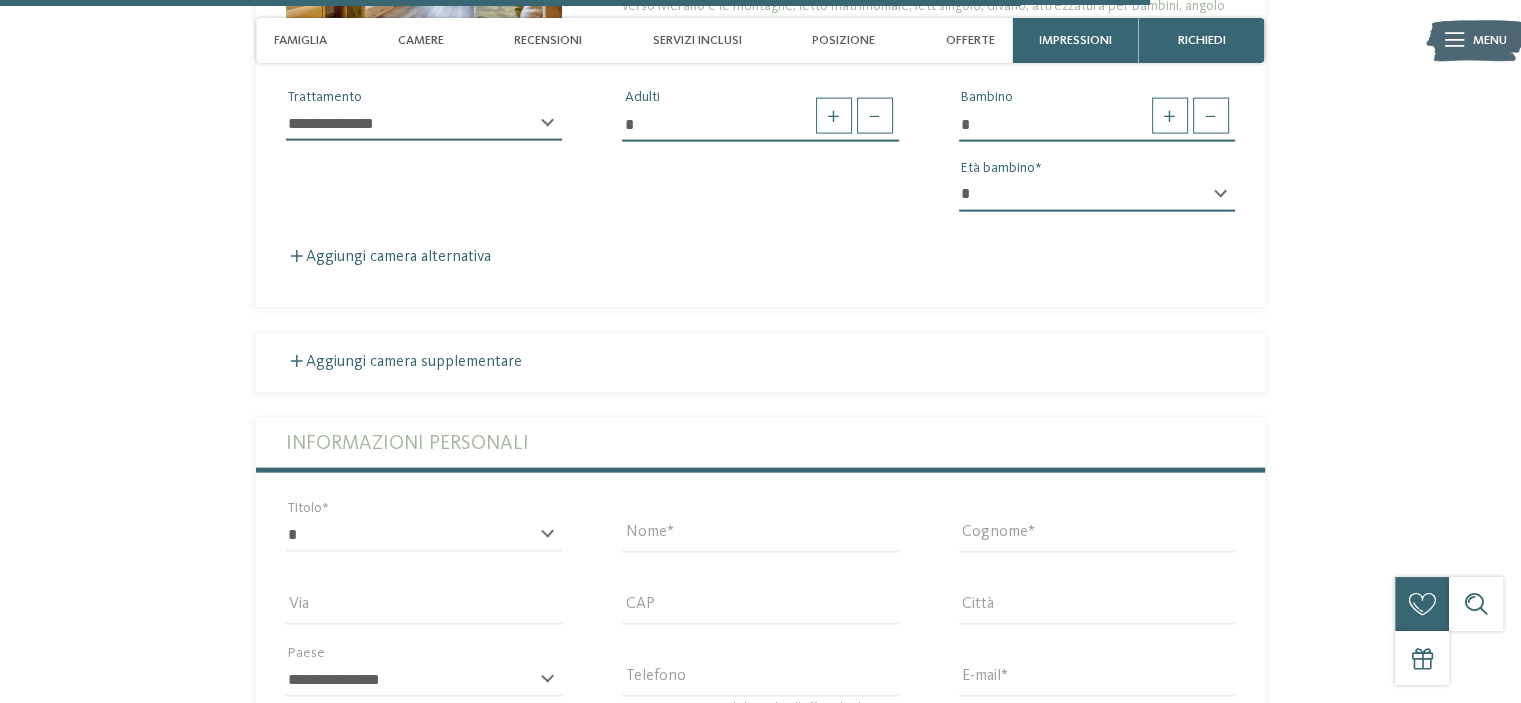 scroll, scrollTop: 4428, scrollLeft: 0, axis: vertical 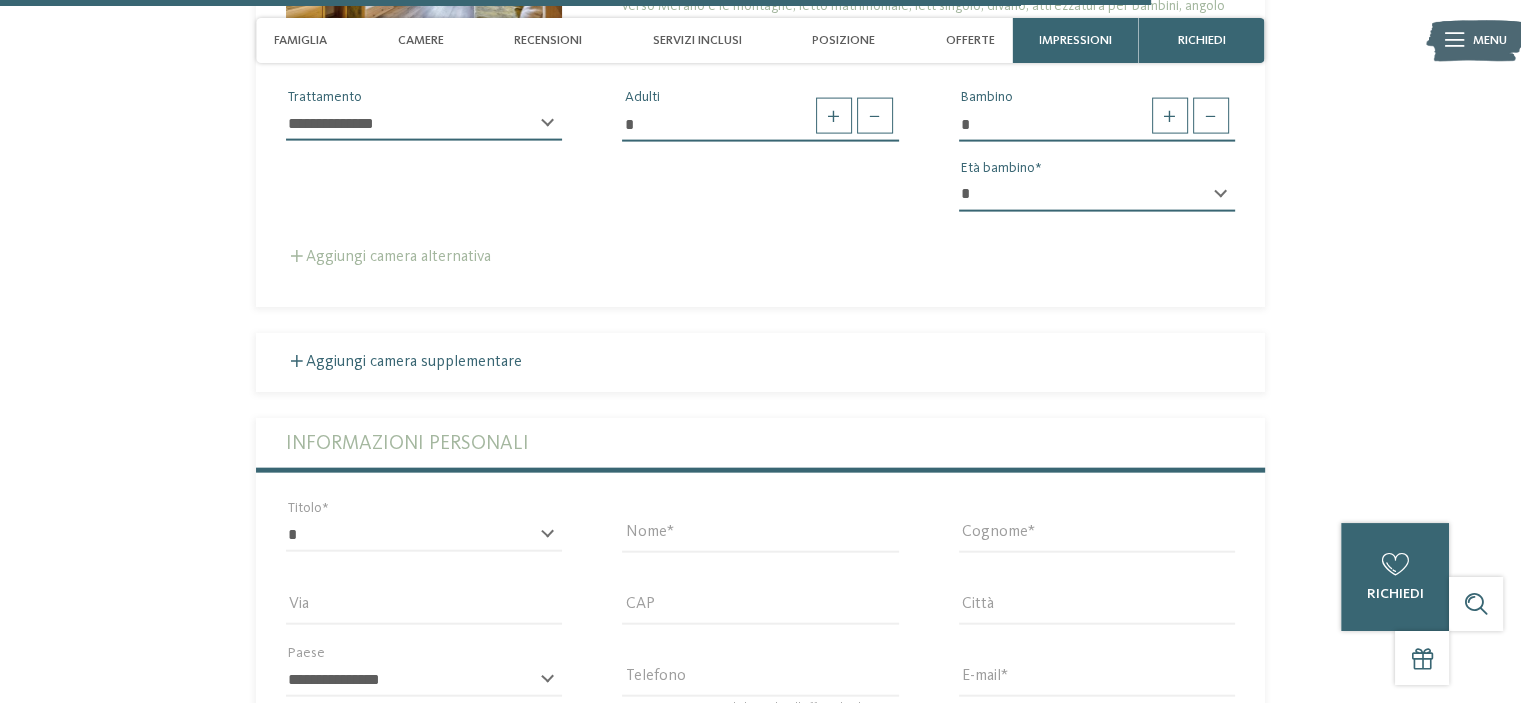 click at bounding box center (297, 256) 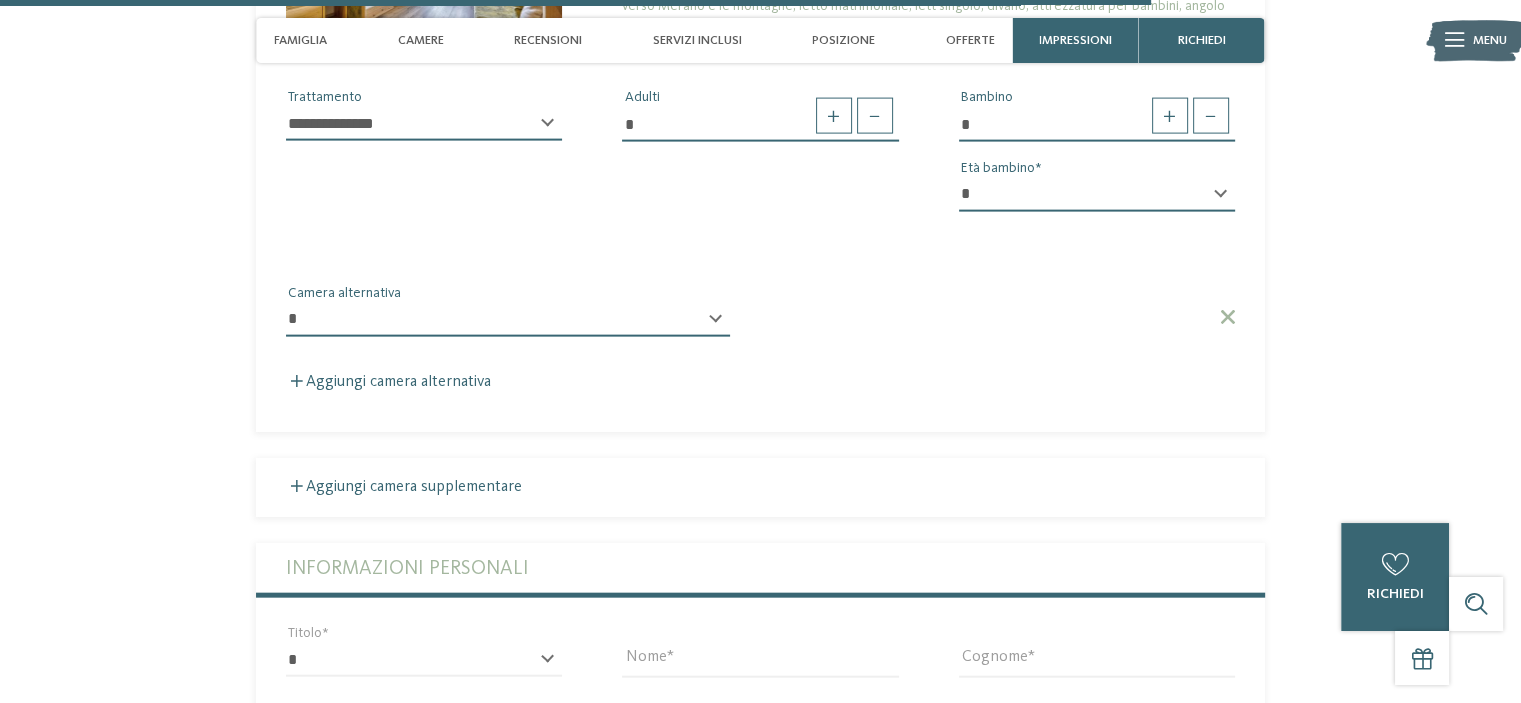 click on "**********" at bounding box center (508, 328) 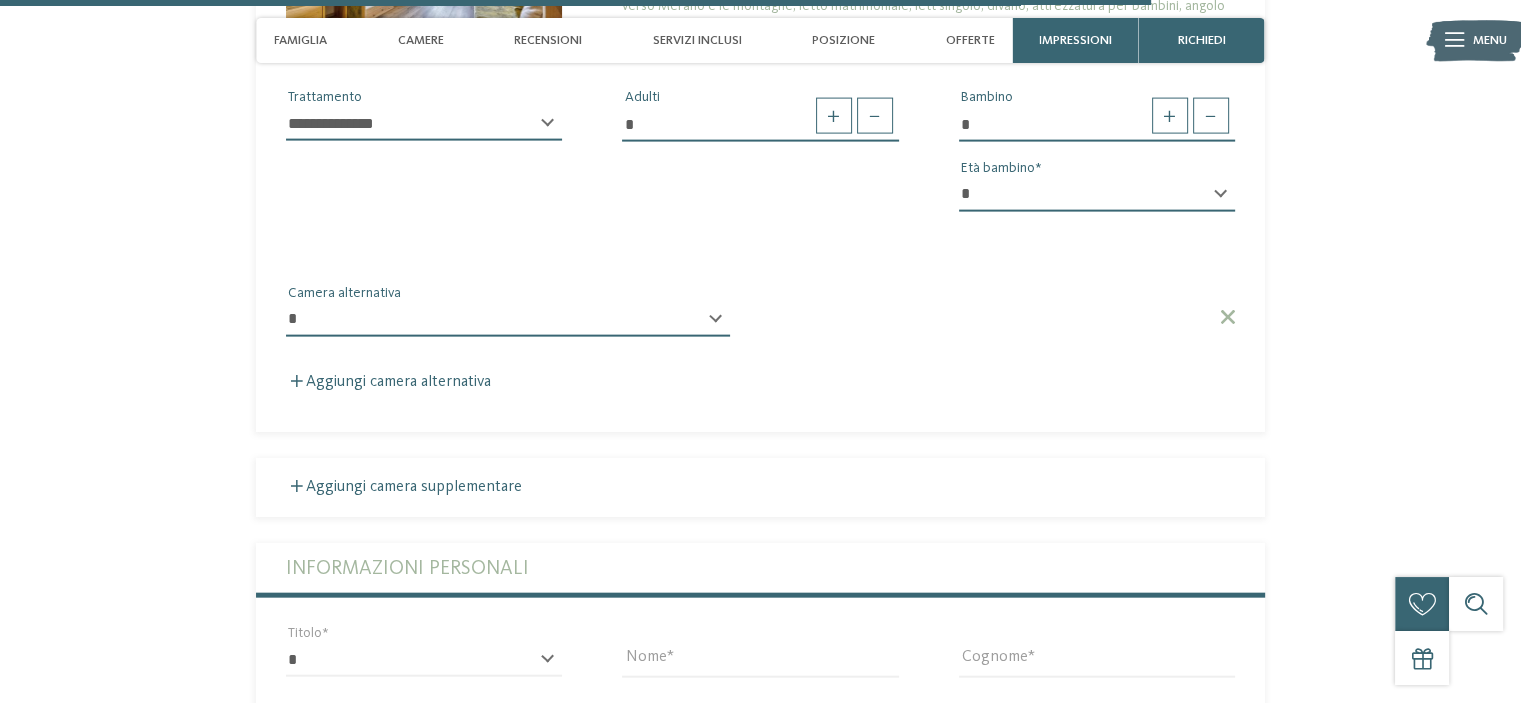 click on "**********" at bounding box center [508, 328] 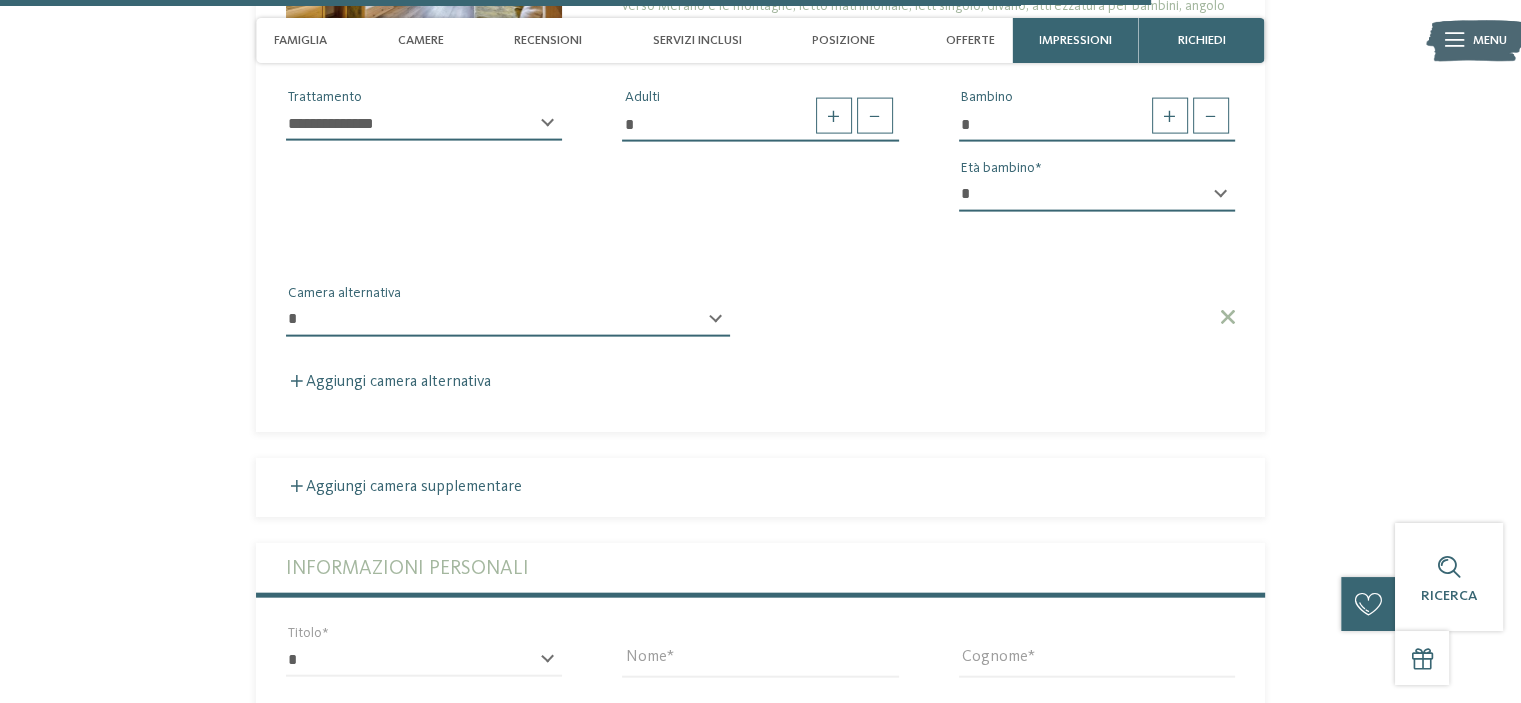 click on "**********" at bounding box center [508, 320] 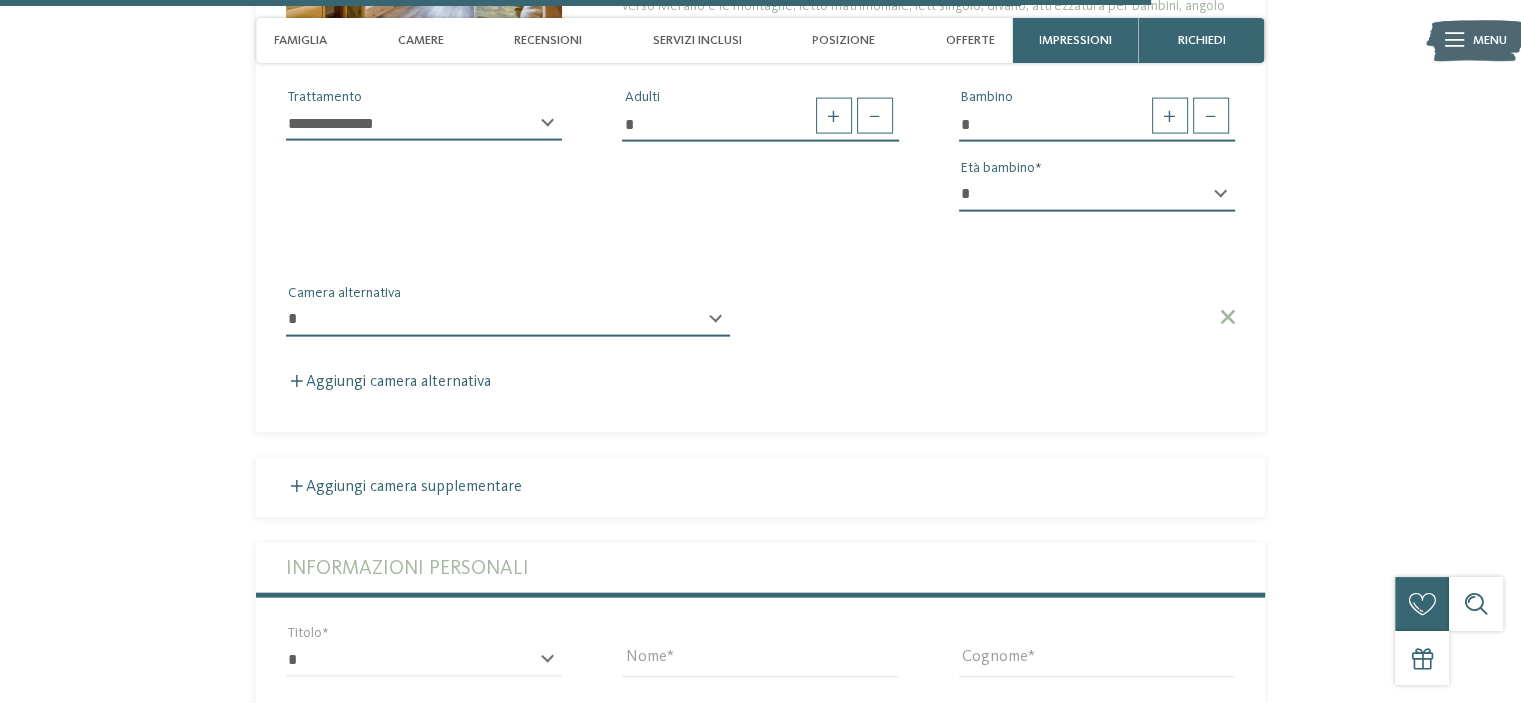 select on "*****" 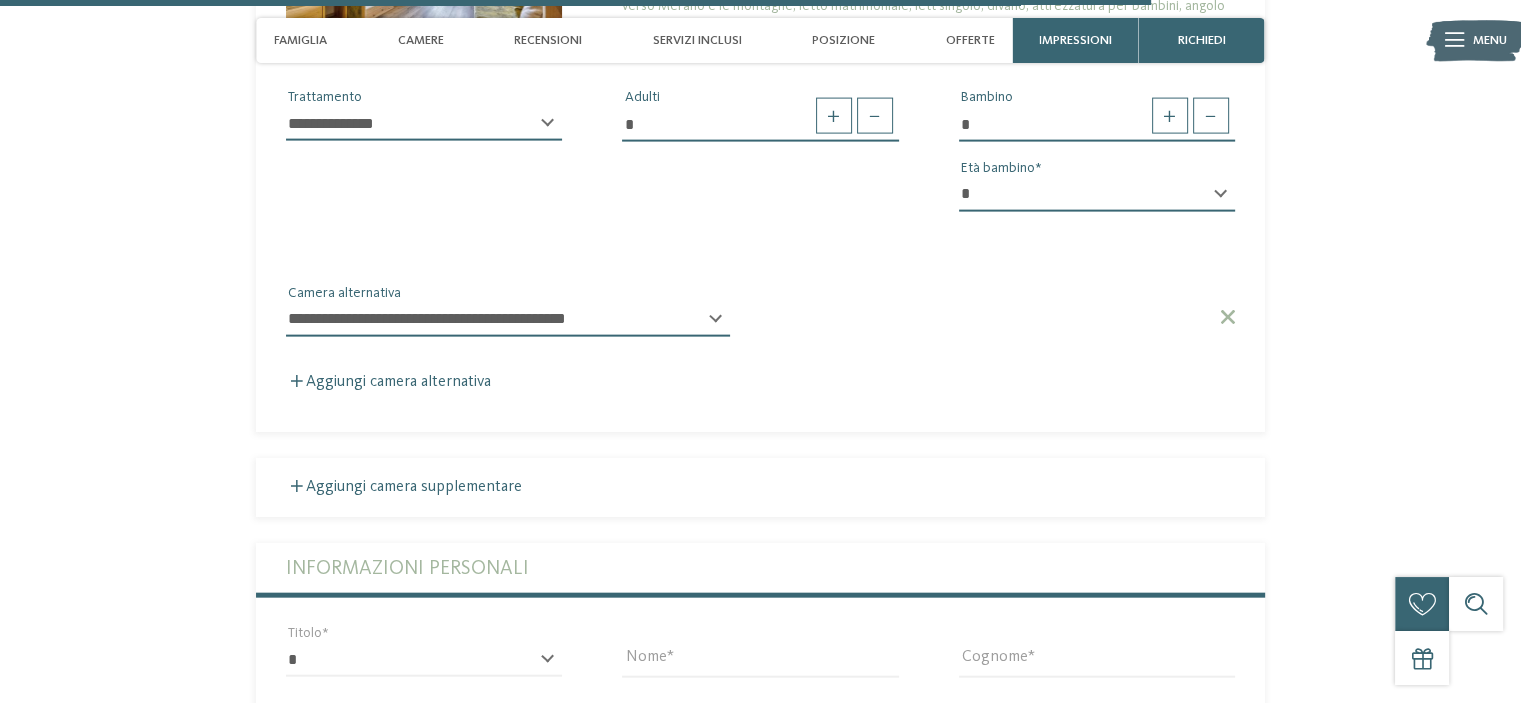click on "**********" at bounding box center (508, 320) 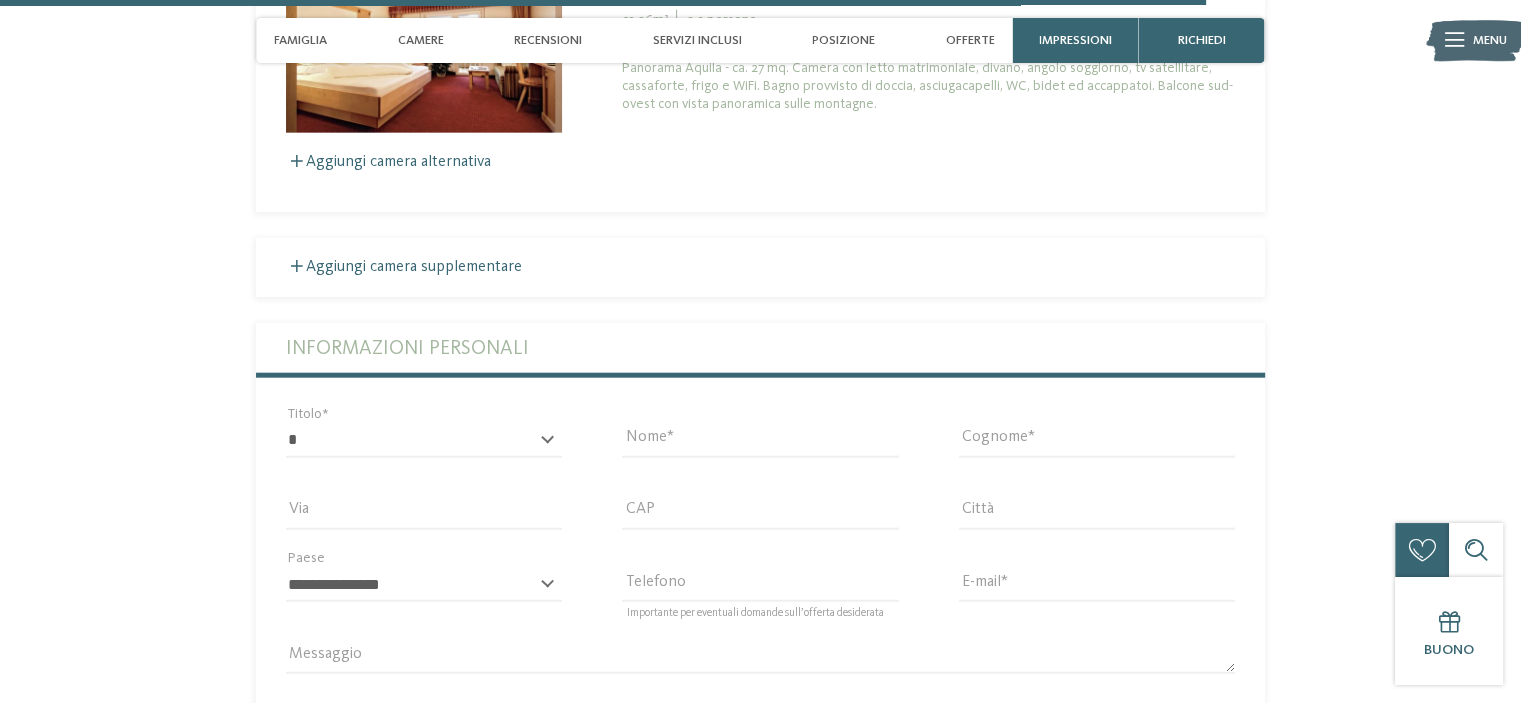 scroll, scrollTop: 4900, scrollLeft: 0, axis: vertical 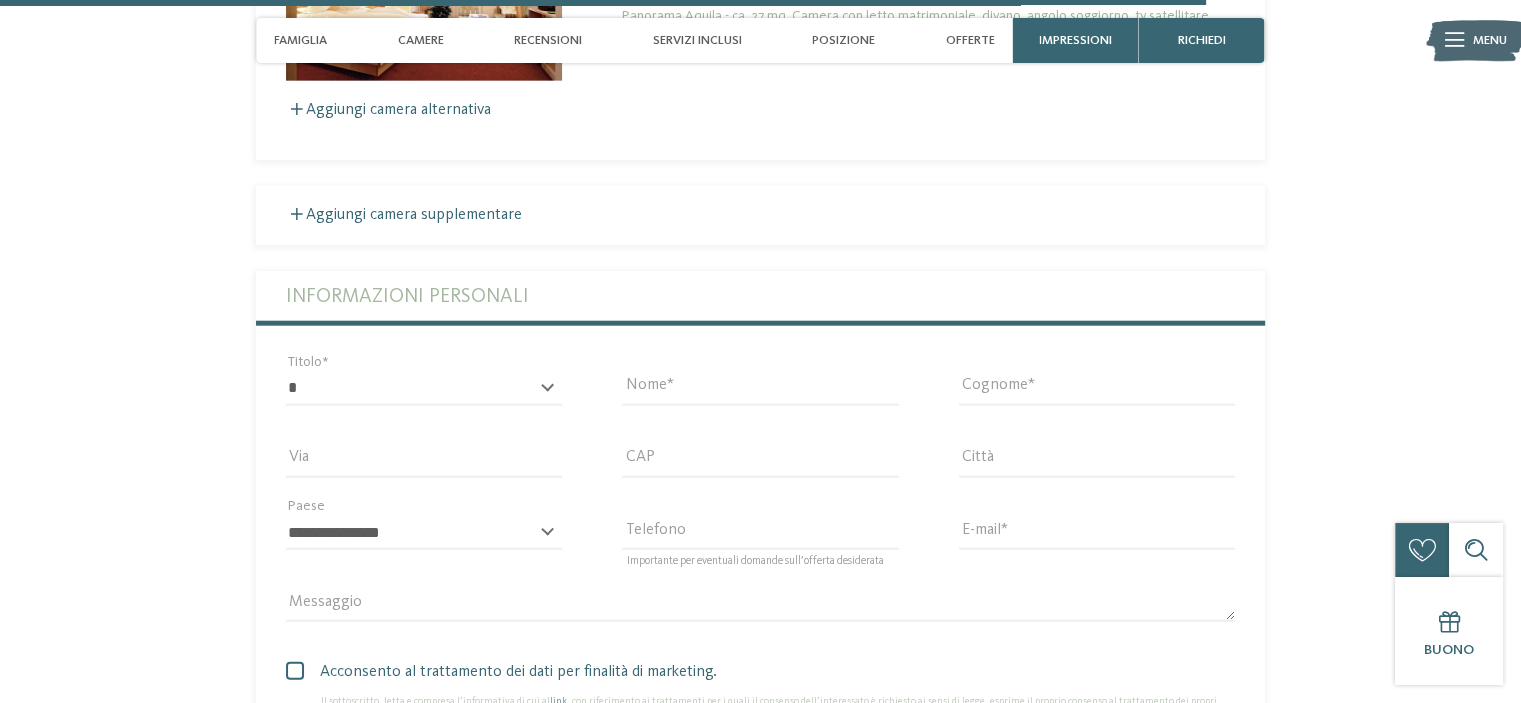 click on "* ****** ******* ******** ******
Titolo" at bounding box center (424, 398) 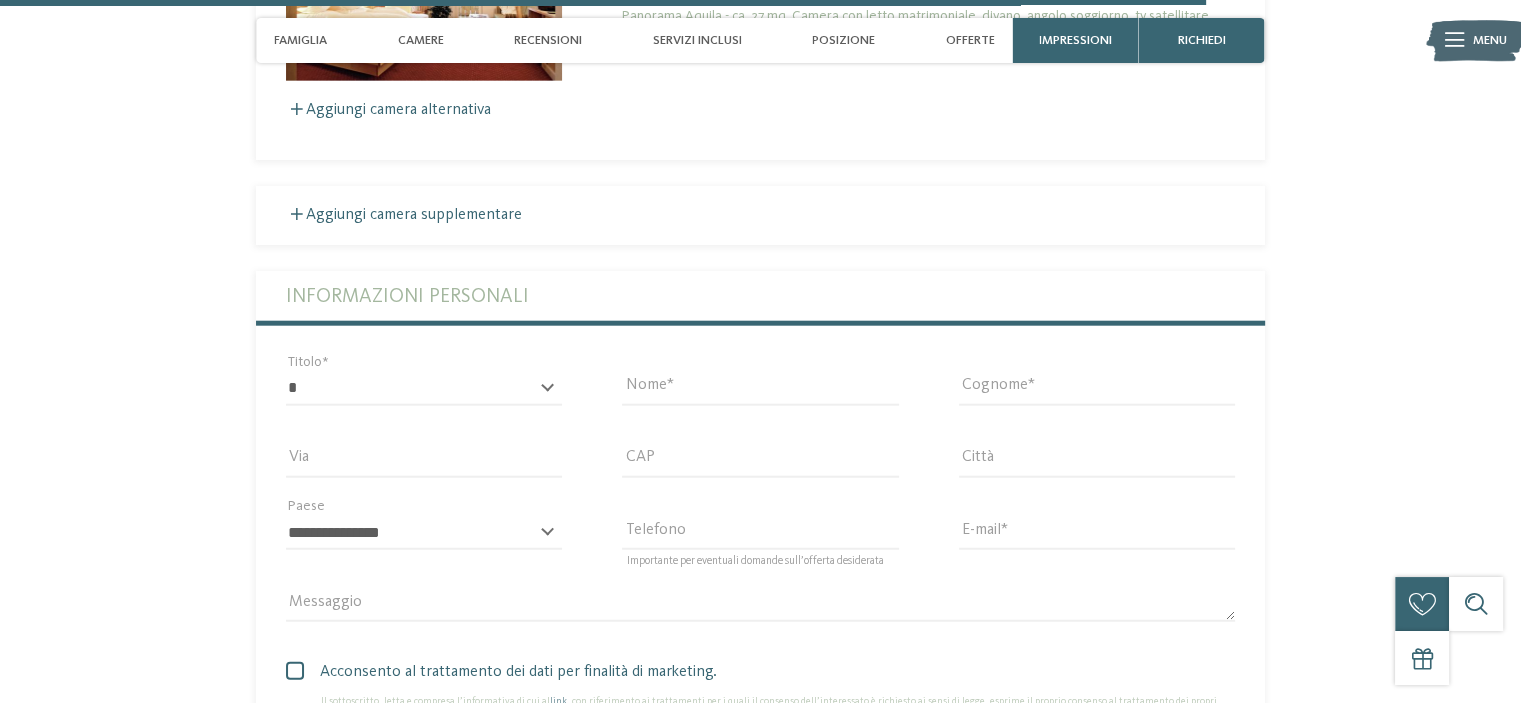 click on "* ****** ******* ******** ******
Titolo" at bounding box center [424, 398] 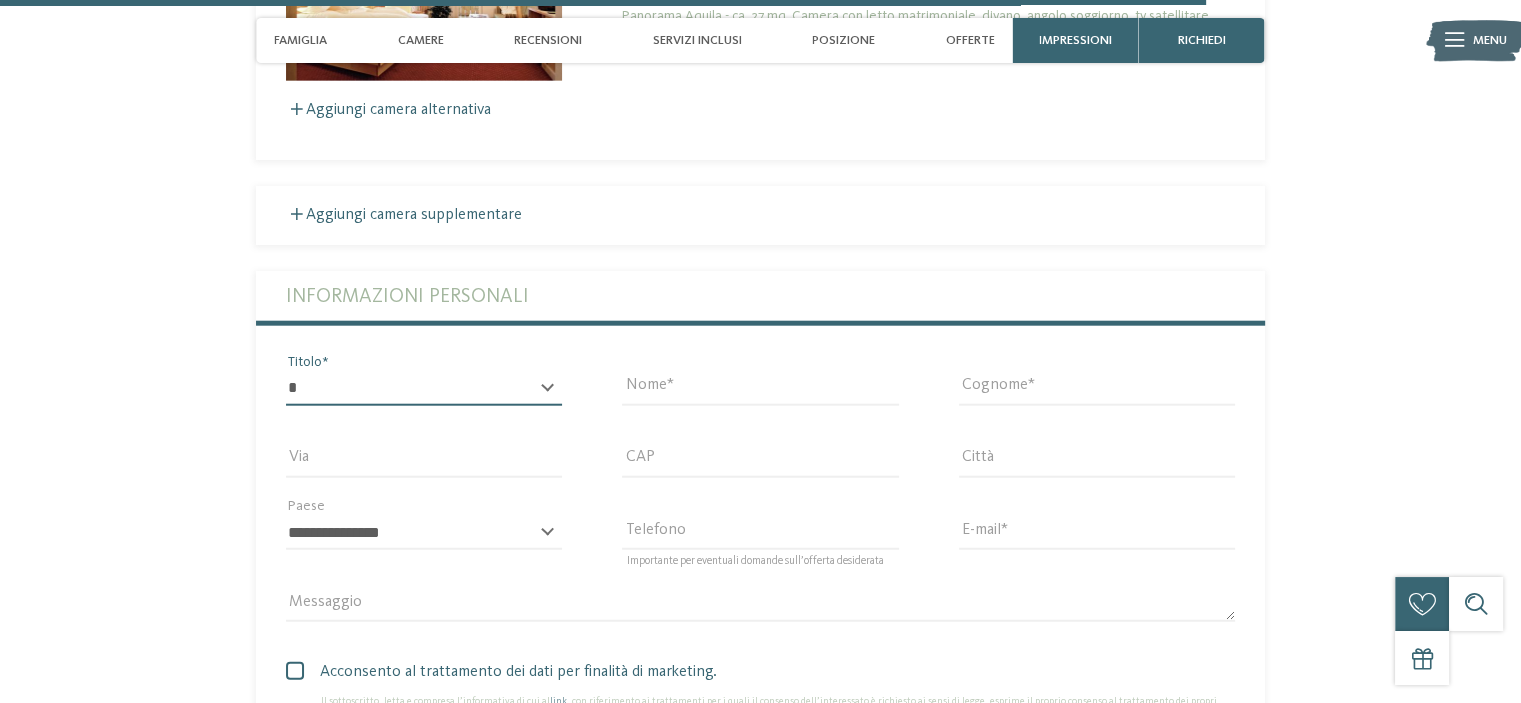 click on "* ****** ******* ******** ******" at bounding box center [424, 389] 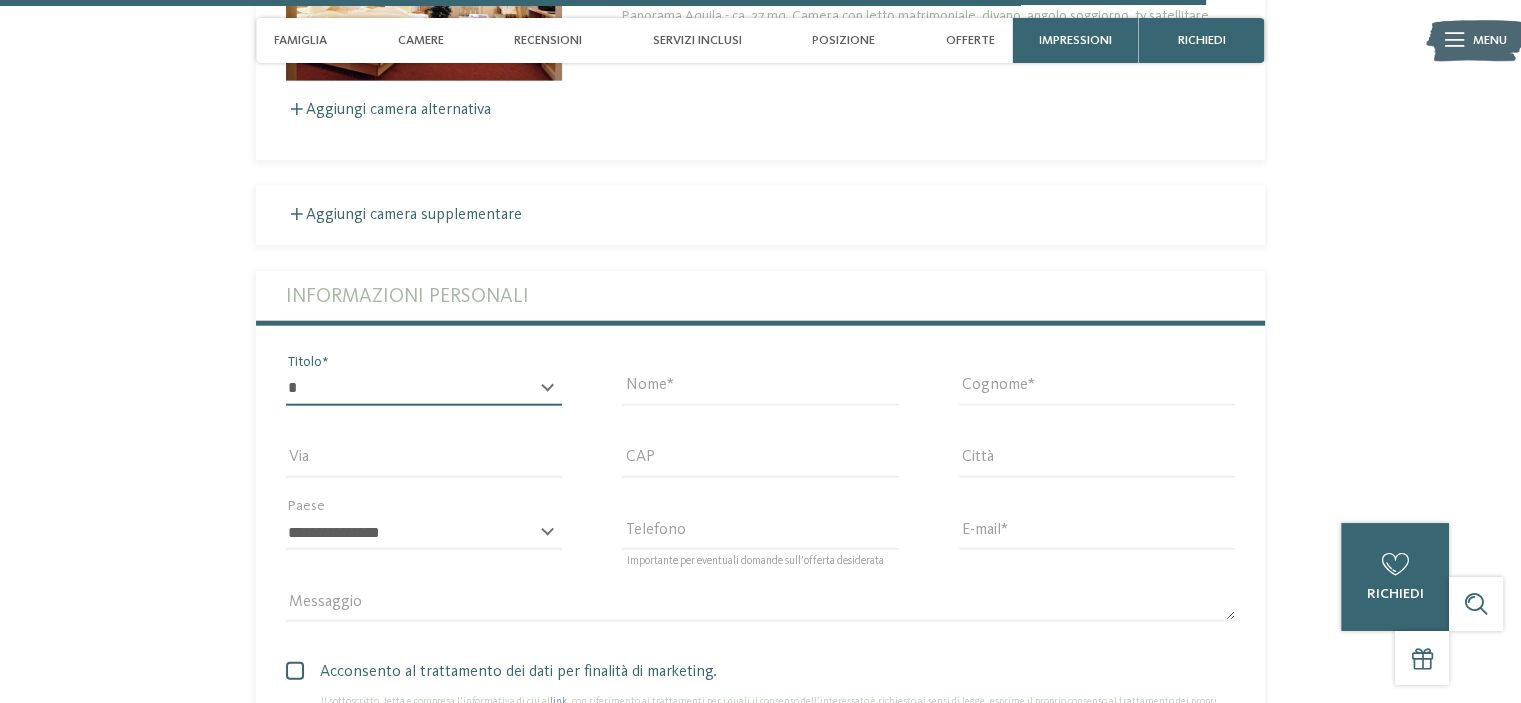 select on "*" 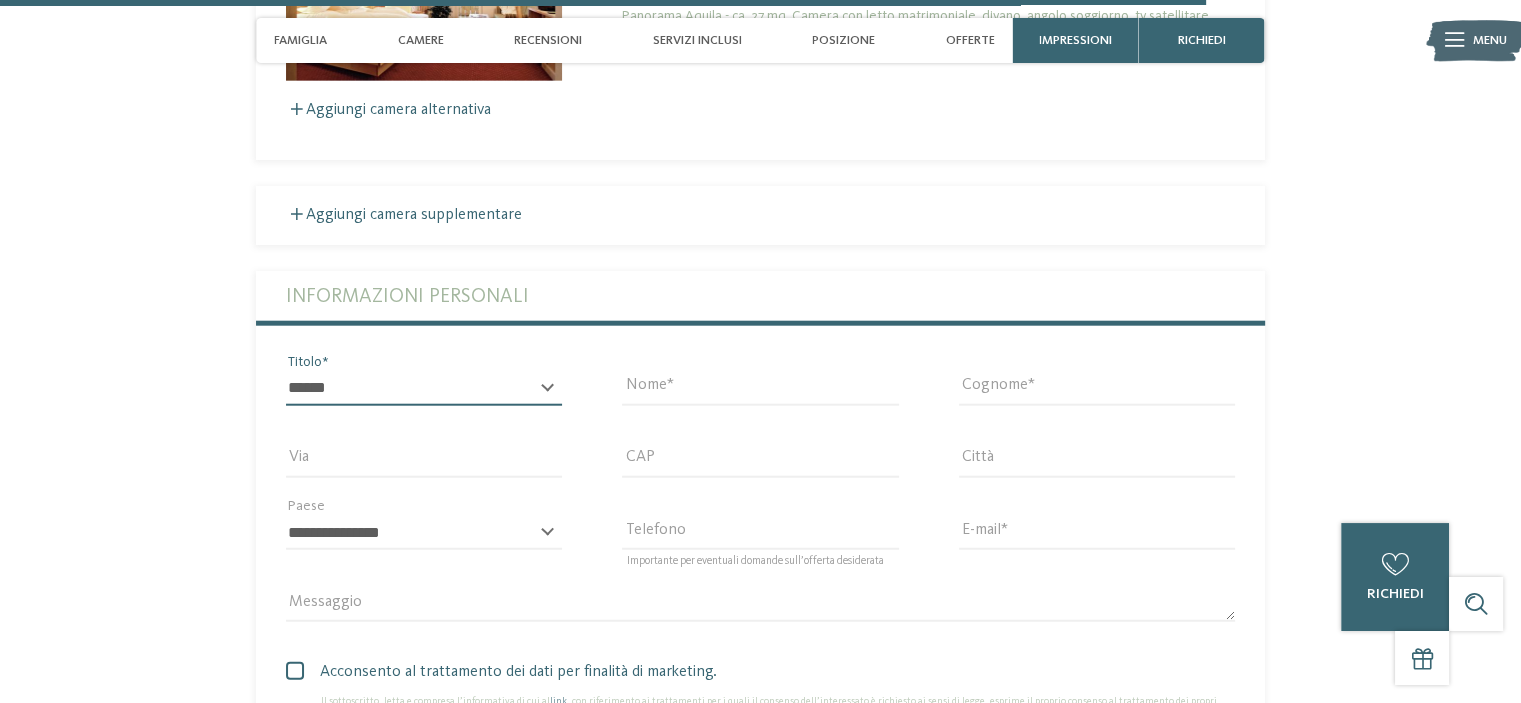 click on "* ****** ******* ******** ******" at bounding box center (424, 389) 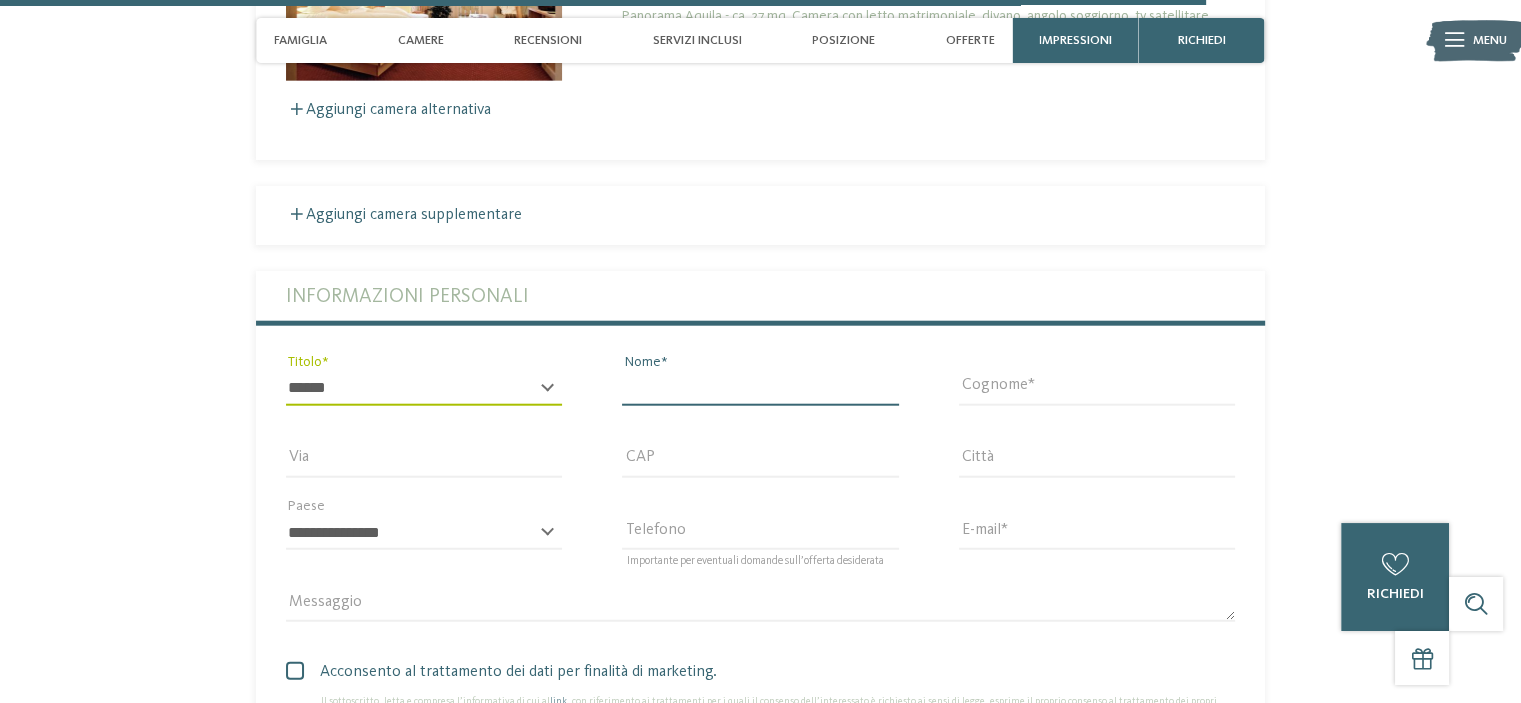 click on "Nome" at bounding box center (760, 389) 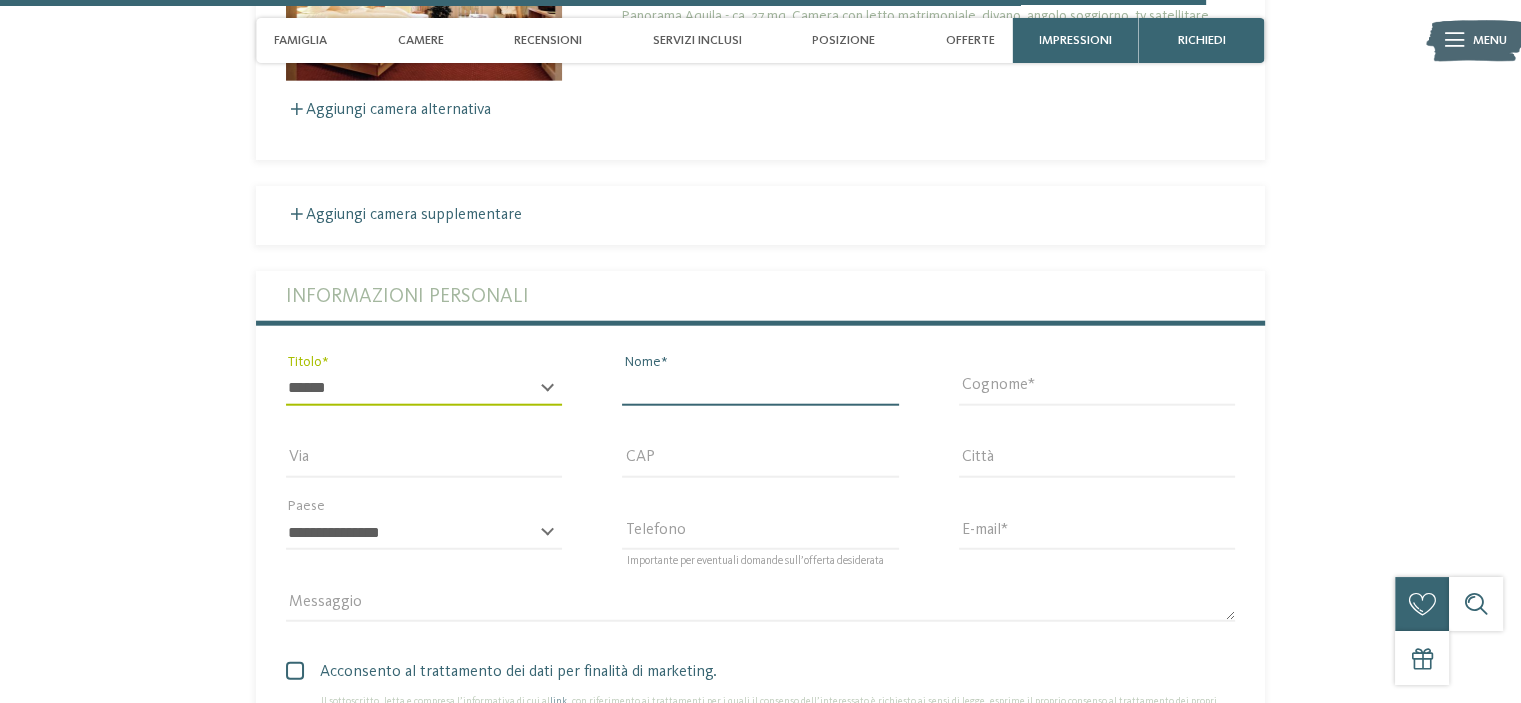 type on "********" 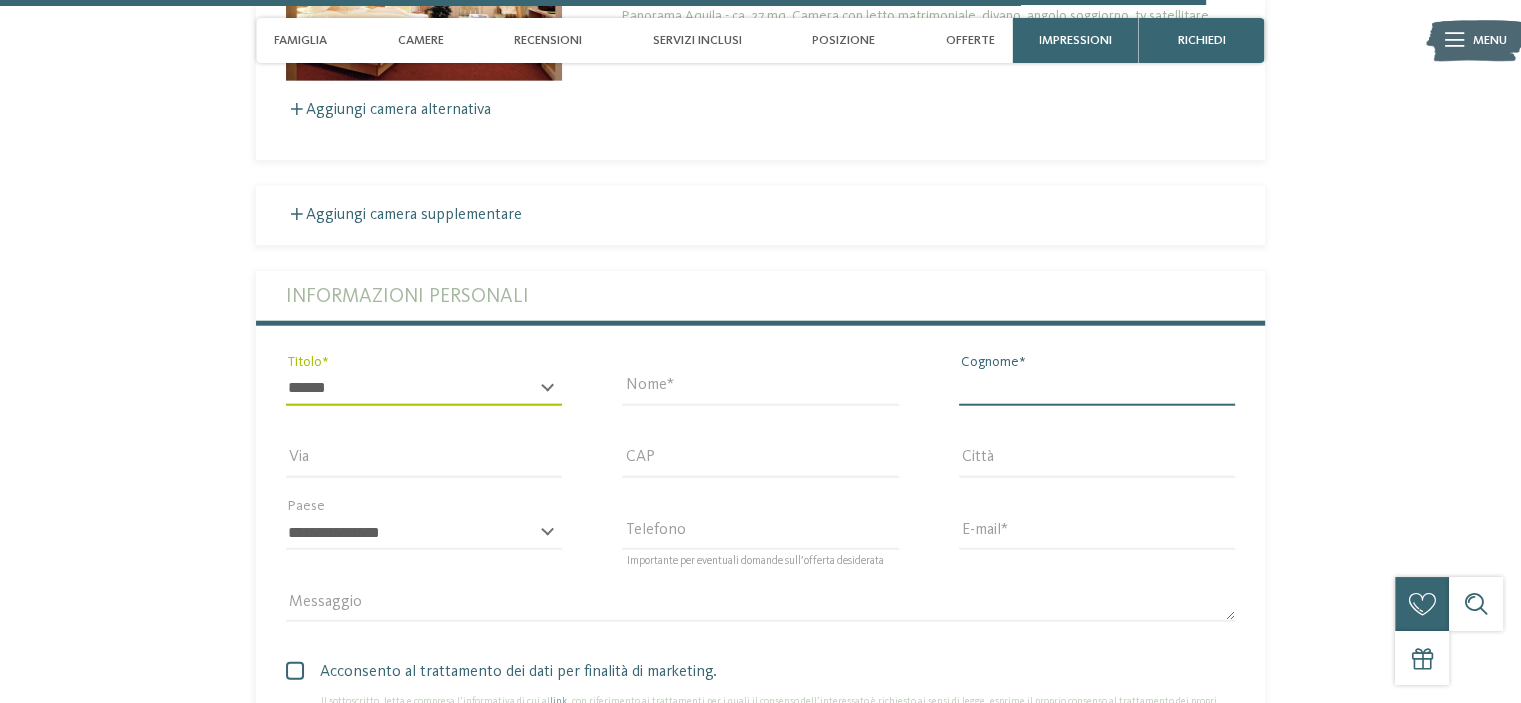 type on "*********" 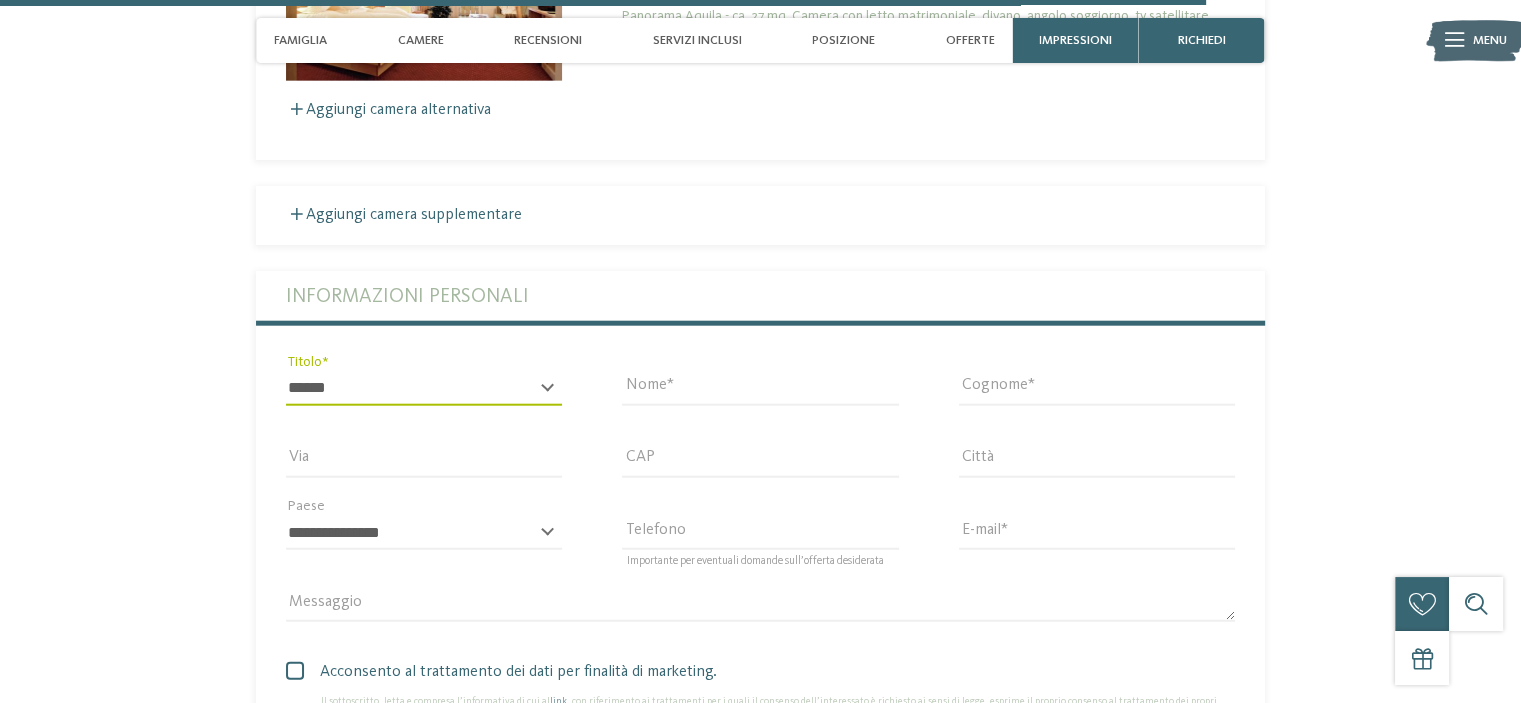 type on "**********" 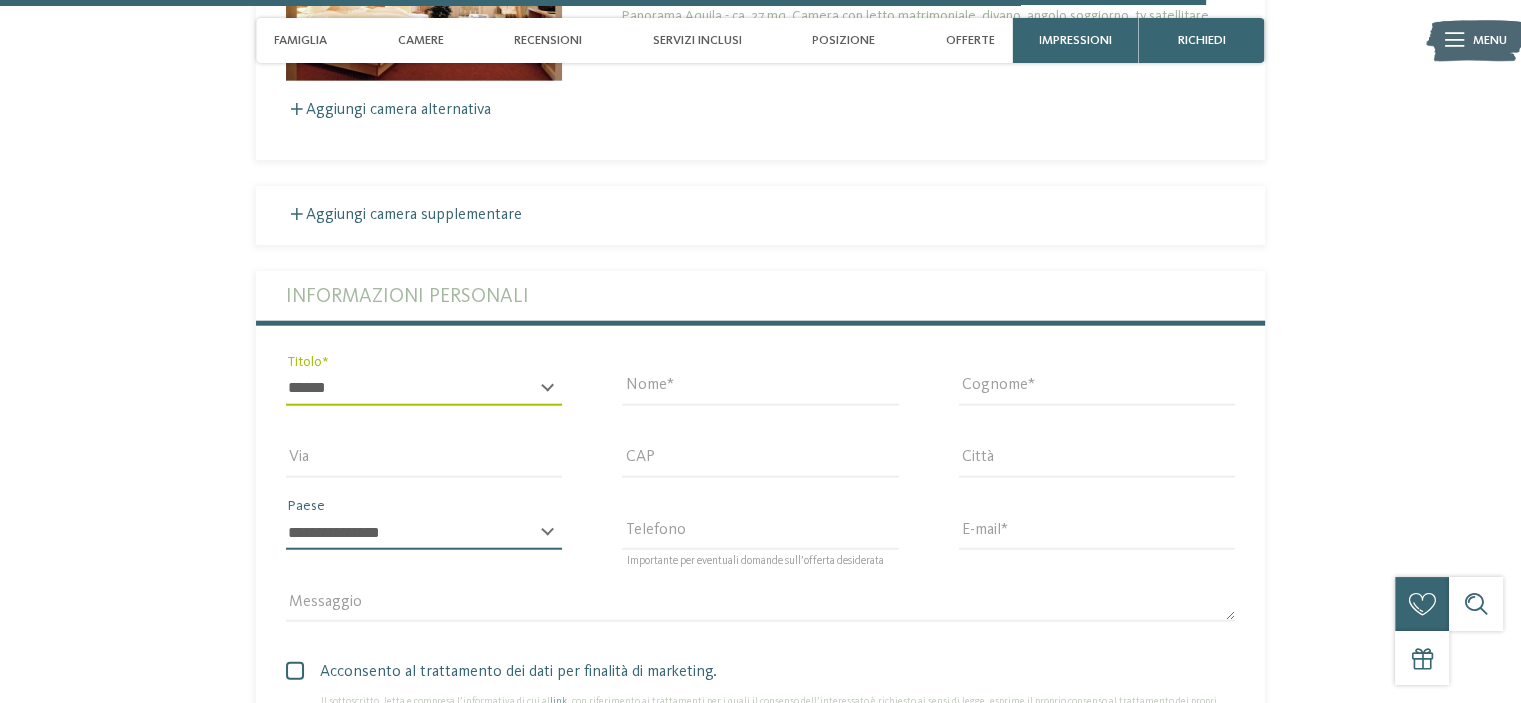 select on "**" 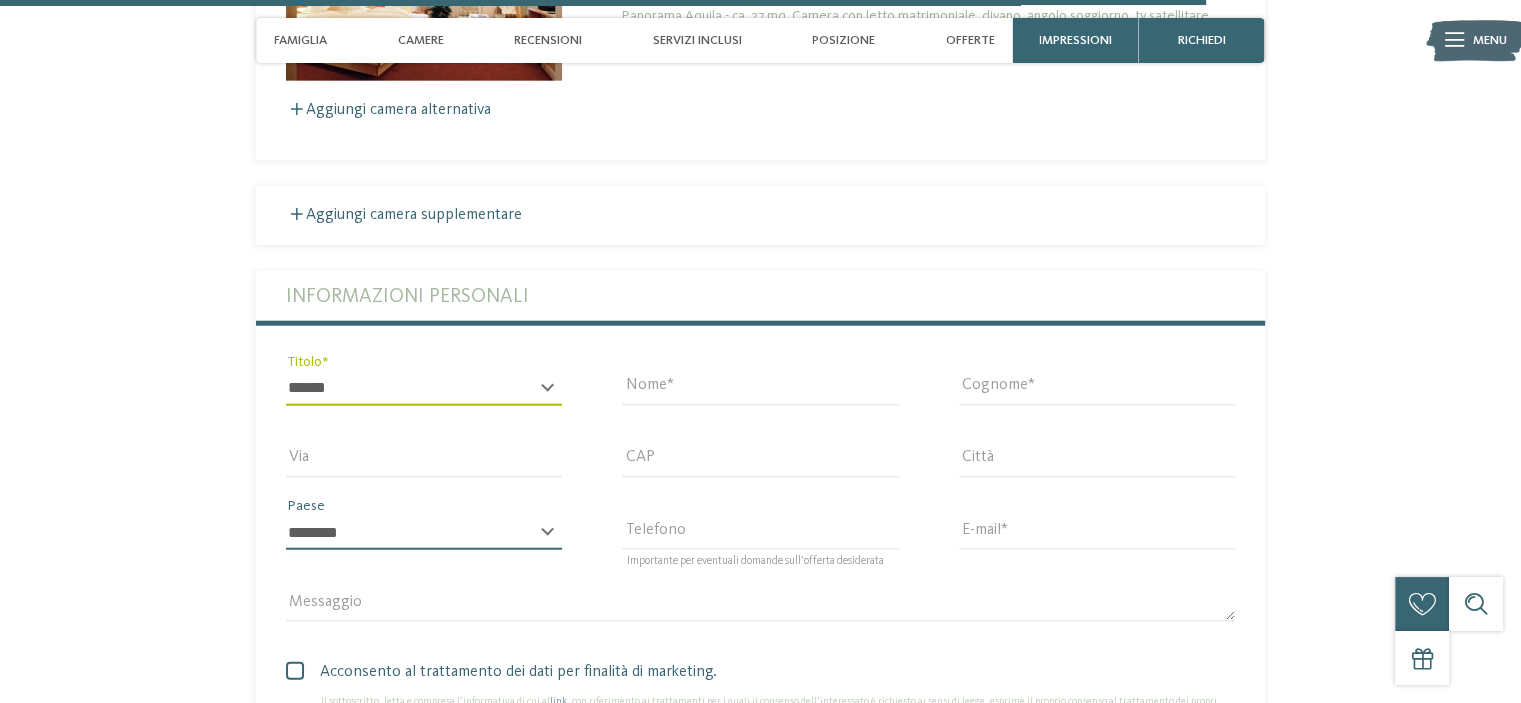 type on "**********" 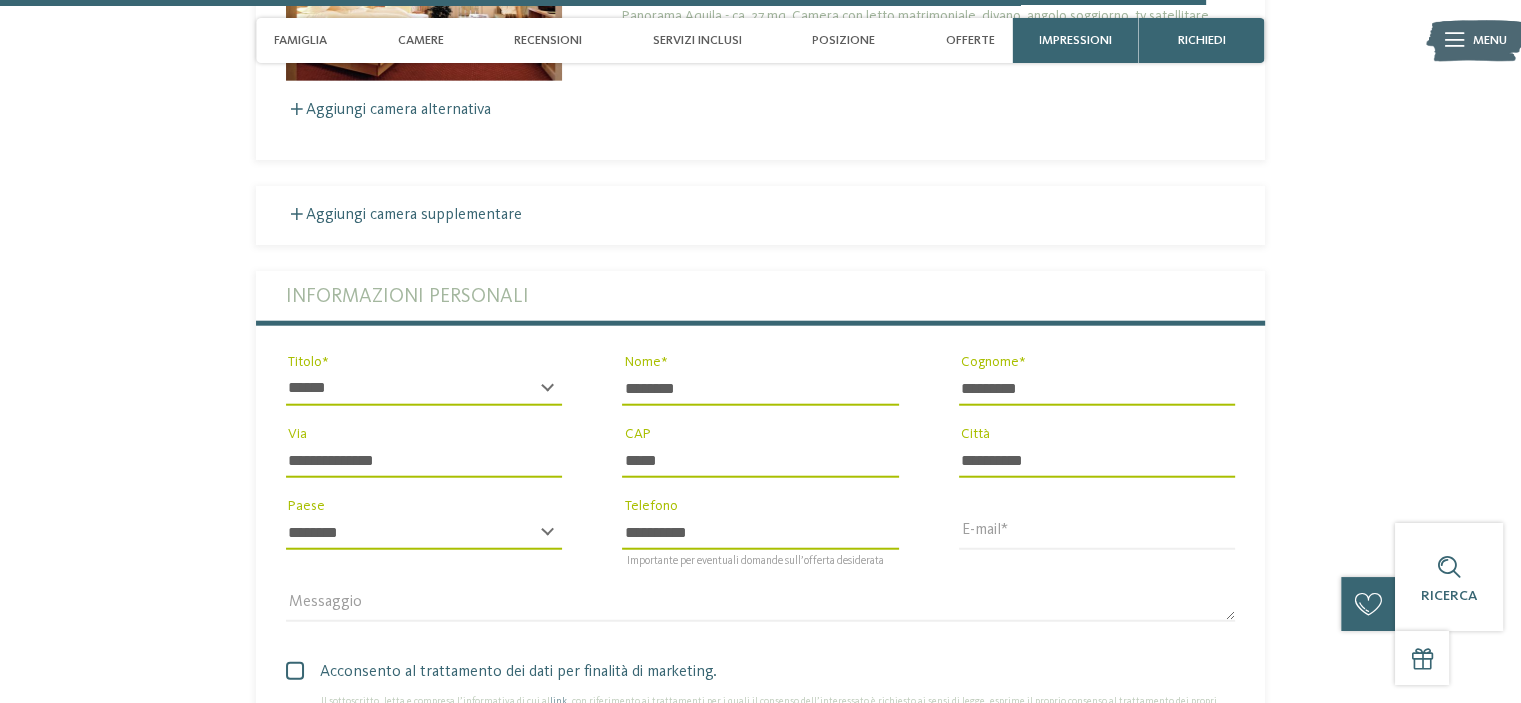 click on "**********" at bounding box center [424, 461] 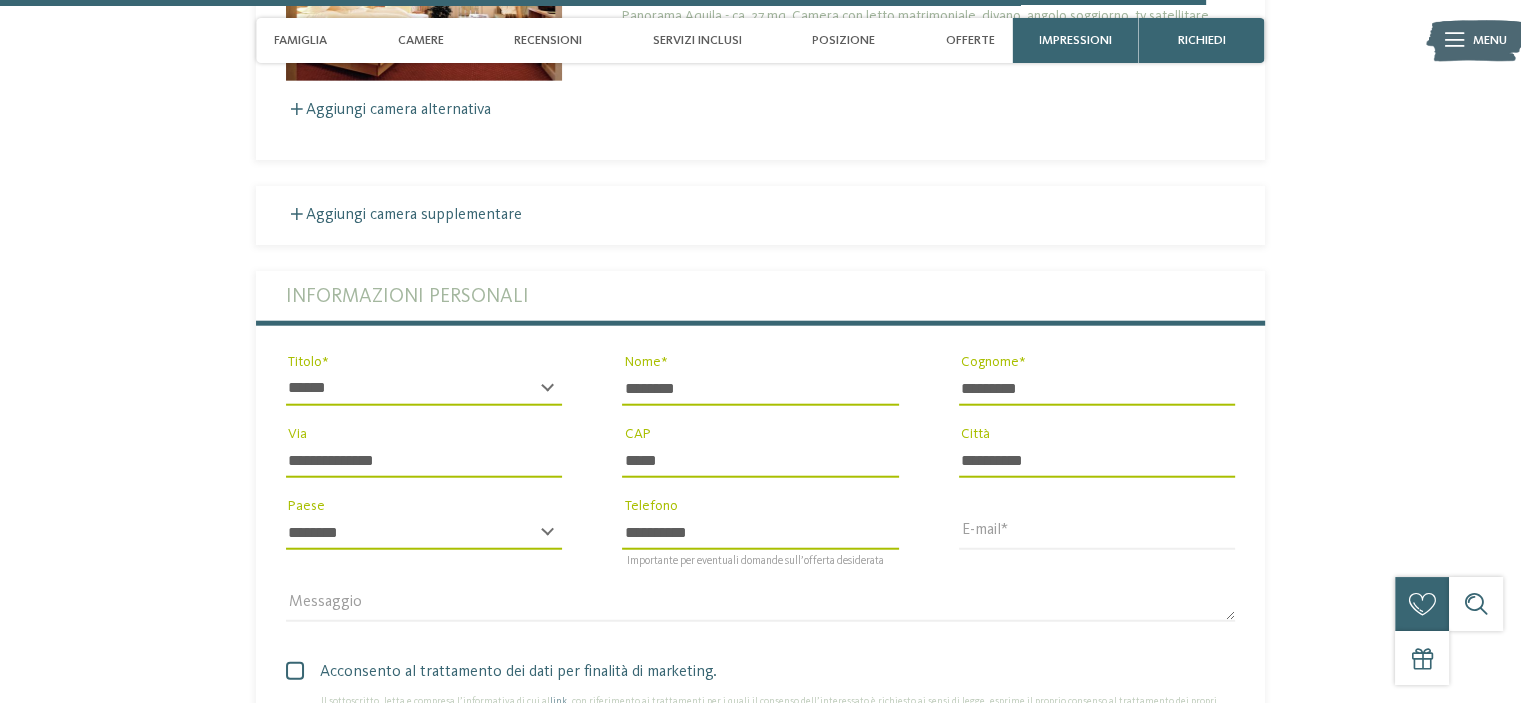 click on "**********" at bounding box center (424, 461) 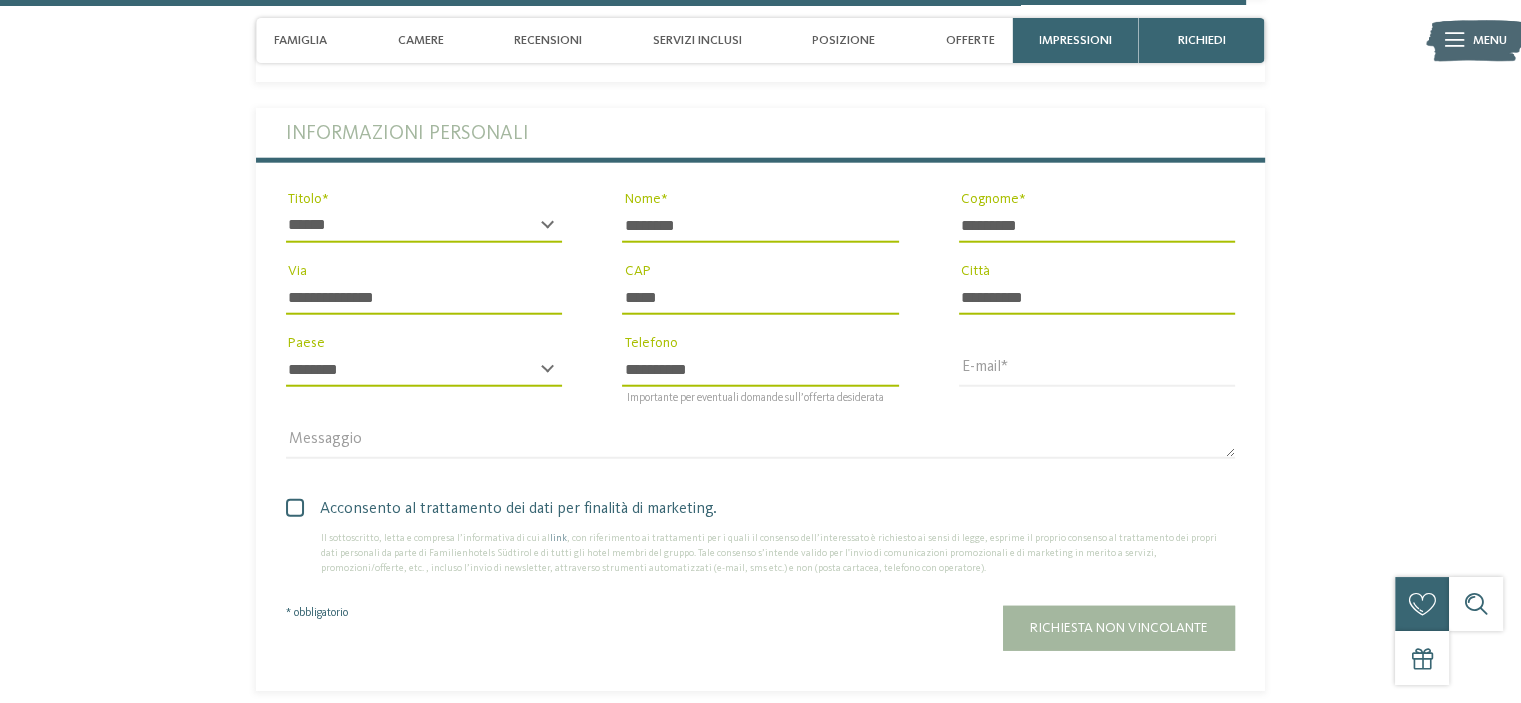 scroll, scrollTop: 5064, scrollLeft: 0, axis: vertical 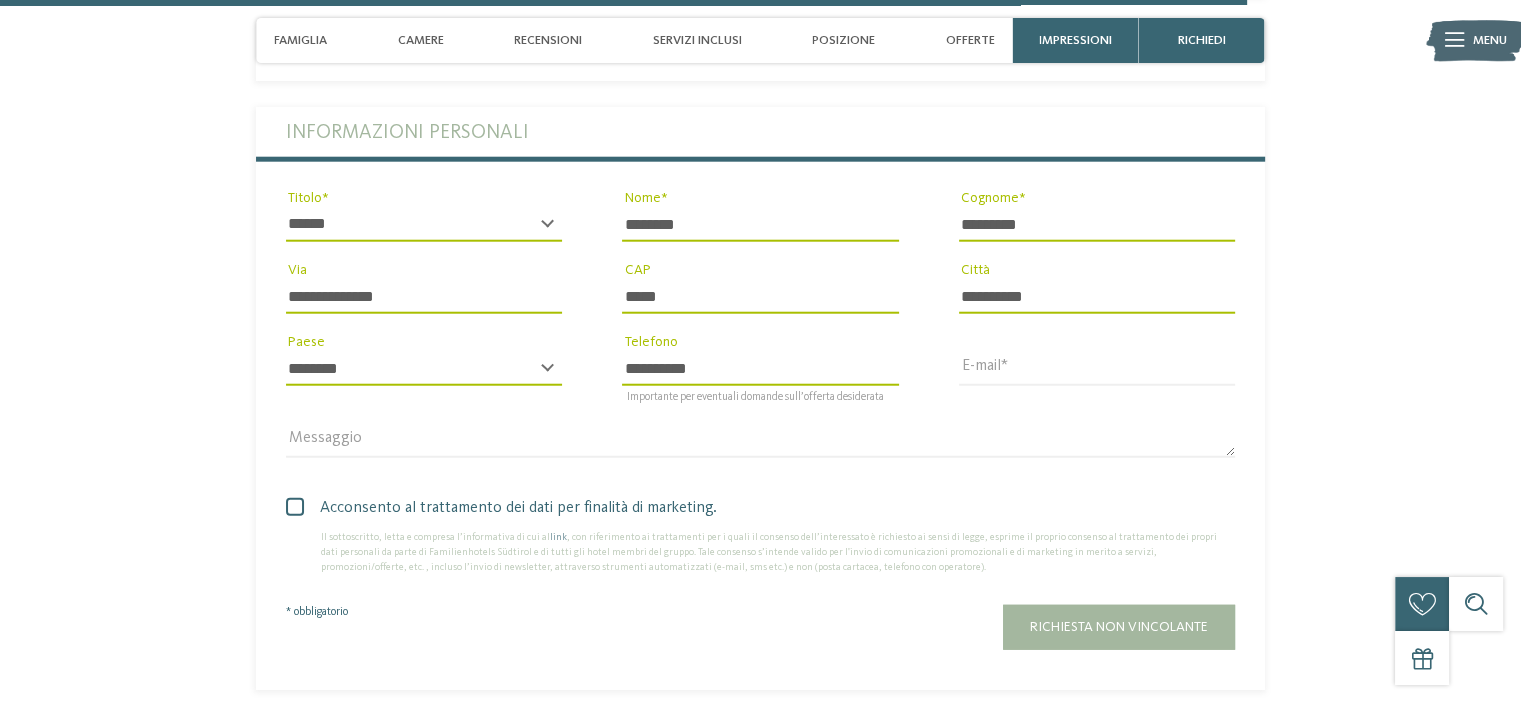 type on "**********" 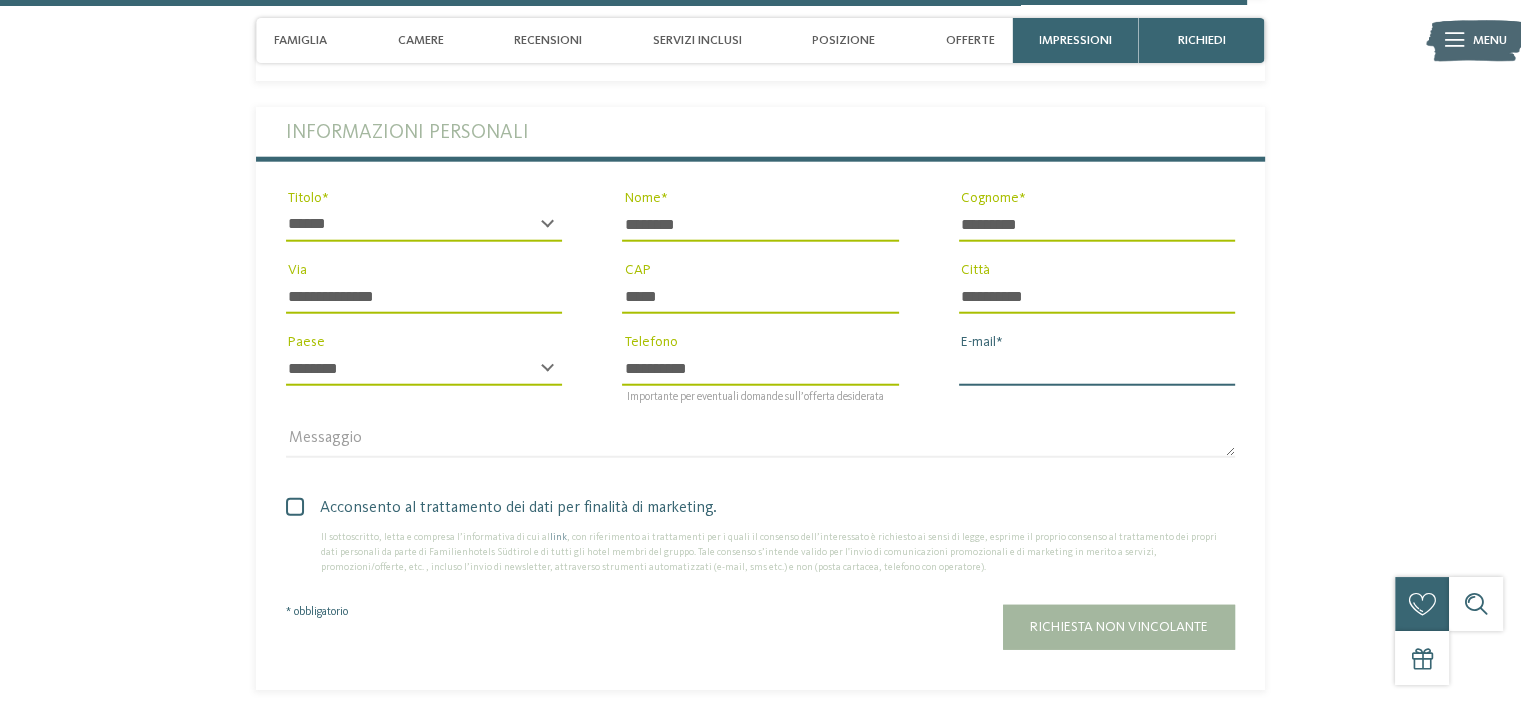 click on "E-mail" at bounding box center (1097, 369) 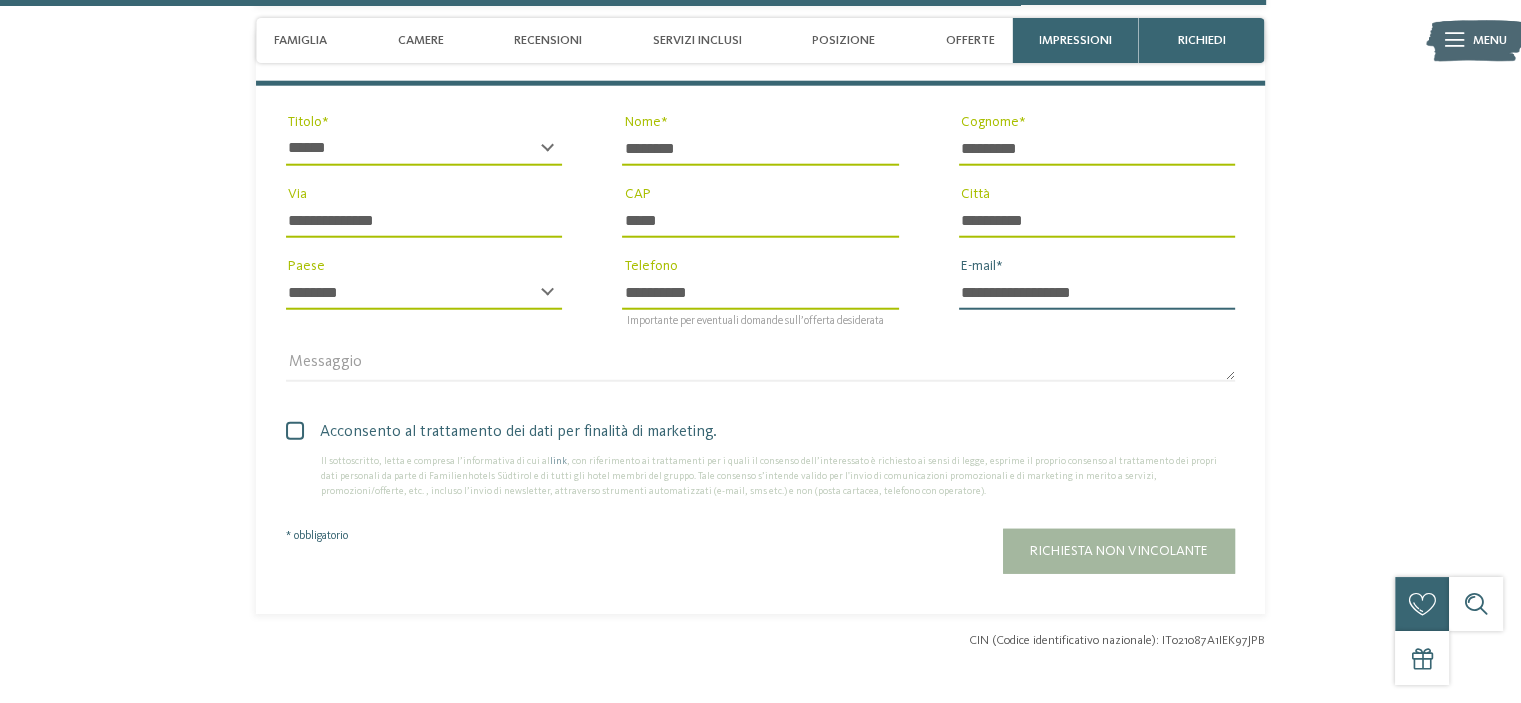 scroll, scrollTop: 5152, scrollLeft: 0, axis: vertical 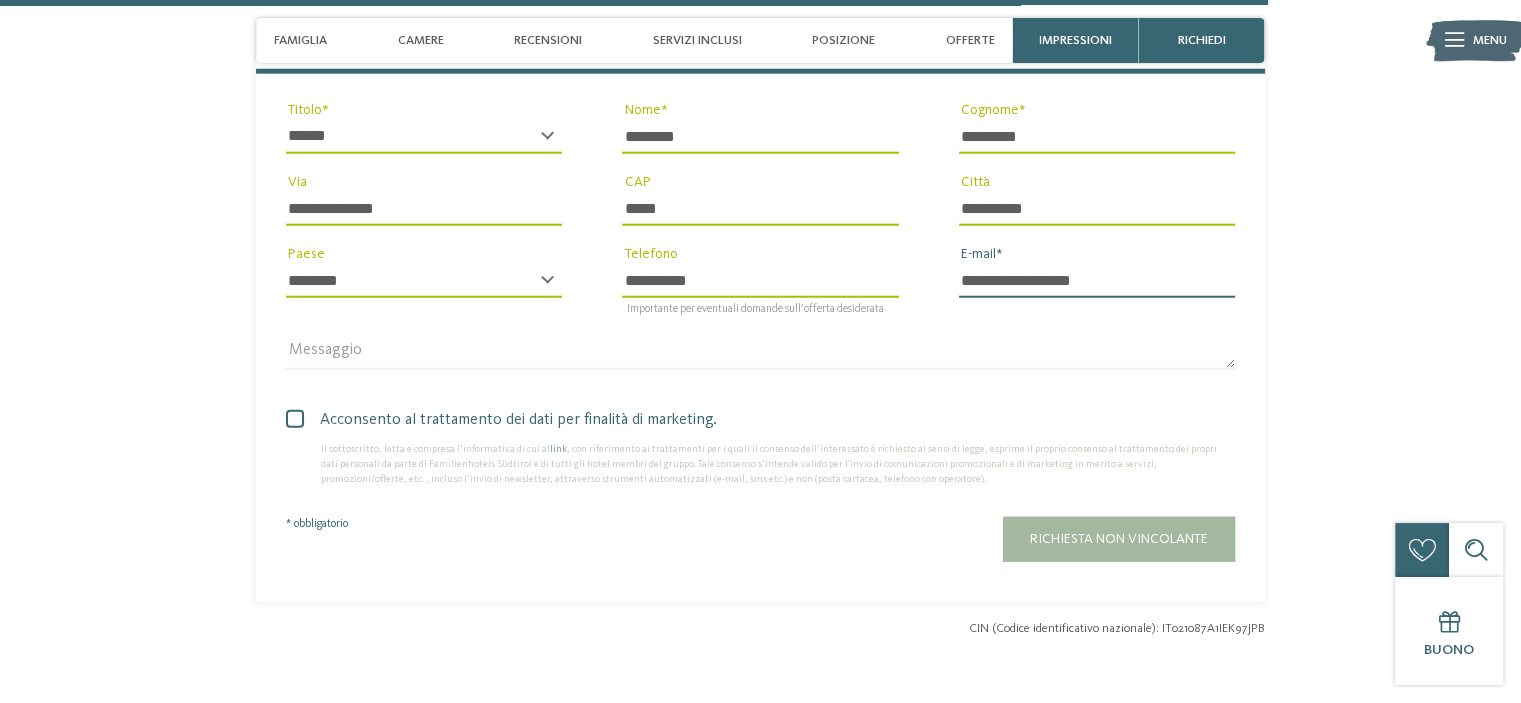 type on "**********" 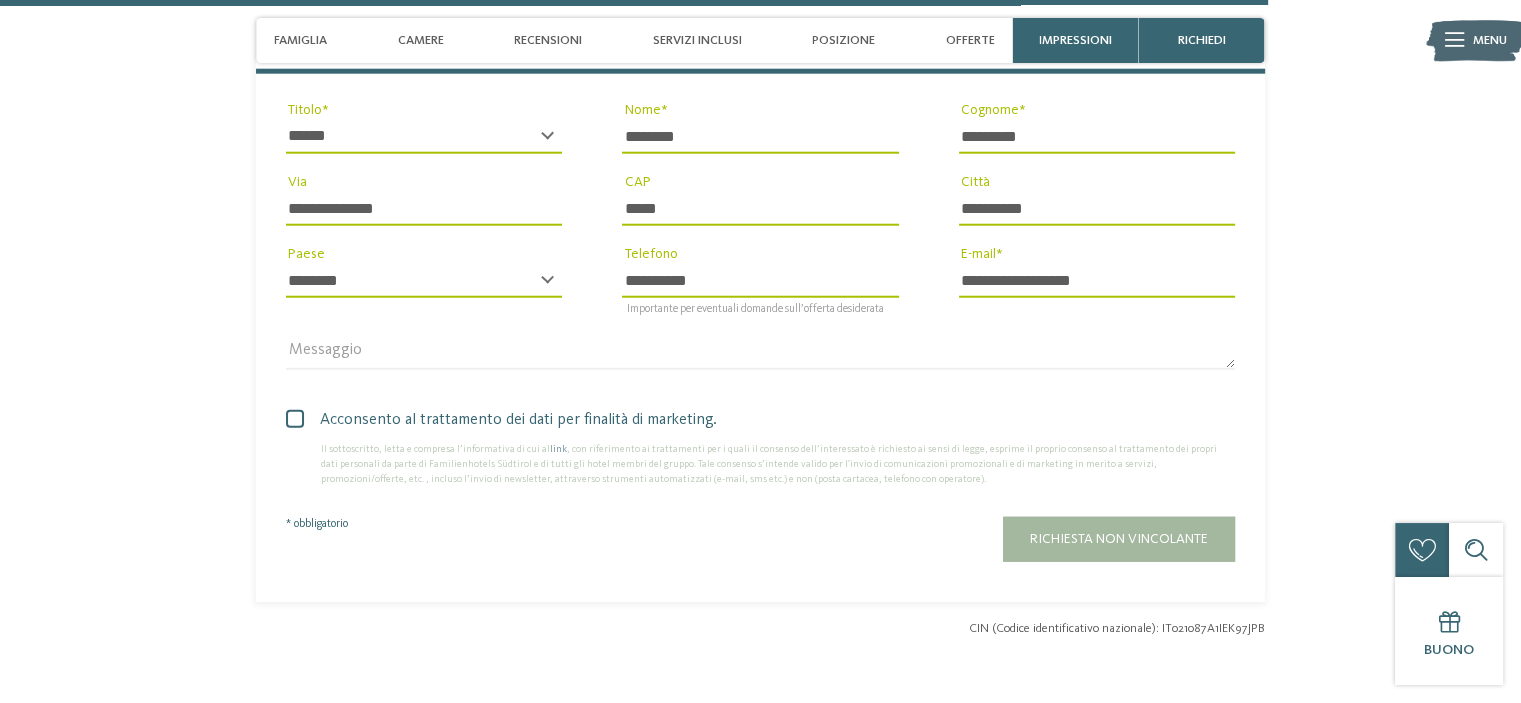 click at bounding box center [295, 419] 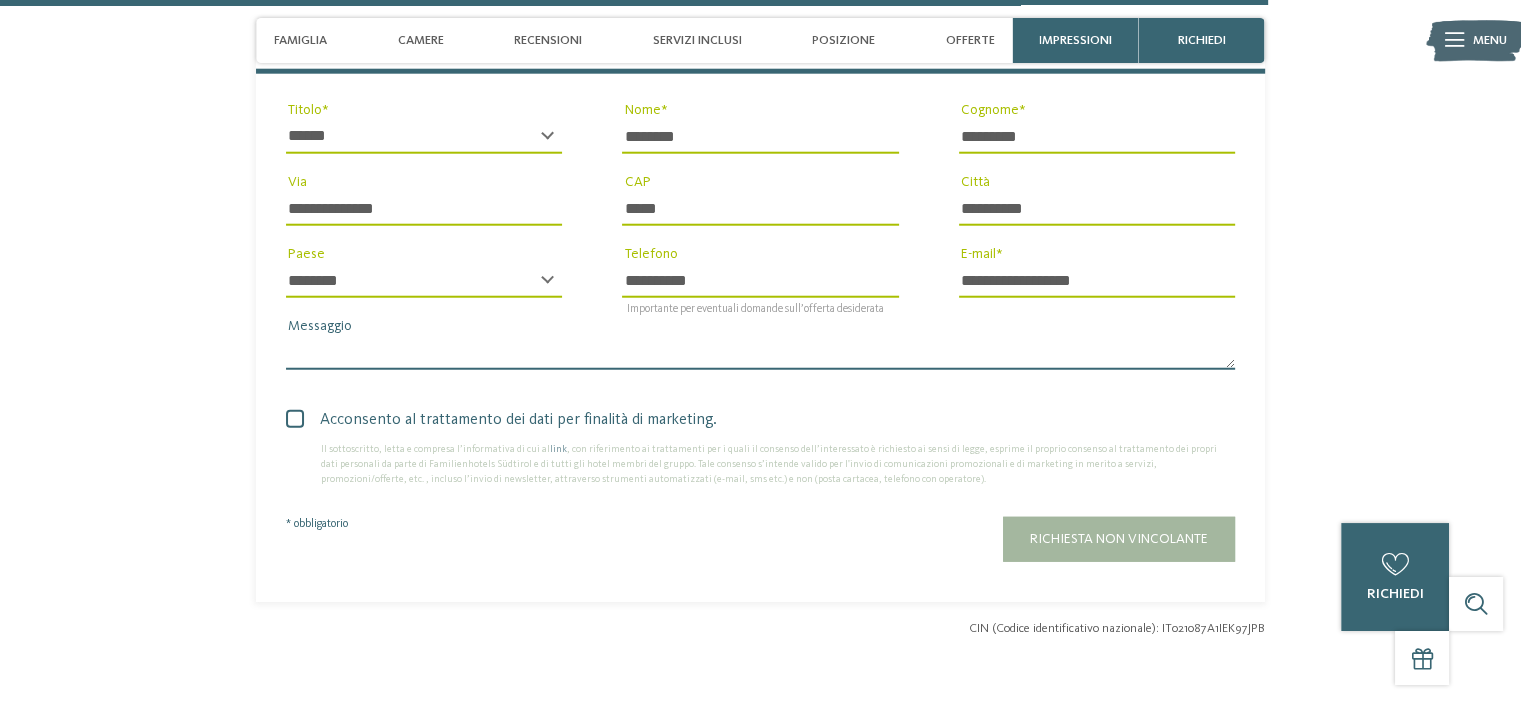 click on "Messaggio" at bounding box center [760, 353] 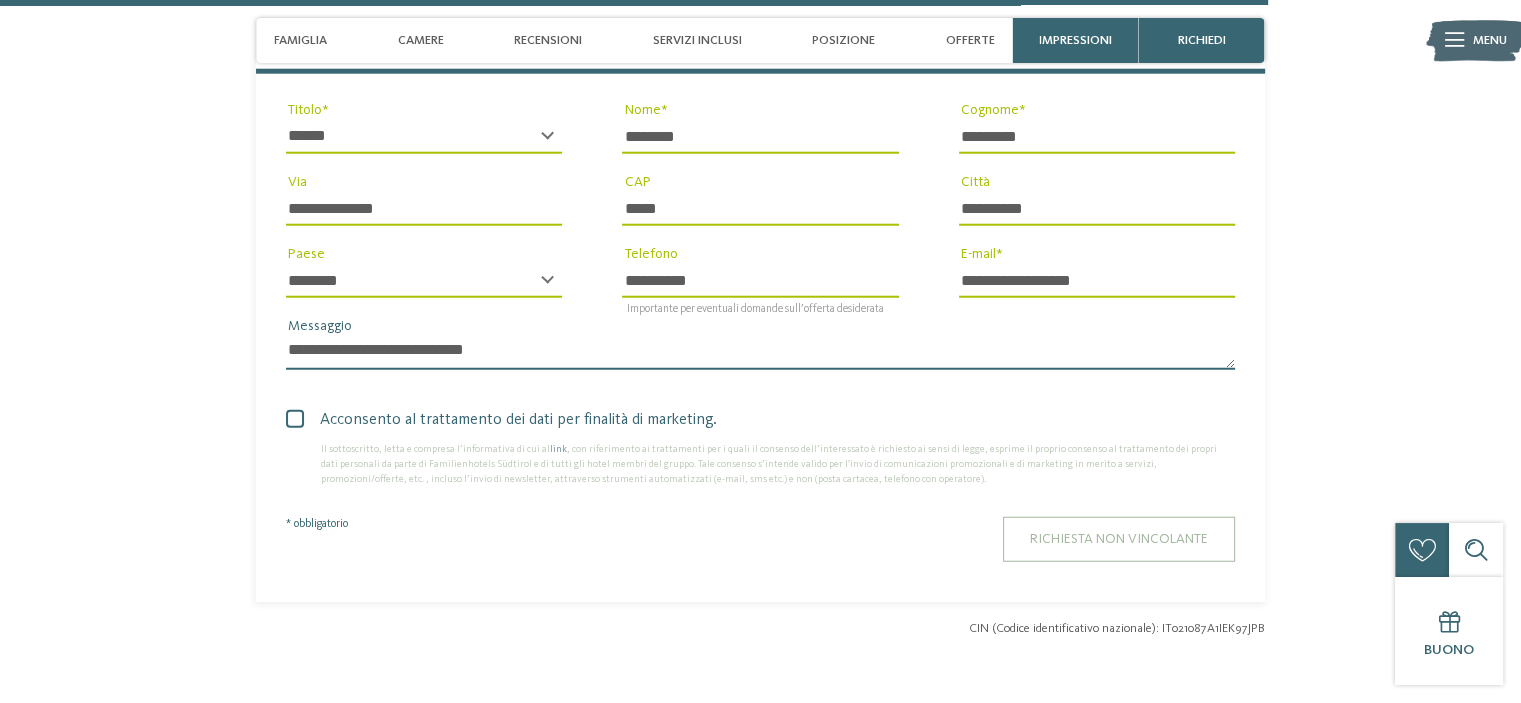 type on "**********" 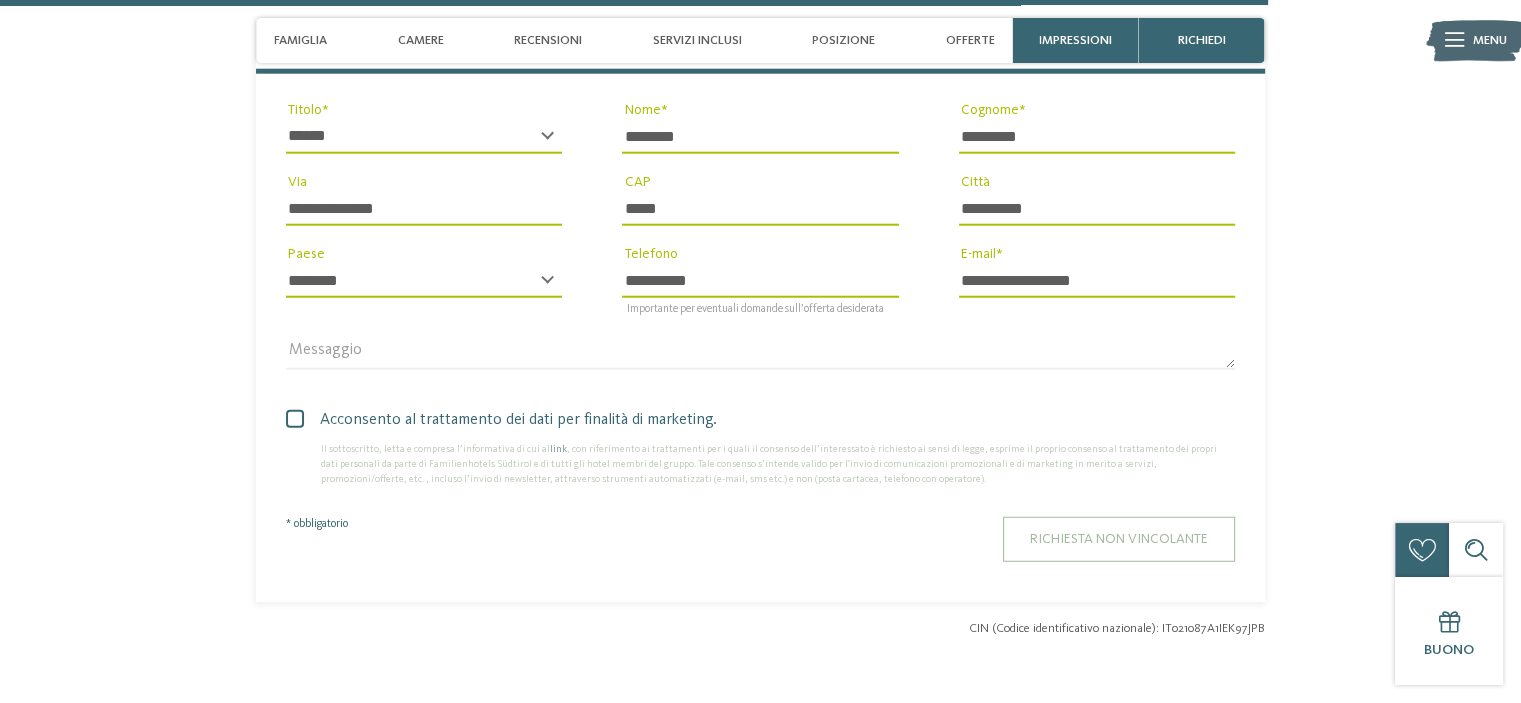 click on "Richiesta non vincolante" at bounding box center [1119, 539] 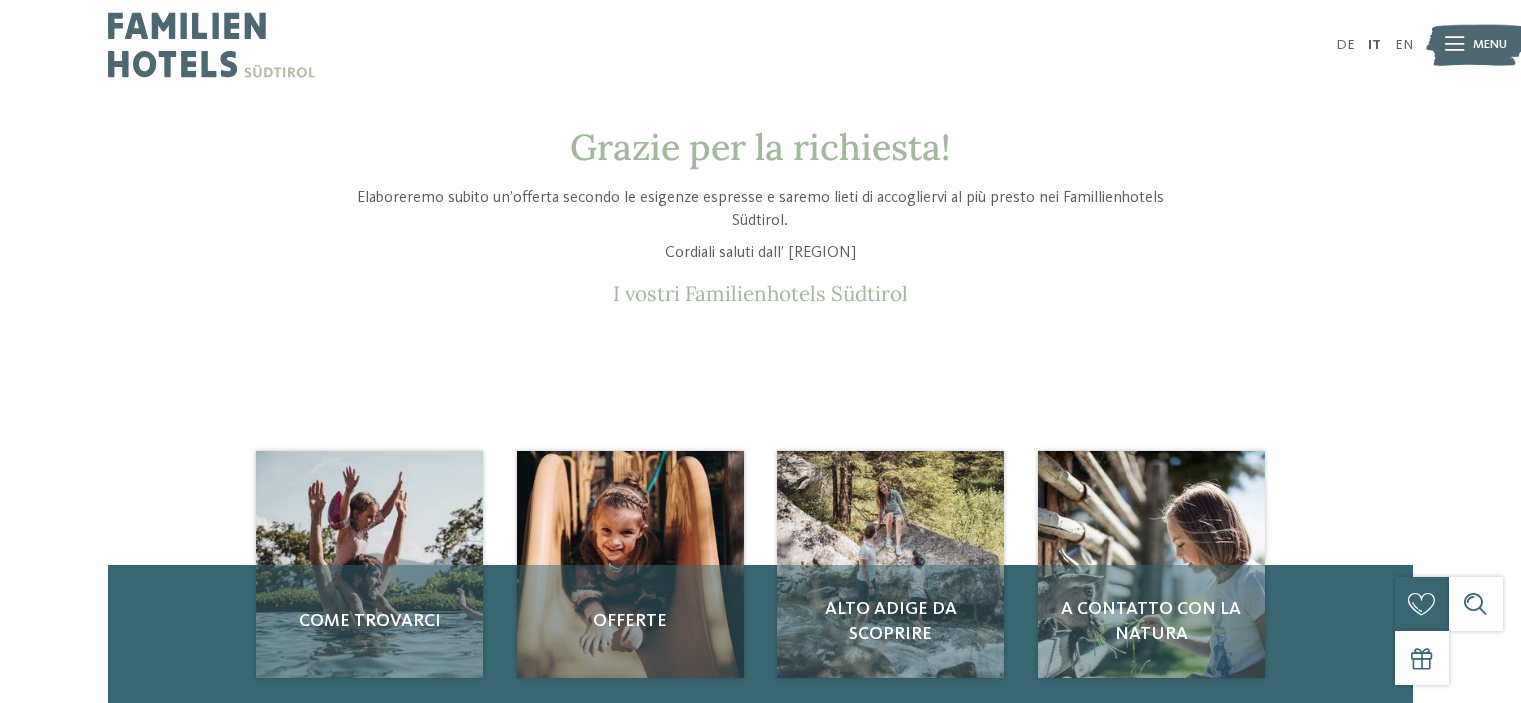 scroll, scrollTop: 0, scrollLeft: 0, axis: both 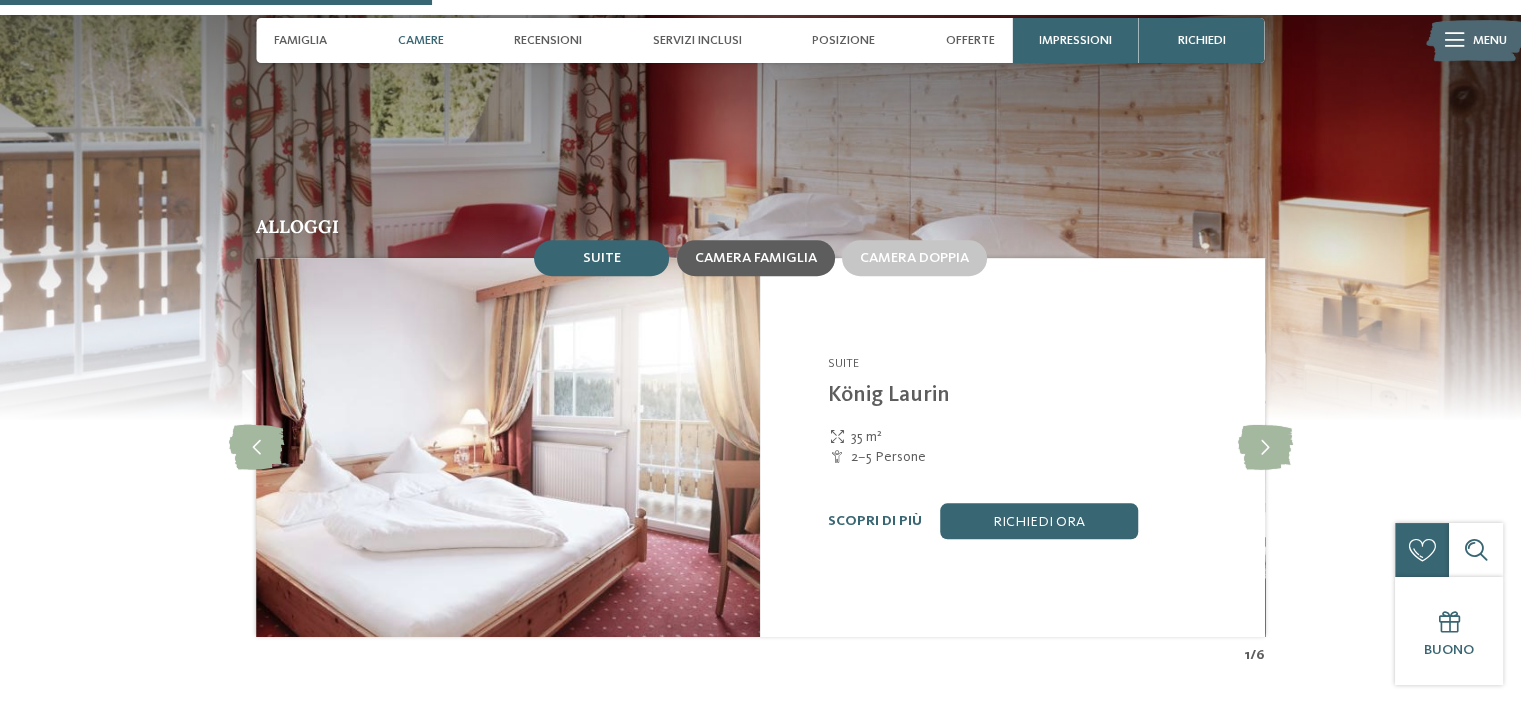 click on "Camera famiglia" at bounding box center [756, 258] 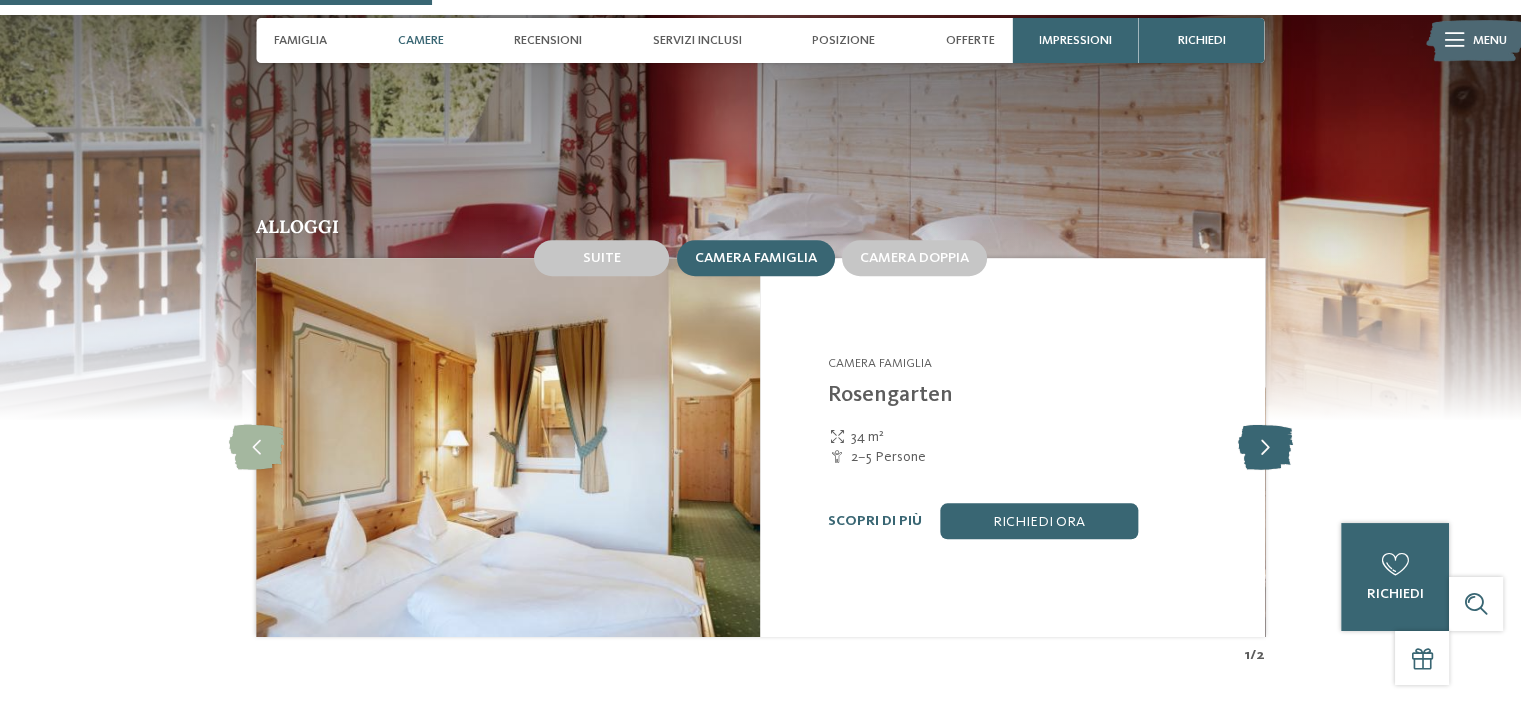 click at bounding box center (1264, 447) 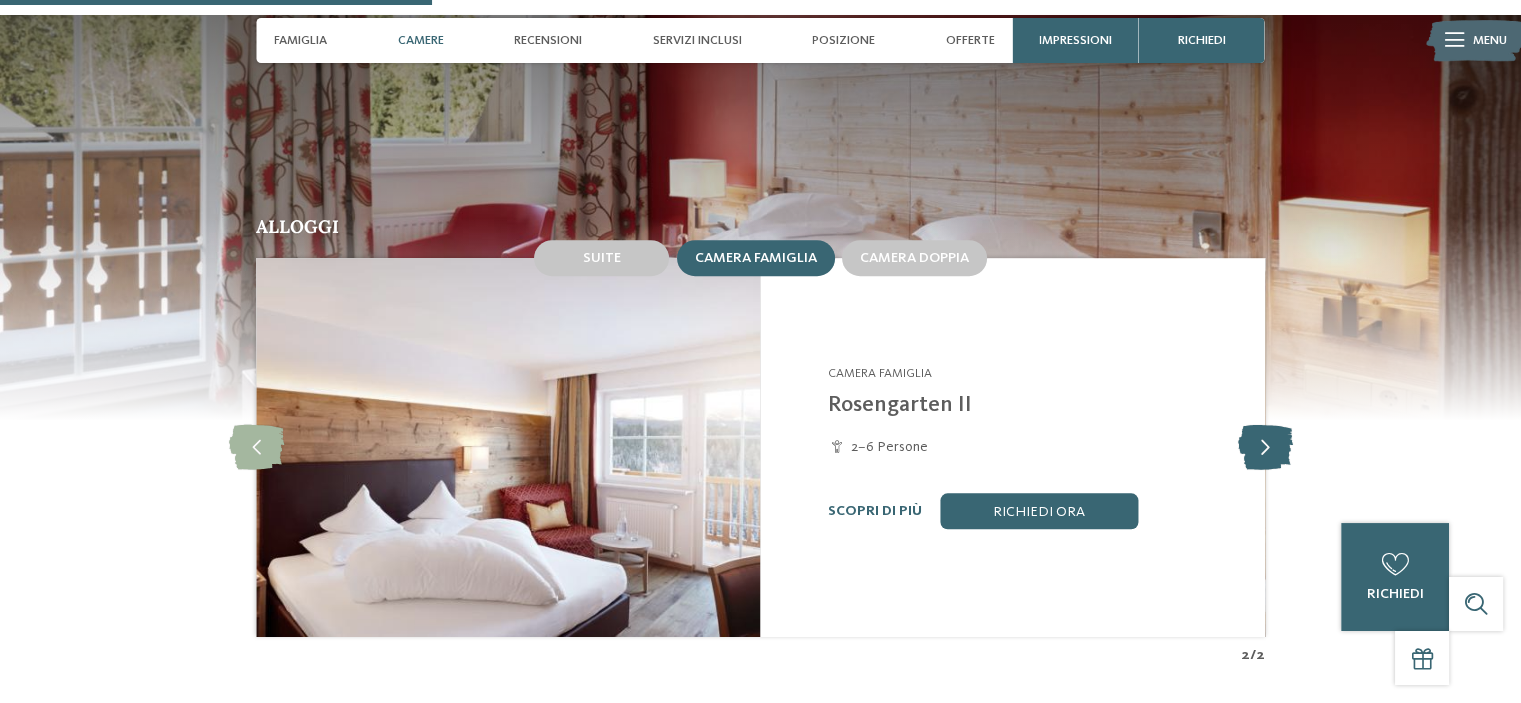click at bounding box center (1264, 447) 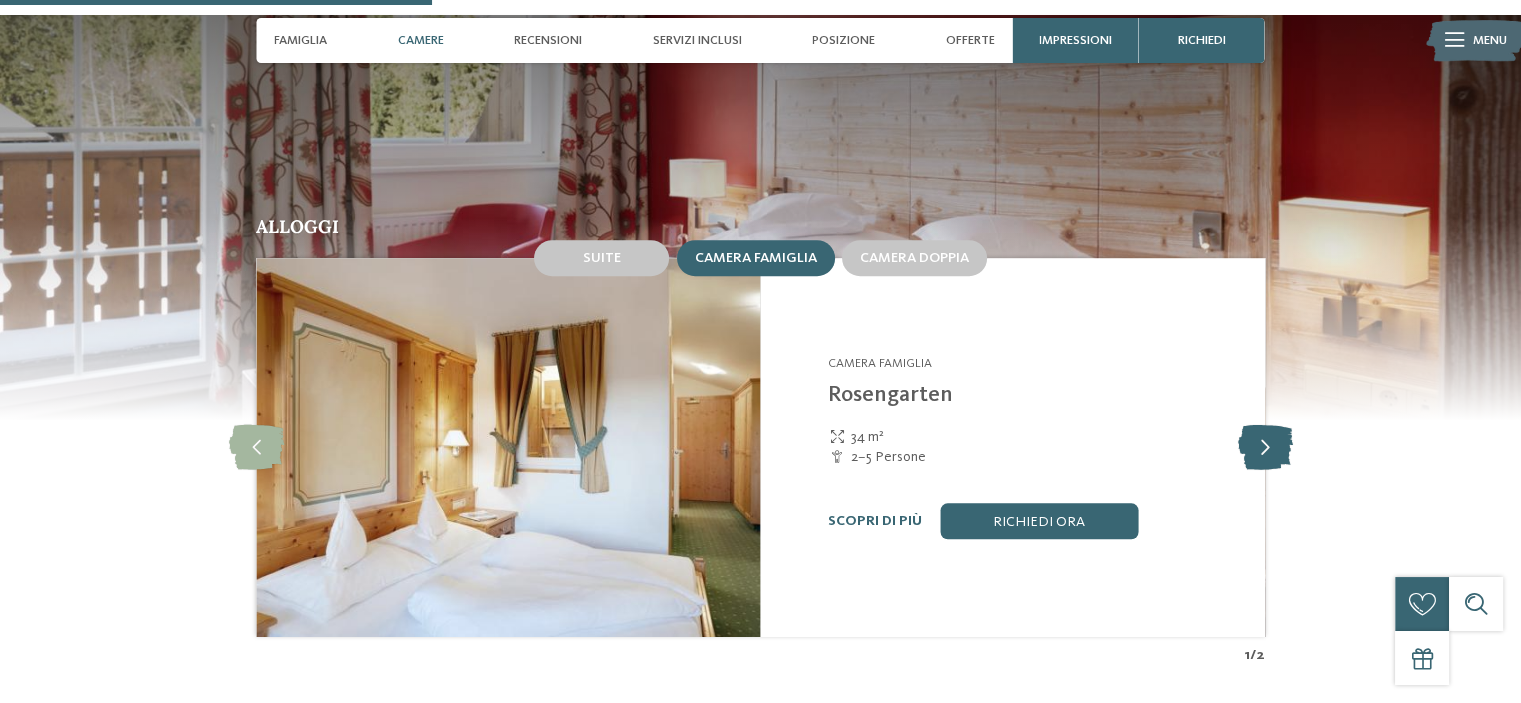 click at bounding box center [1264, 447] 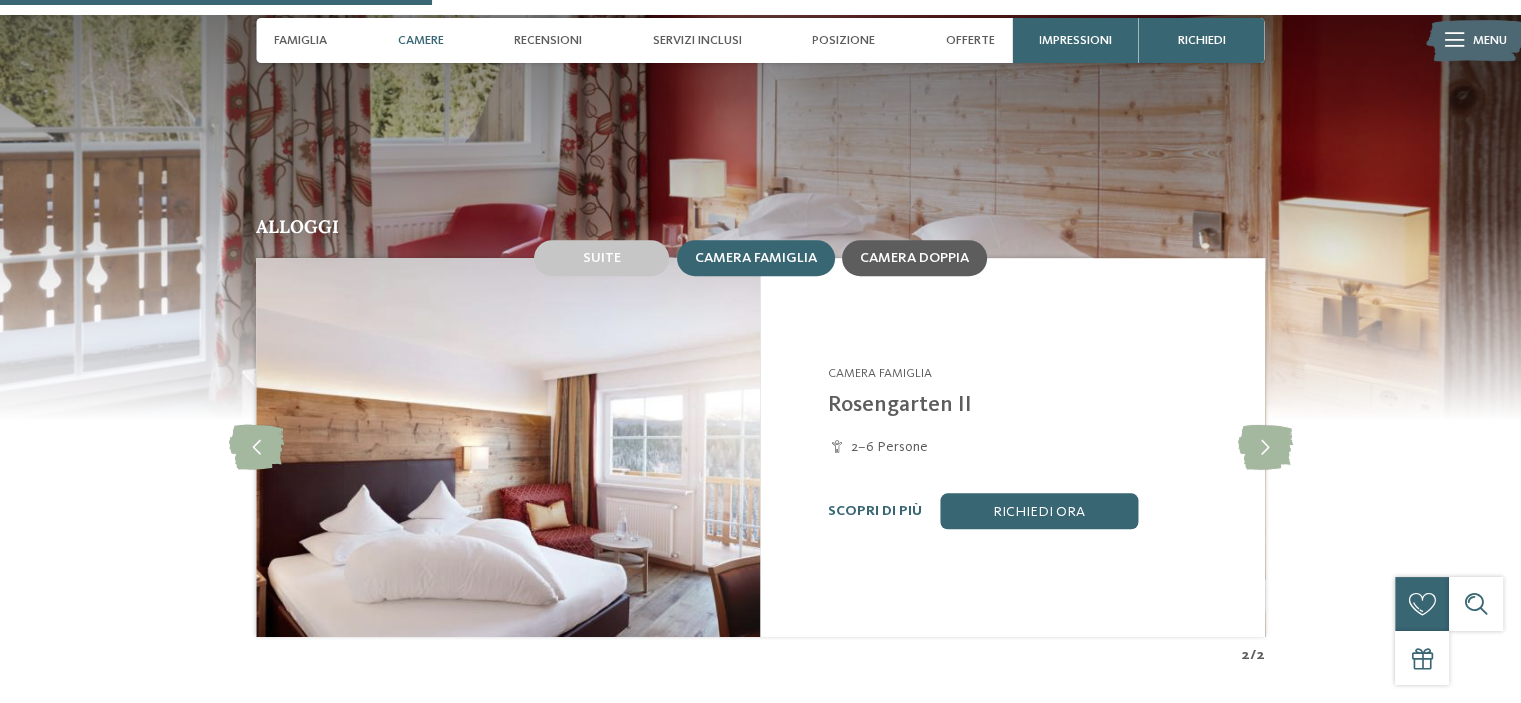 click on "Camera doppia" at bounding box center (914, 258) 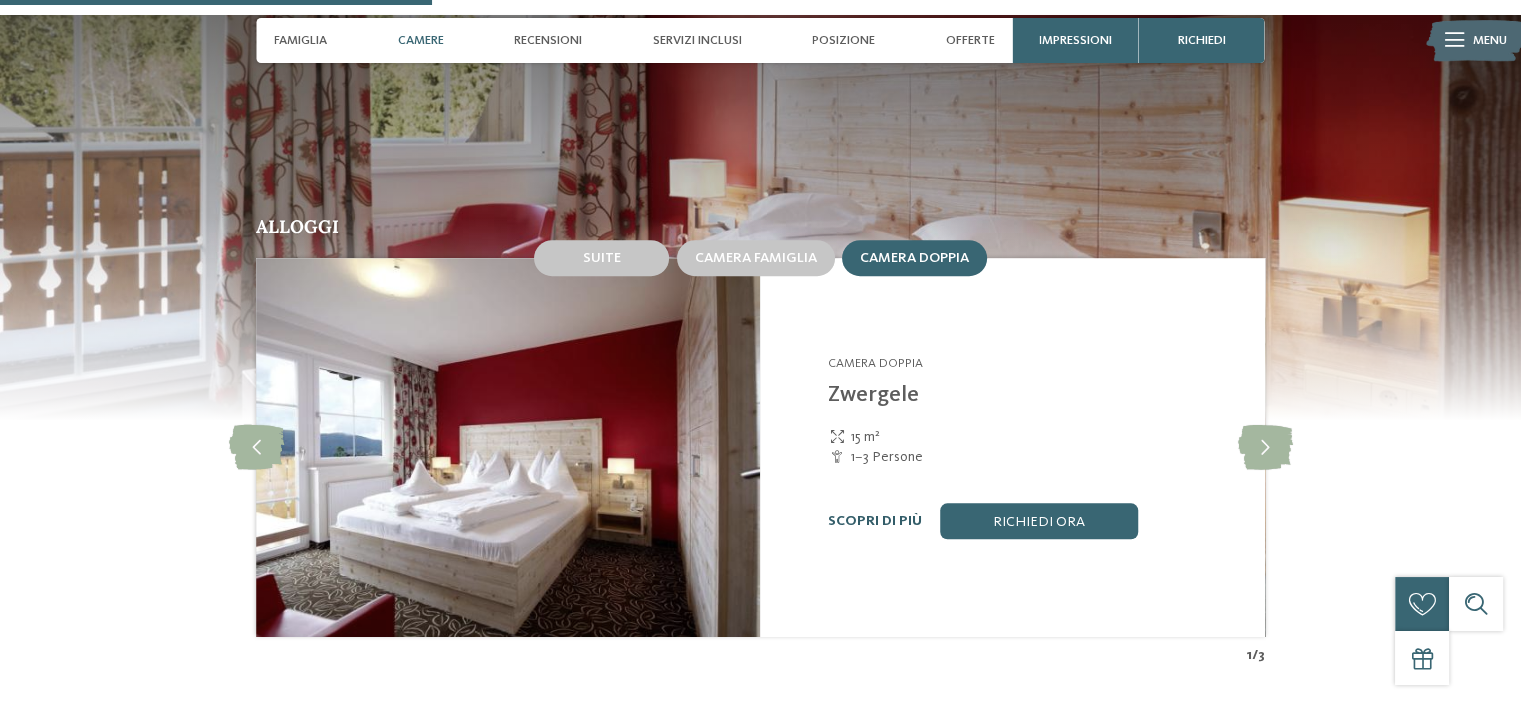 click on "Scopri di più" at bounding box center (875, 521) 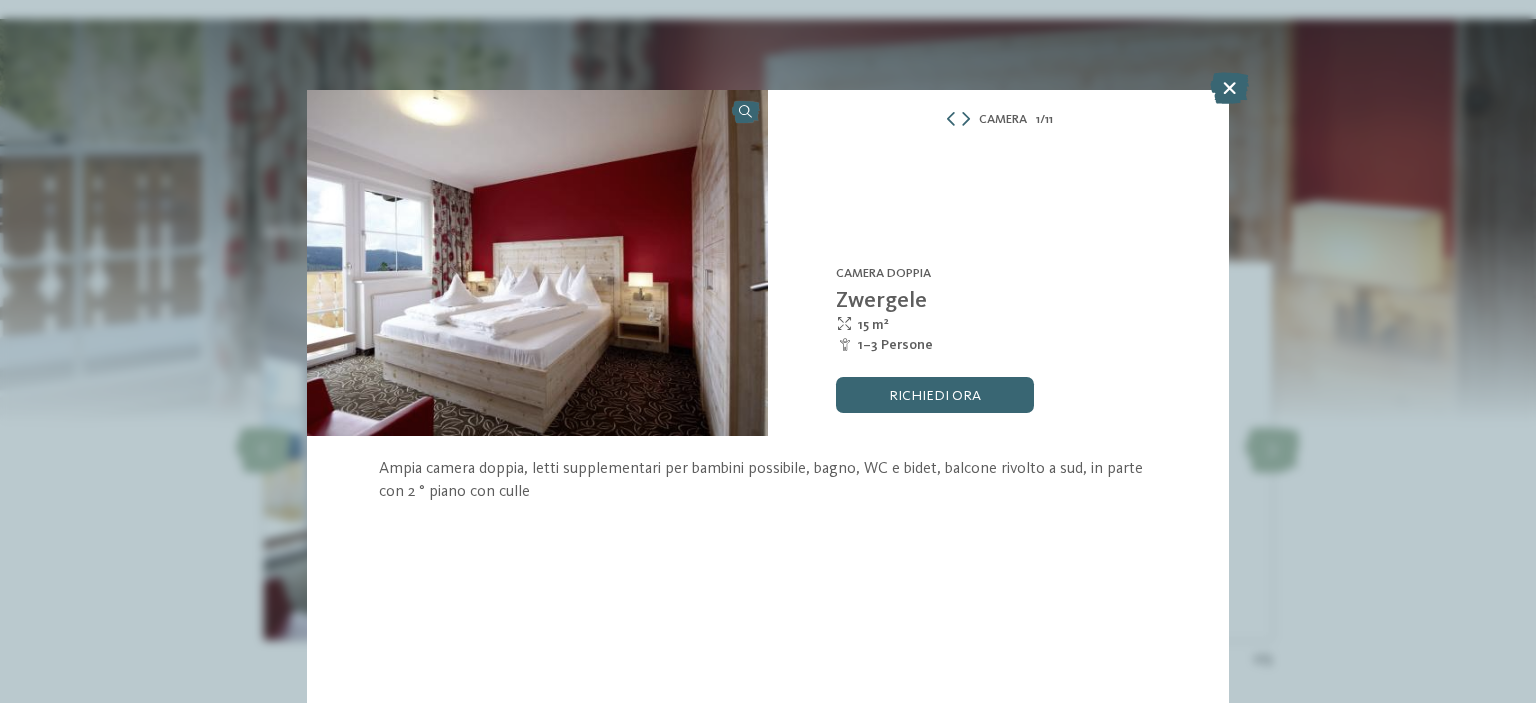 click at bounding box center [537, 263] 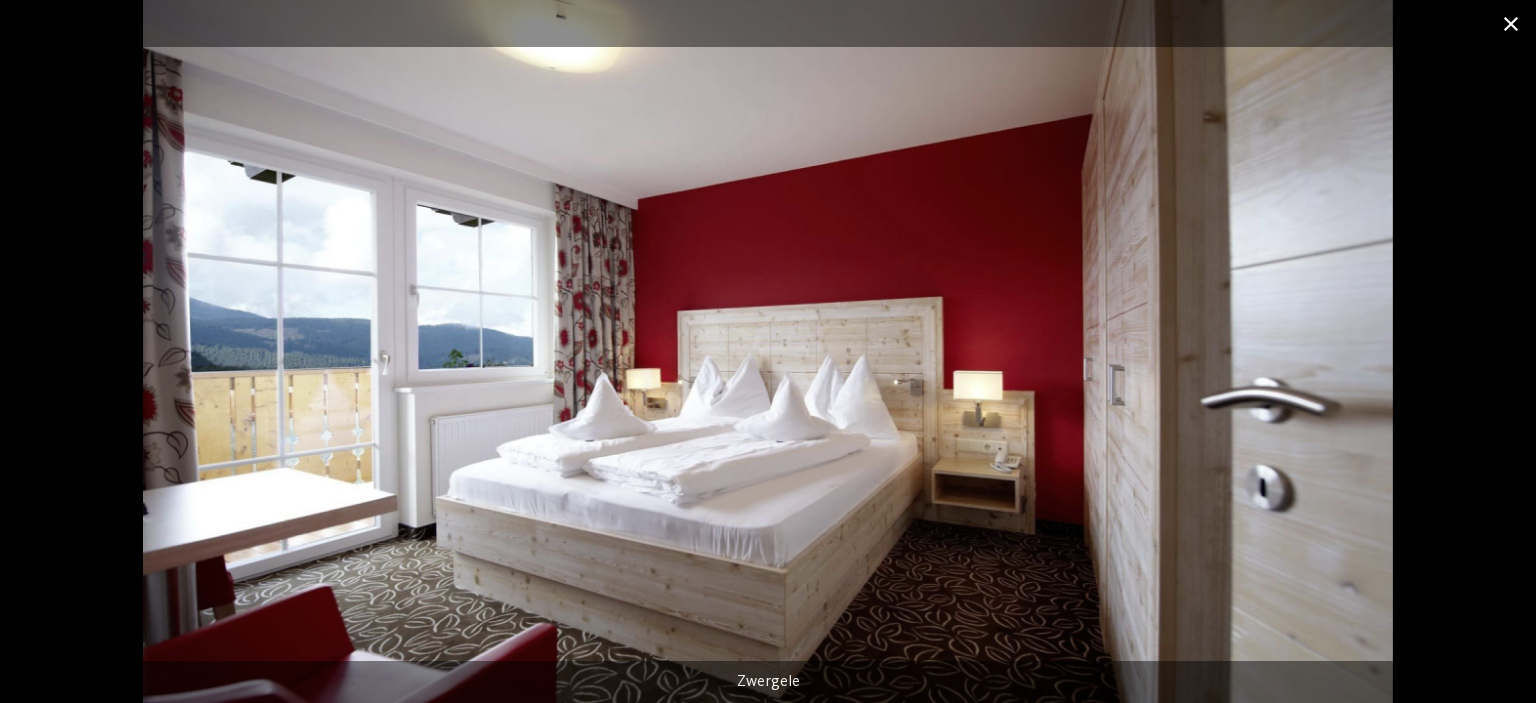 click at bounding box center [1511, 23] 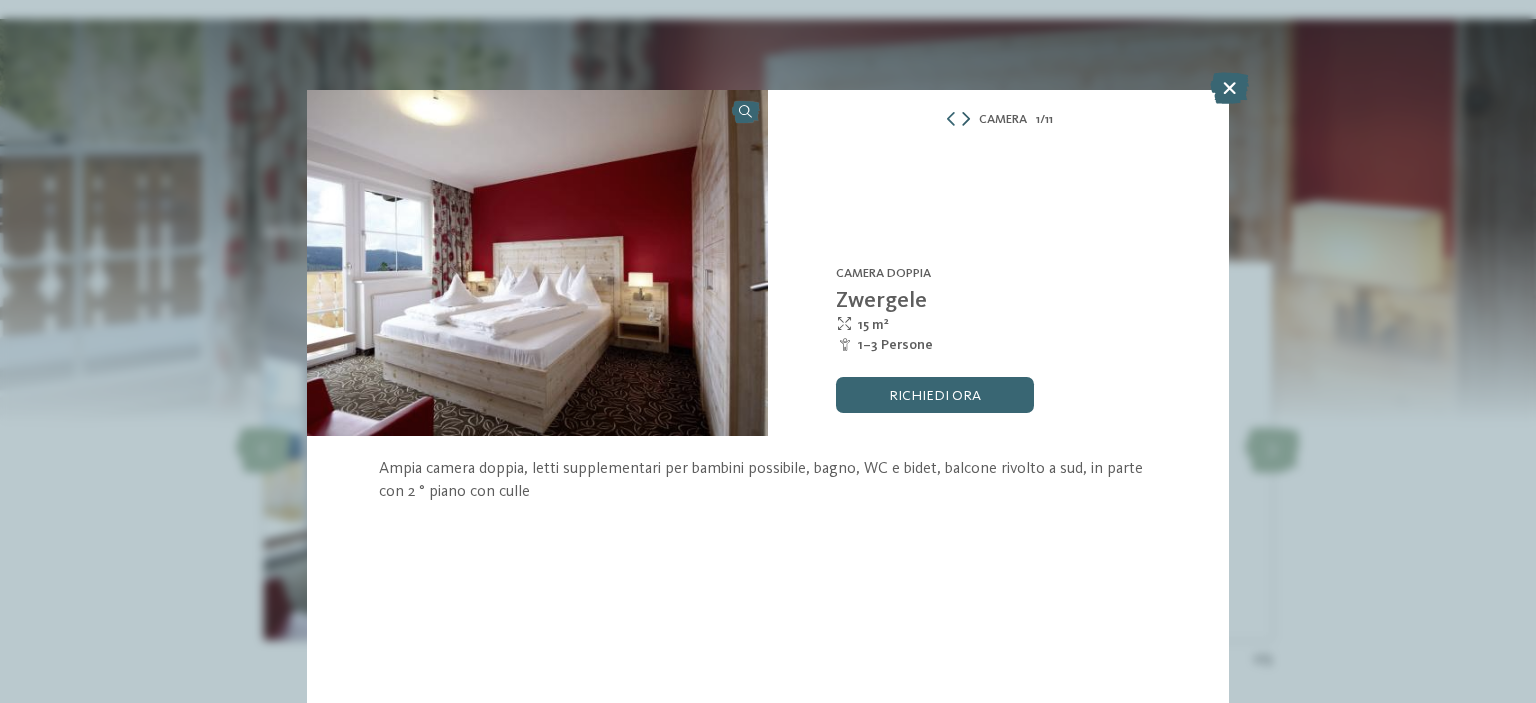 click at bounding box center (966, 119) 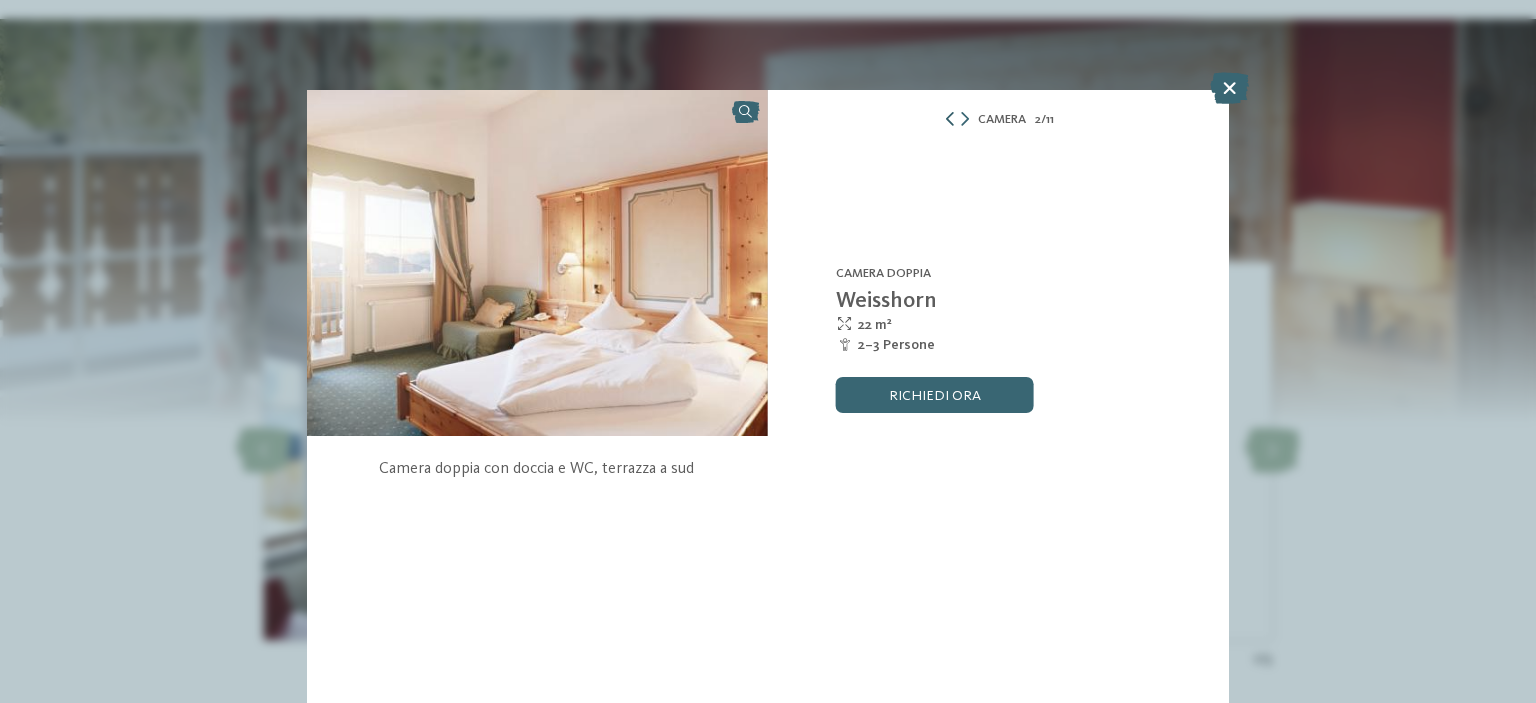 click at bounding box center [950, 119] 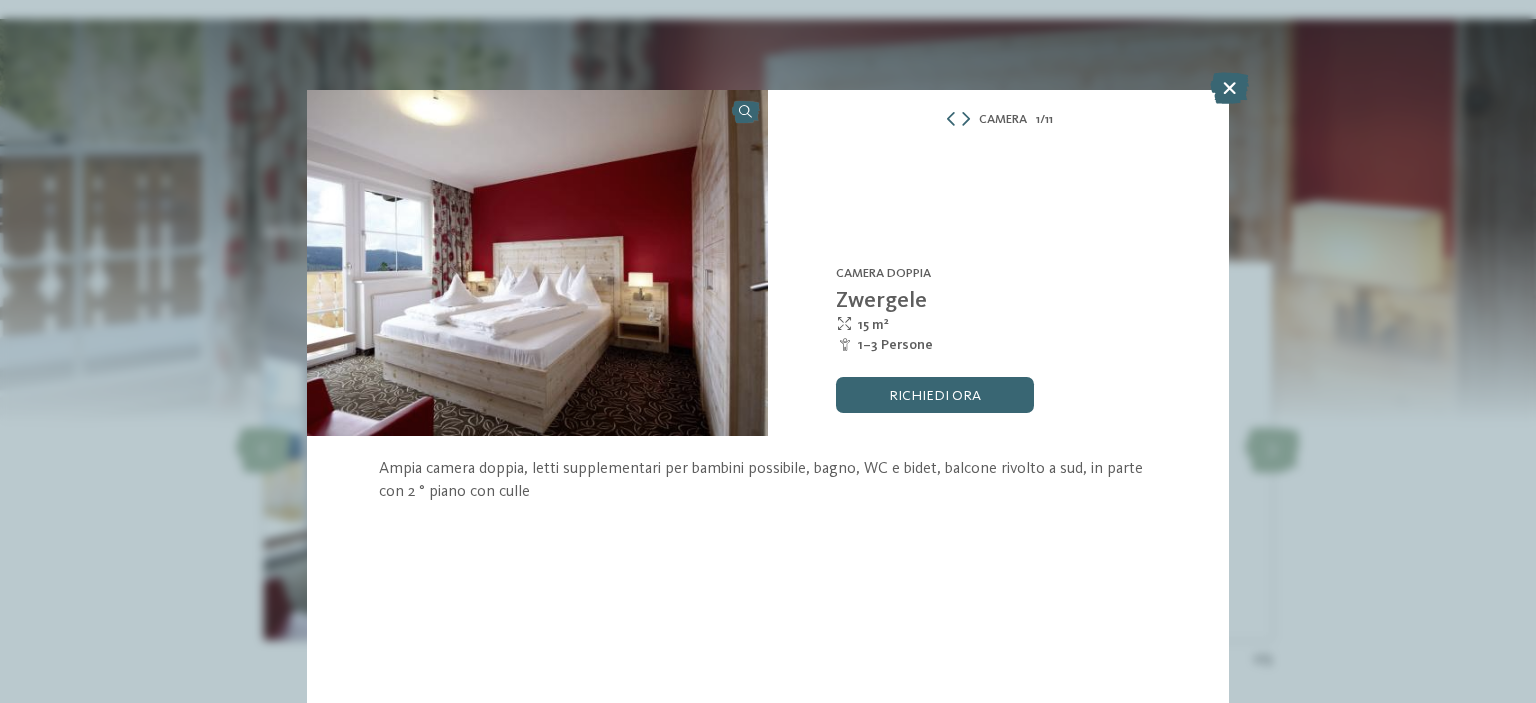 click on "Camera
1
/
11" at bounding box center (998, 119) 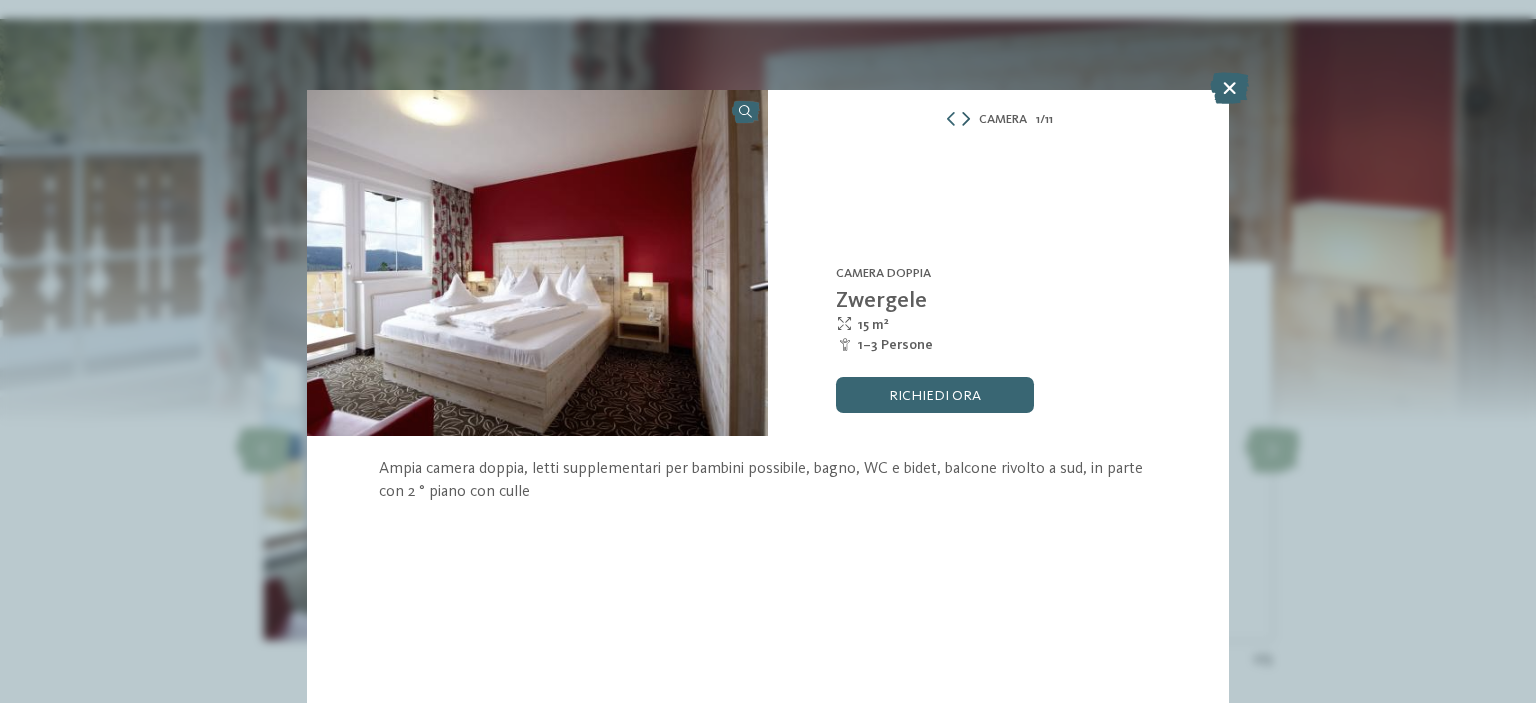 click at bounding box center (966, 119) 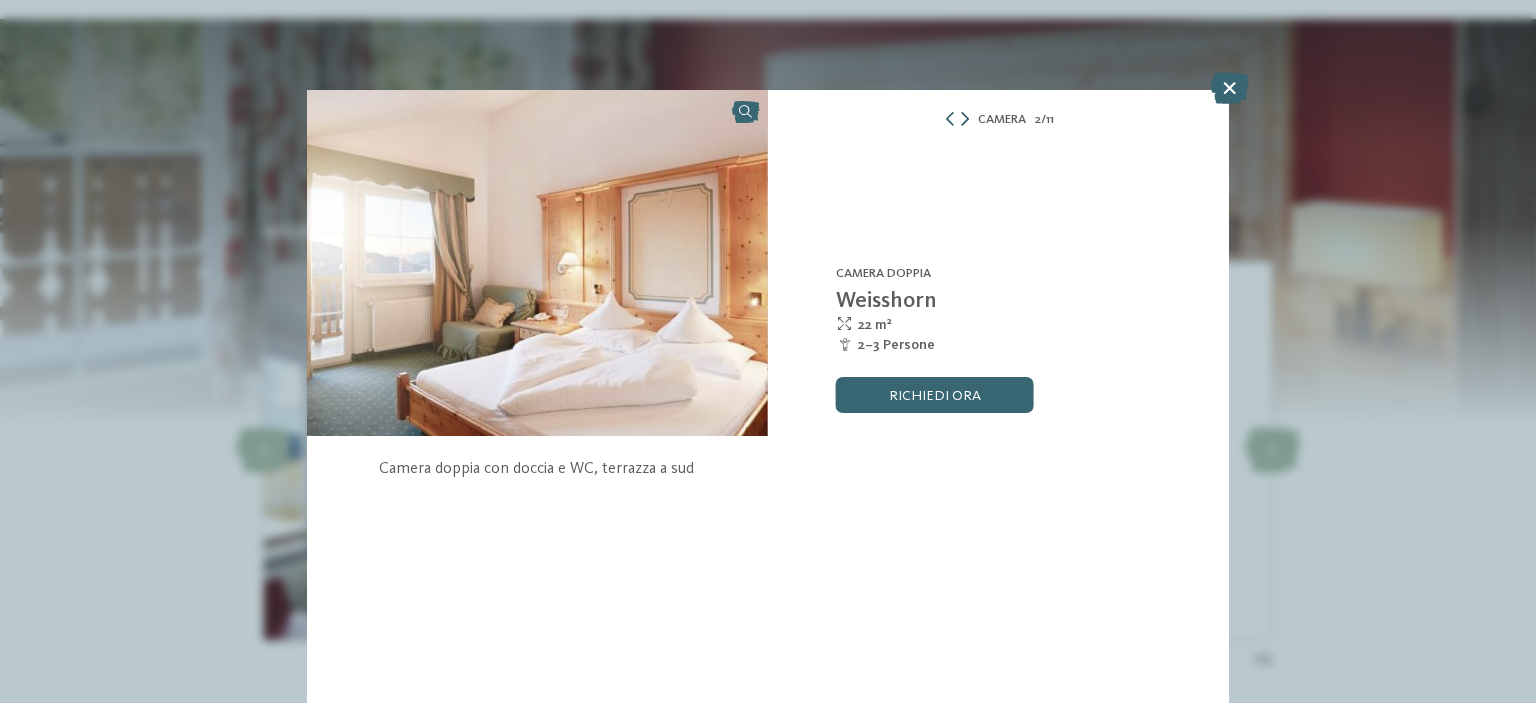 click at bounding box center (965, 119) 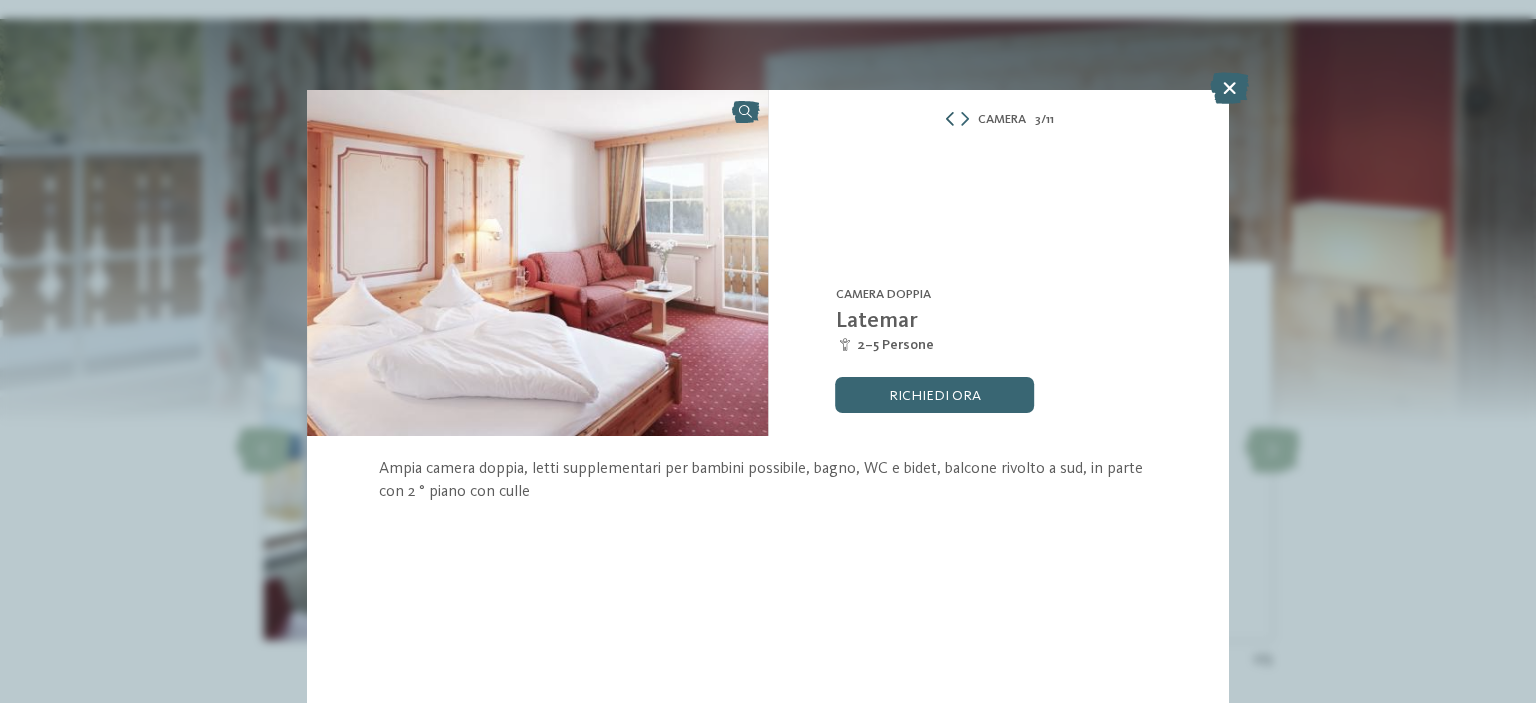 click at bounding box center (950, 119) 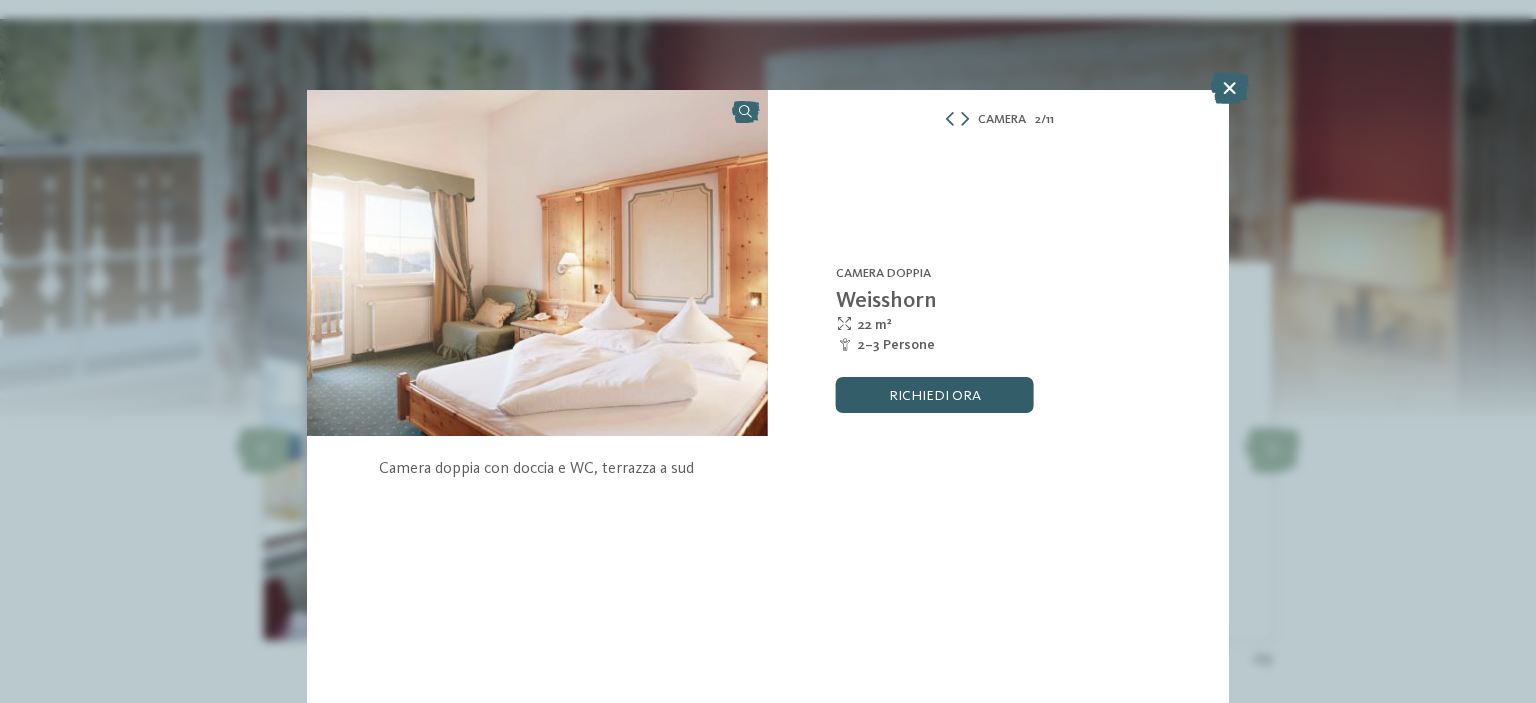 click on "Richiedi ora" at bounding box center (935, 395) 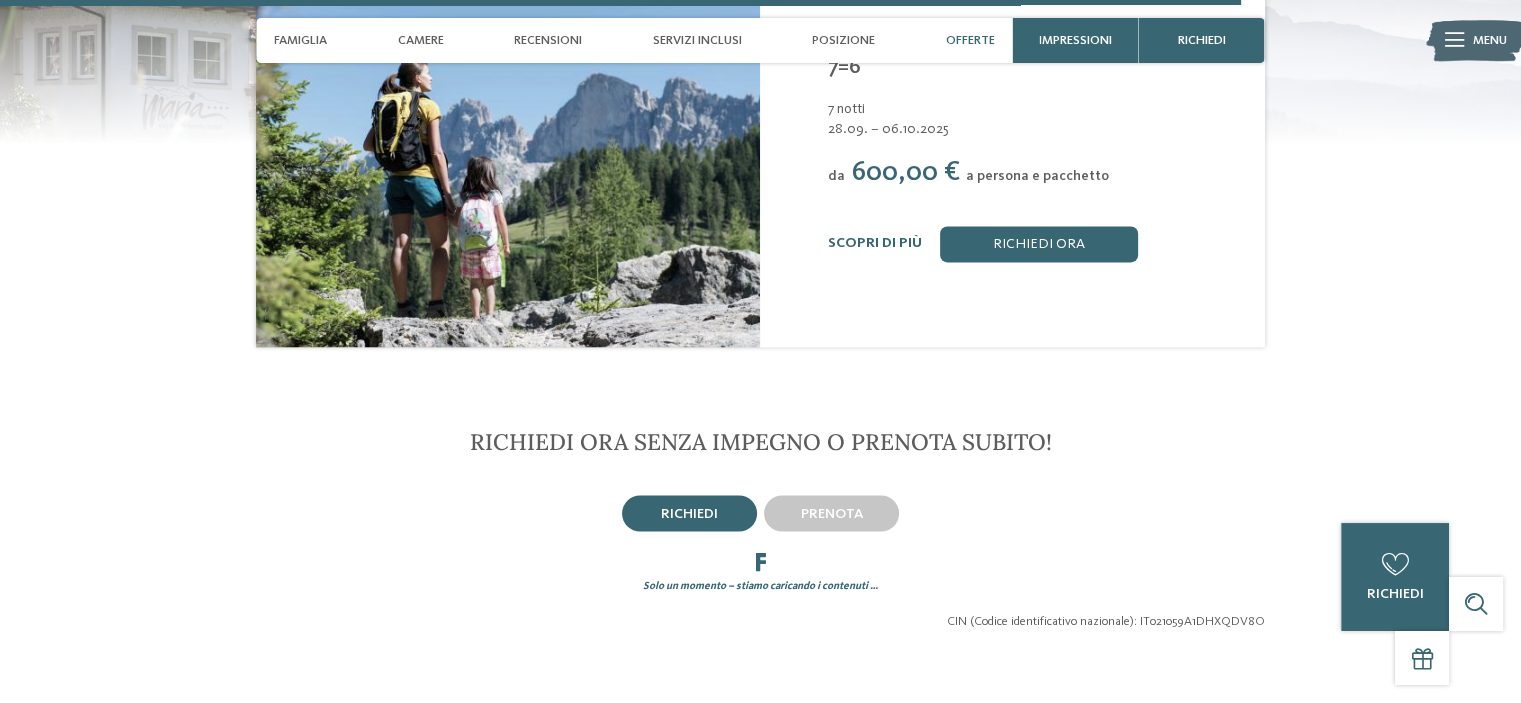 scroll, scrollTop: 3673, scrollLeft: 0, axis: vertical 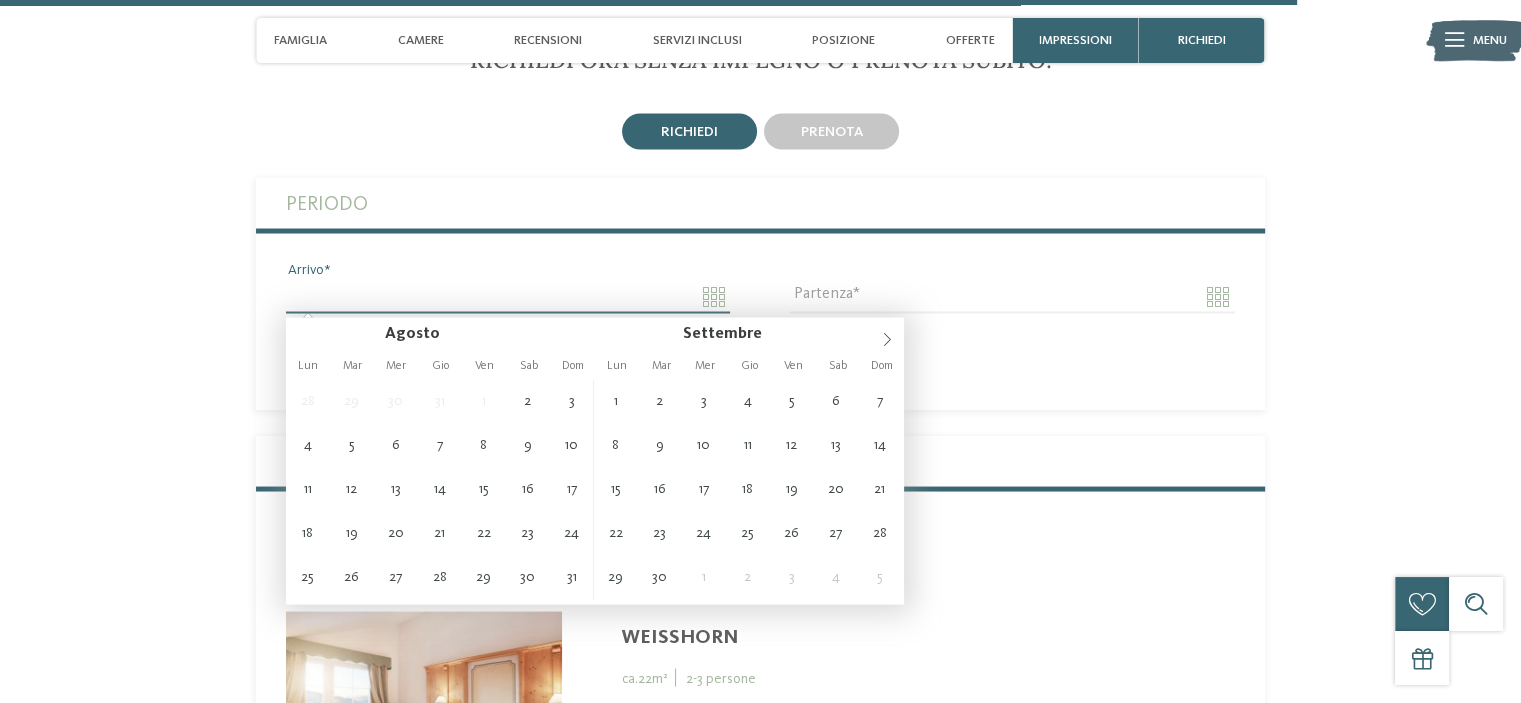 click on "Arrivo" at bounding box center [508, 296] 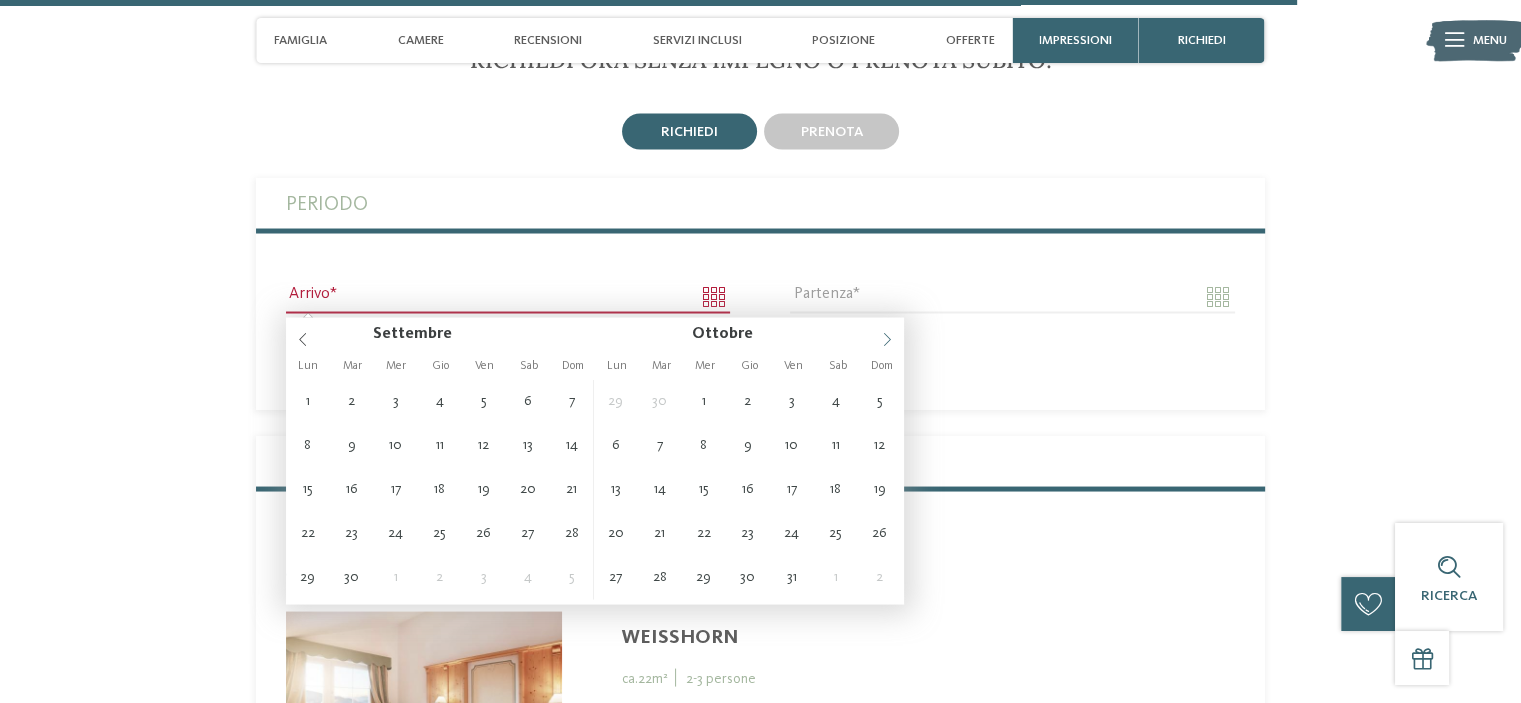 click 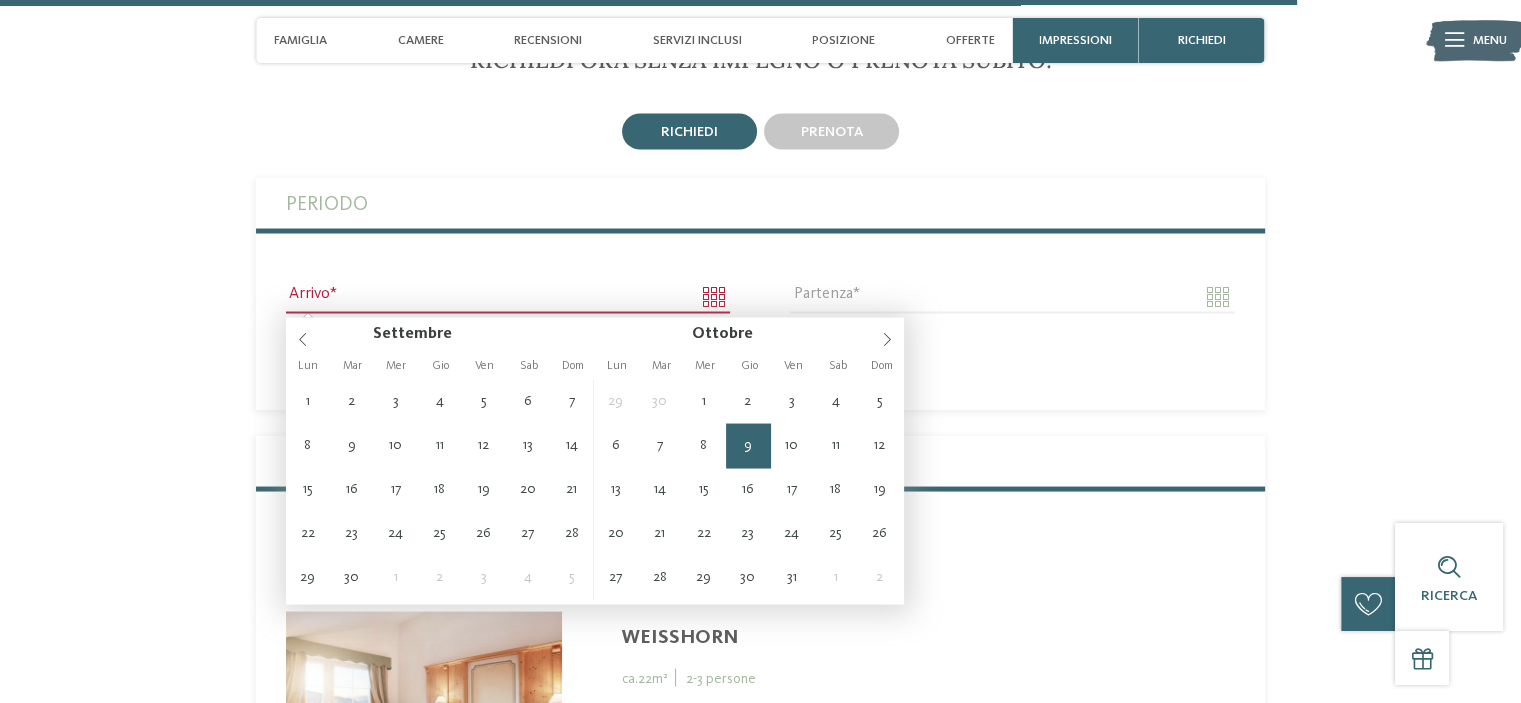 type on "**********" 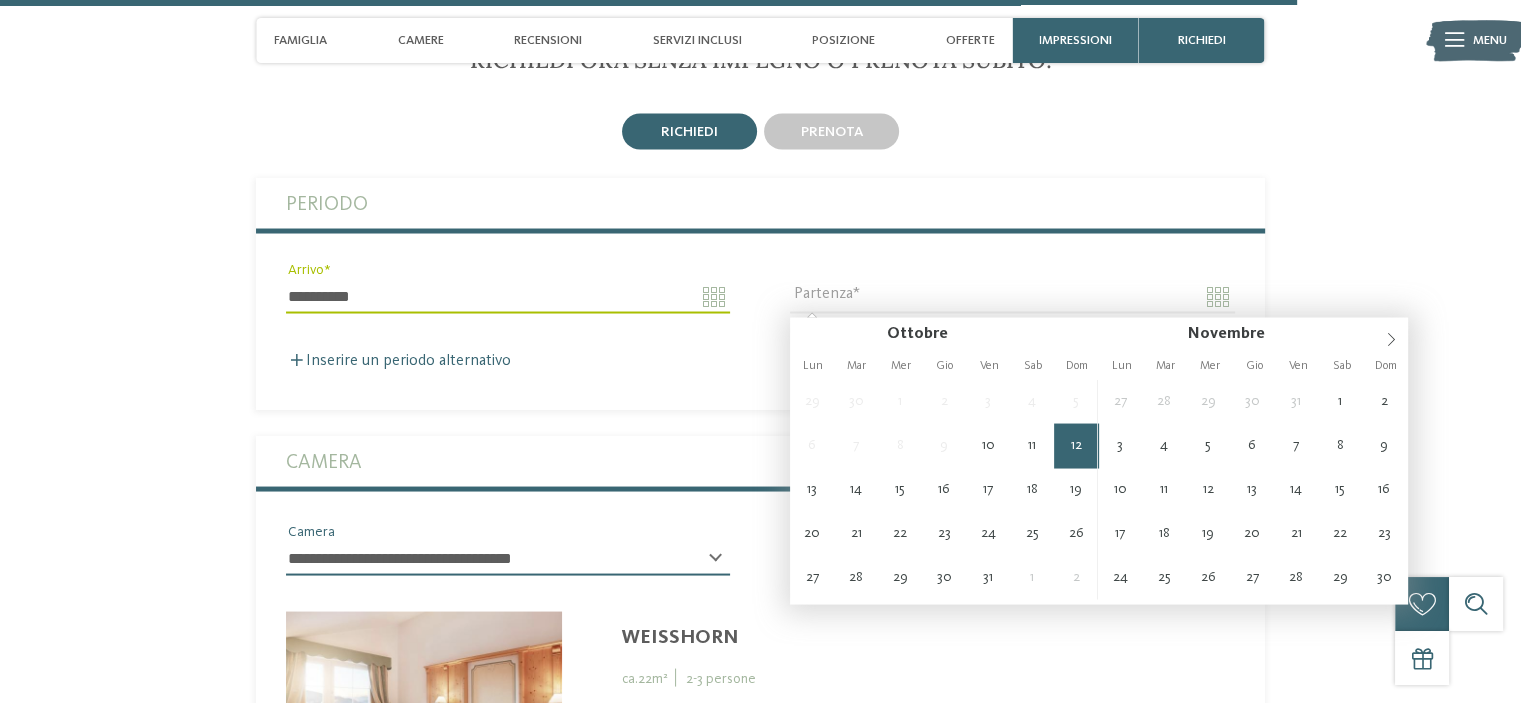 type on "**********" 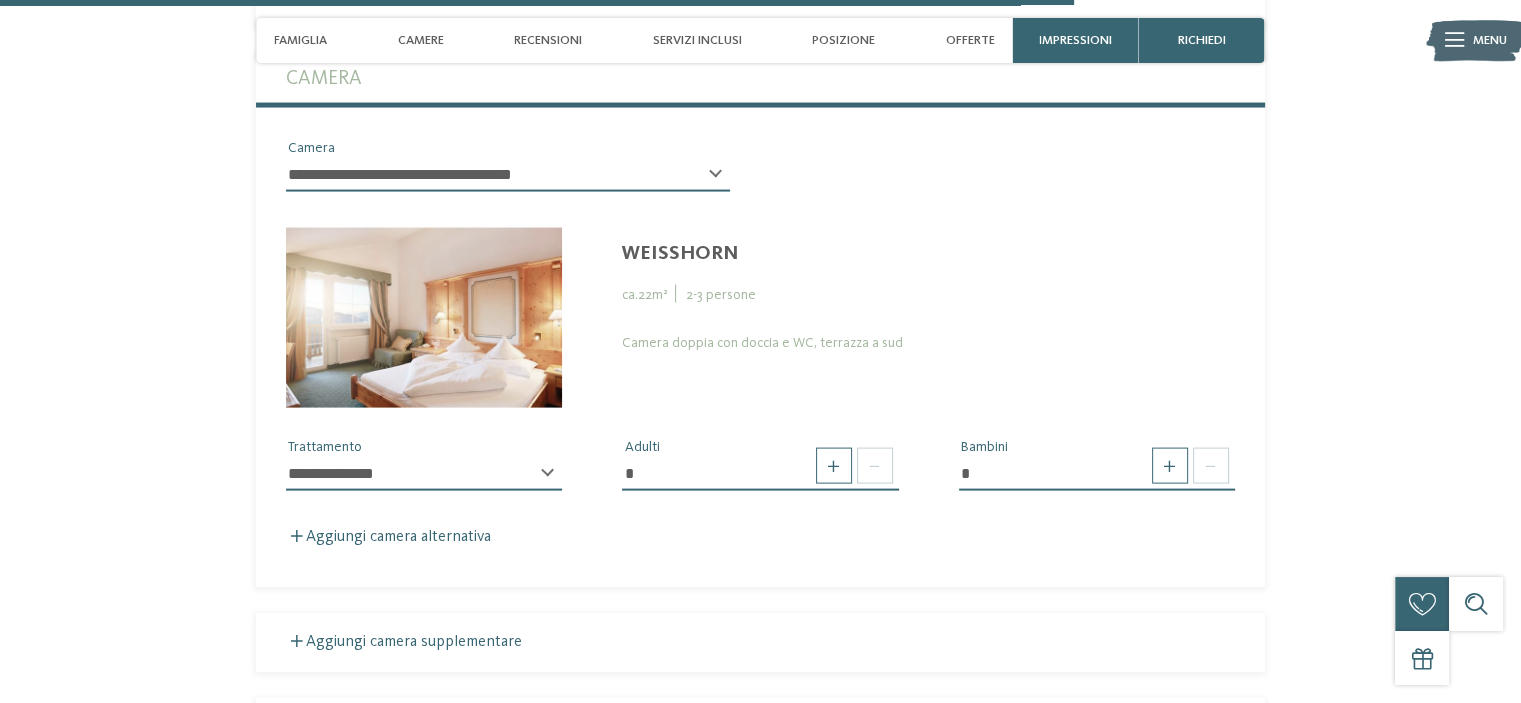 scroll, scrollTop: 4086, scrollLeft: 0, axis: vertical 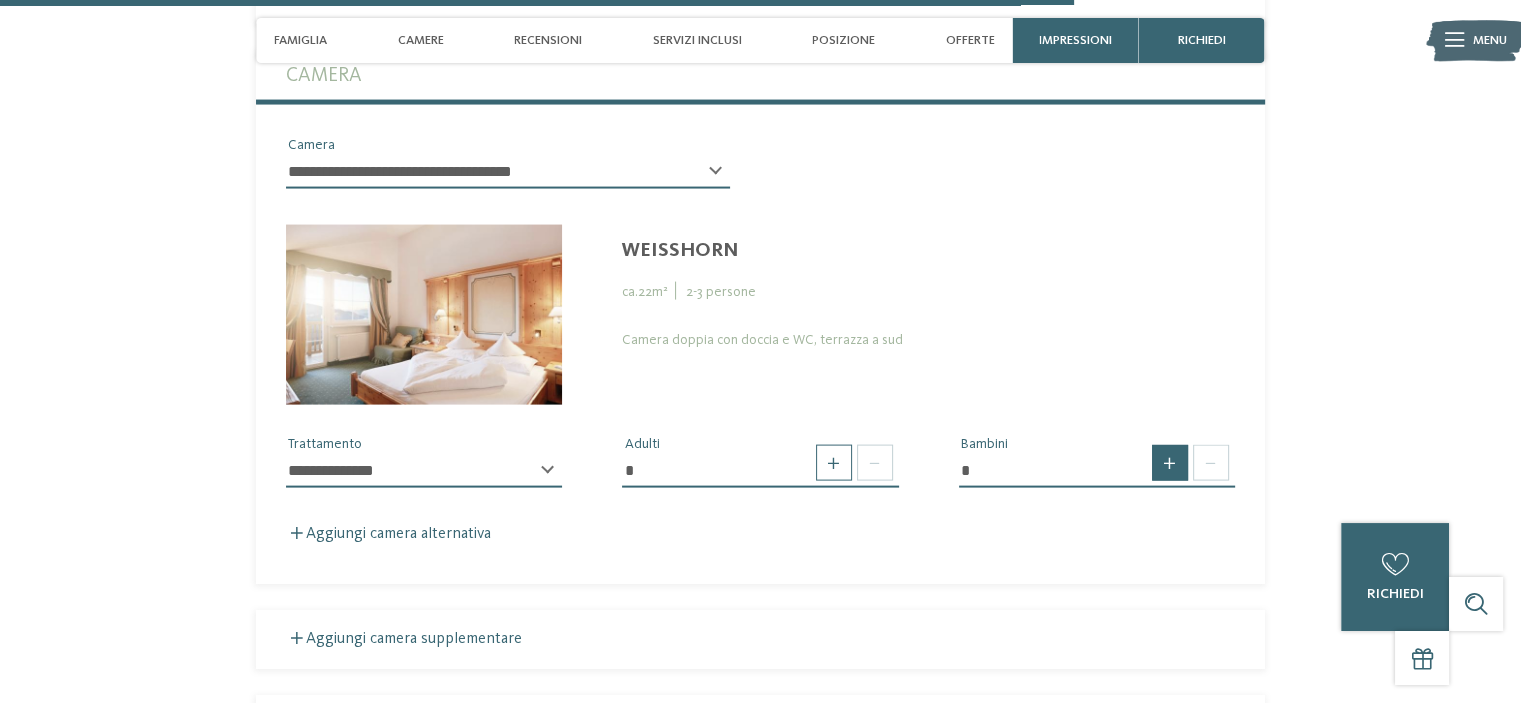 click at bounding box center (1170, 463) 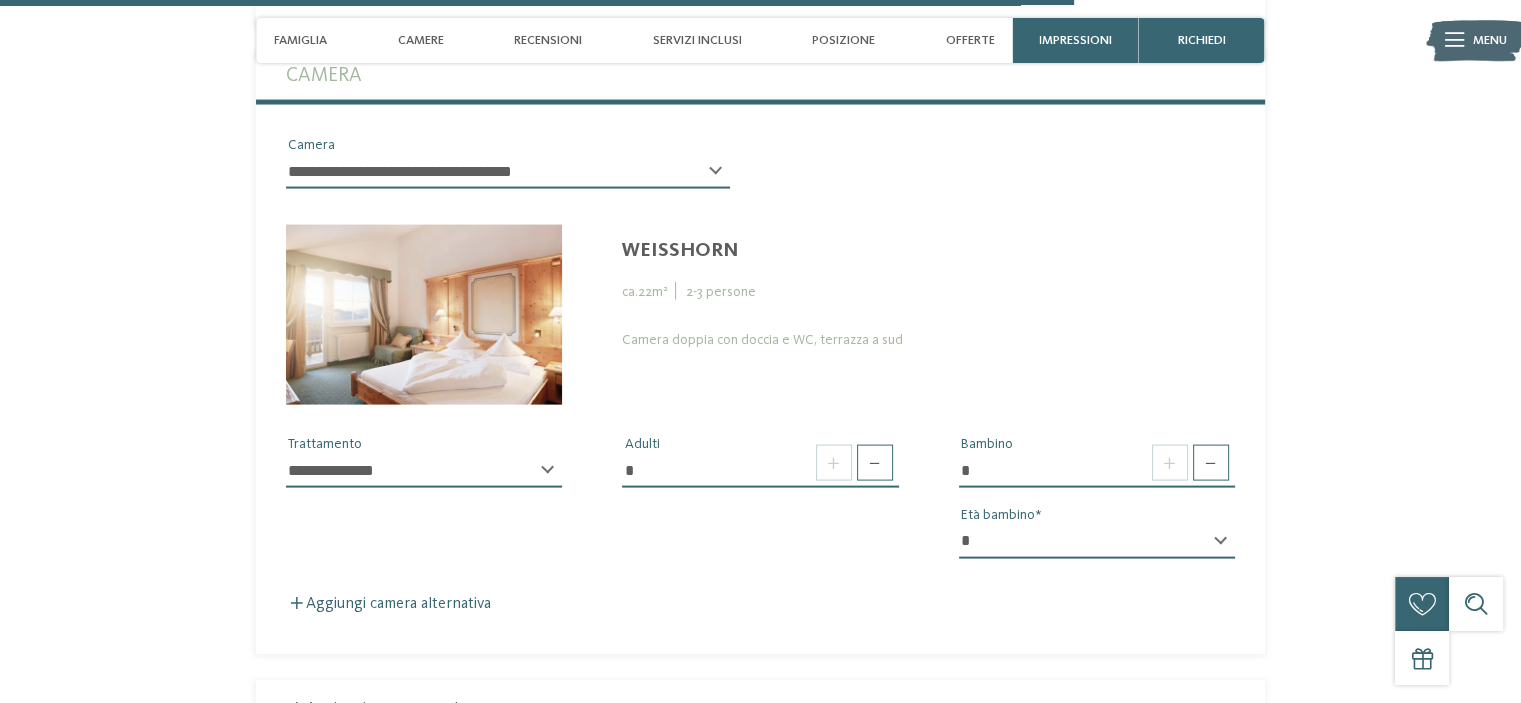 click on "* * * * * * * * * * * ** ** ** ** ** ** ** **" at bounding box center (1097, 542) 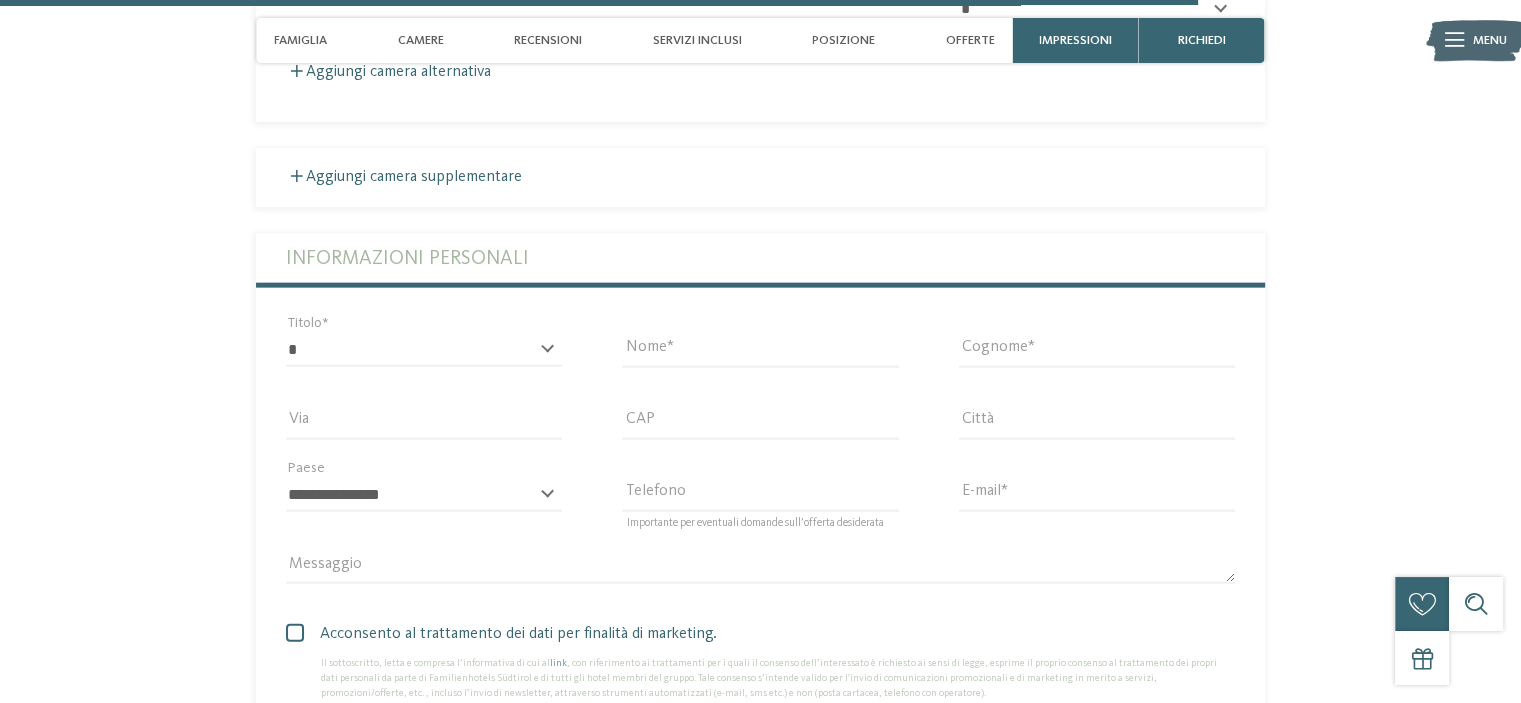 scroll, scrollTop: 4619, scrollLeft: 0, axis: vertical 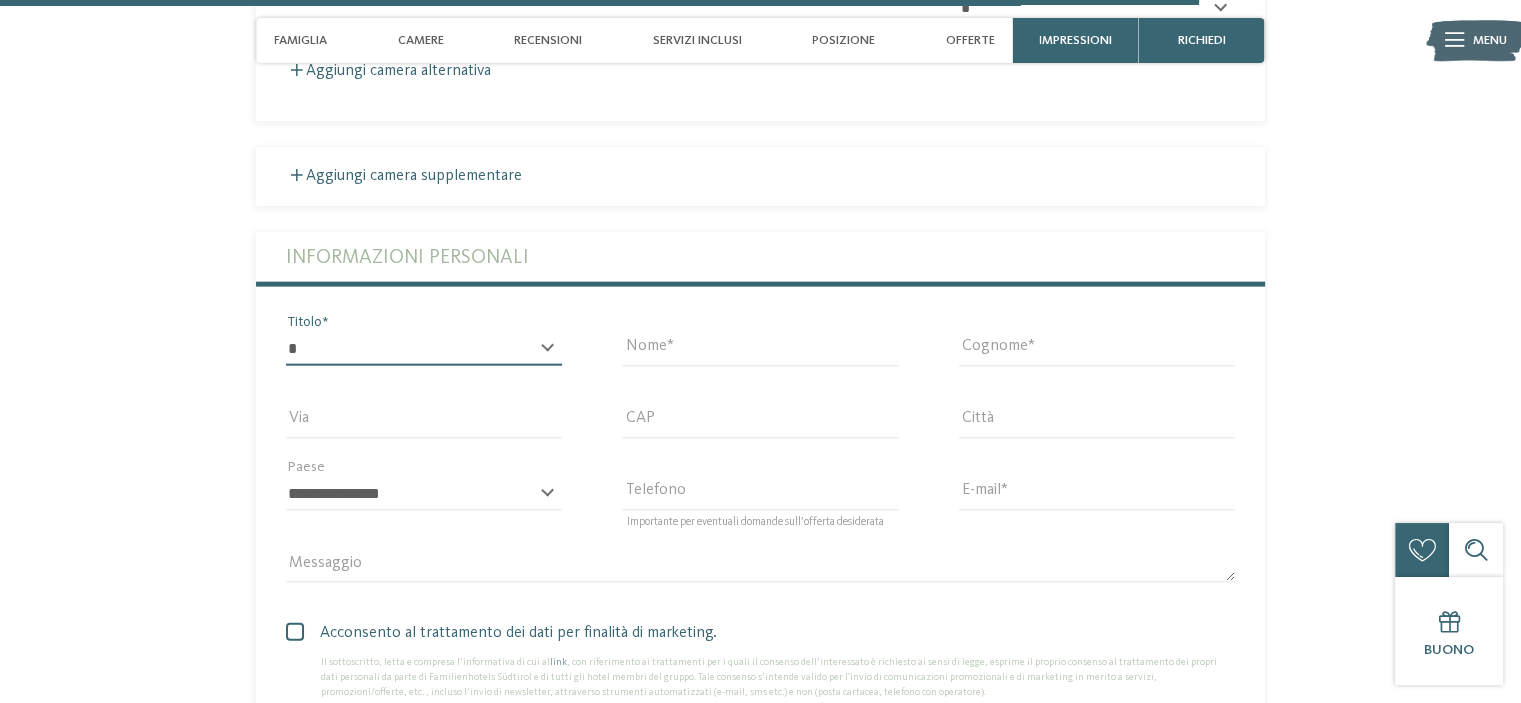 click on "* ****** ******* ******** ******" at bounding box center [424, 349] 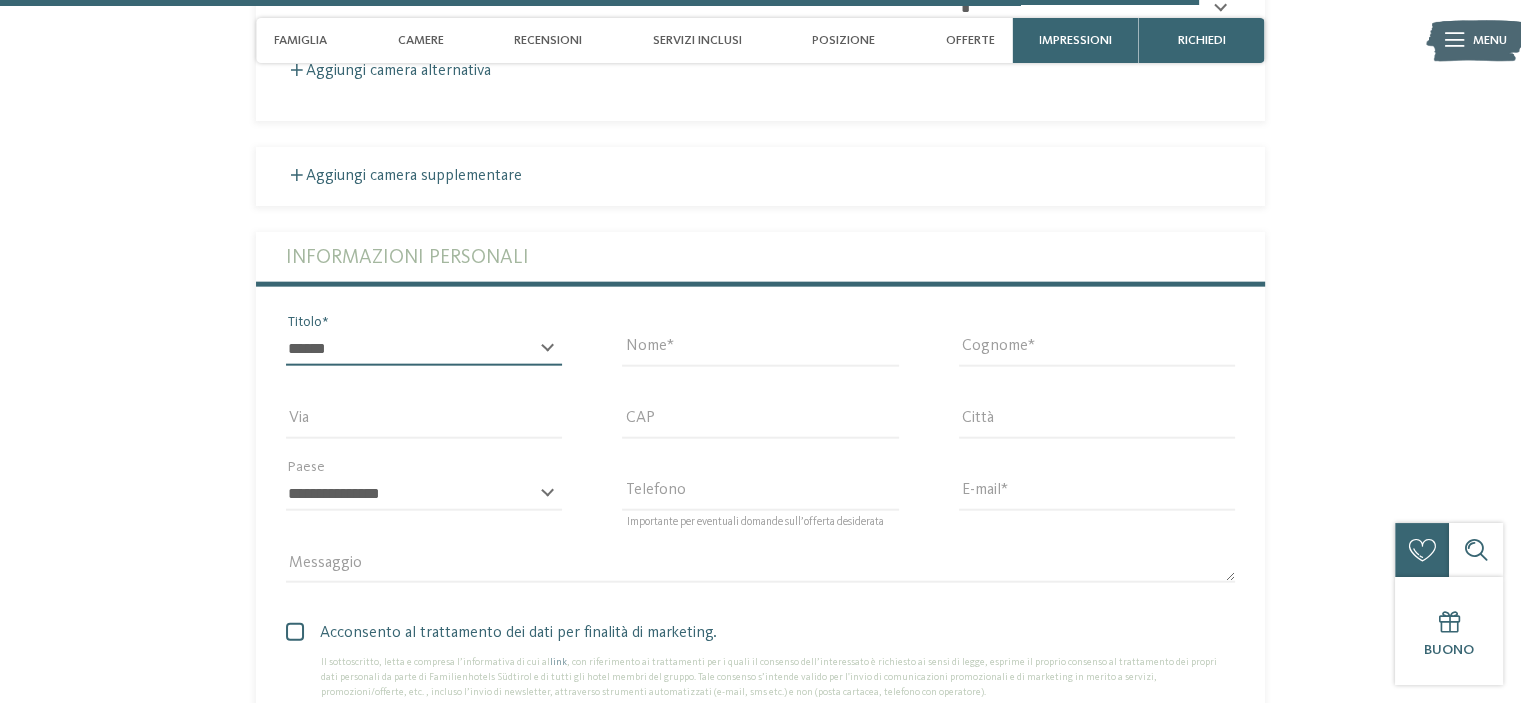 click on "* ****** ******* ******** ******" at bounding box center (424, 349) 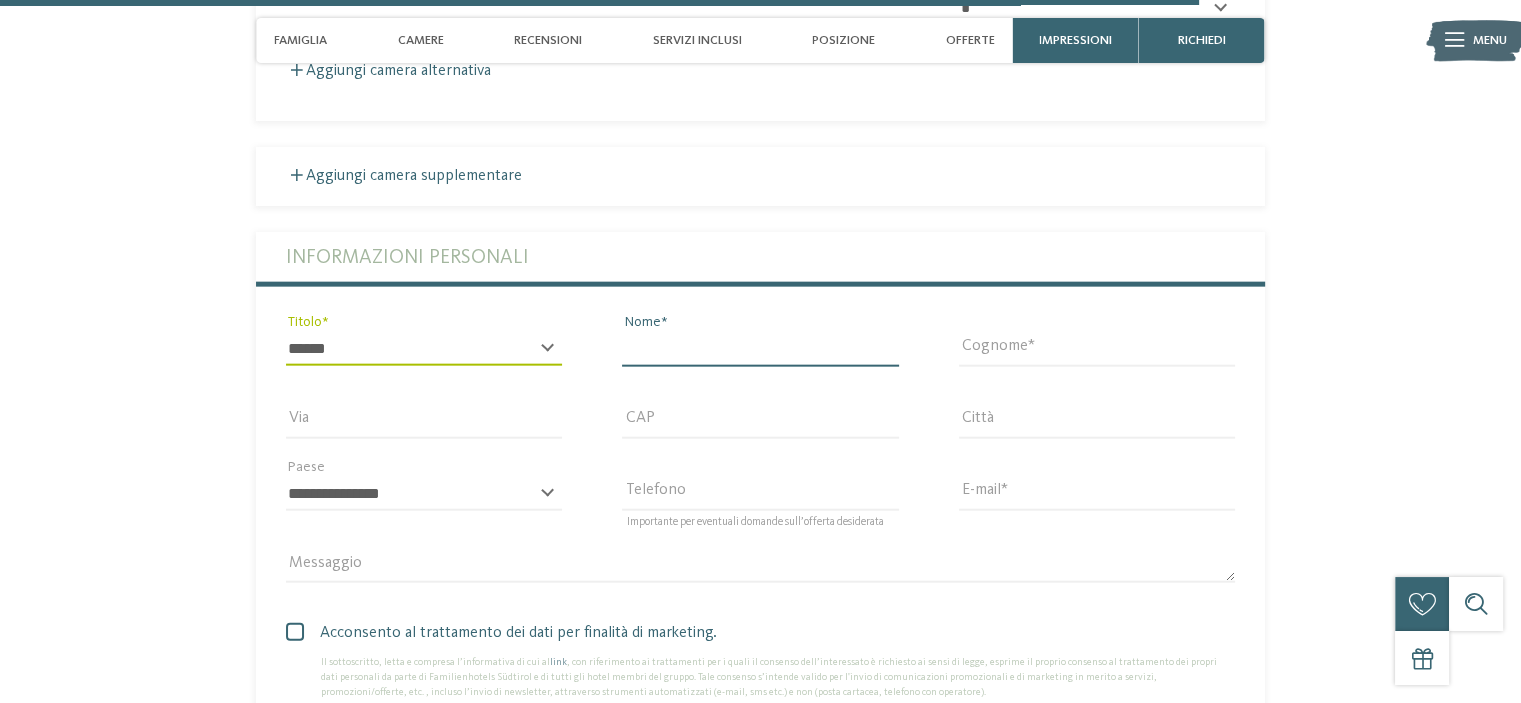 click on "Nome" at bounding box center [760, 349] 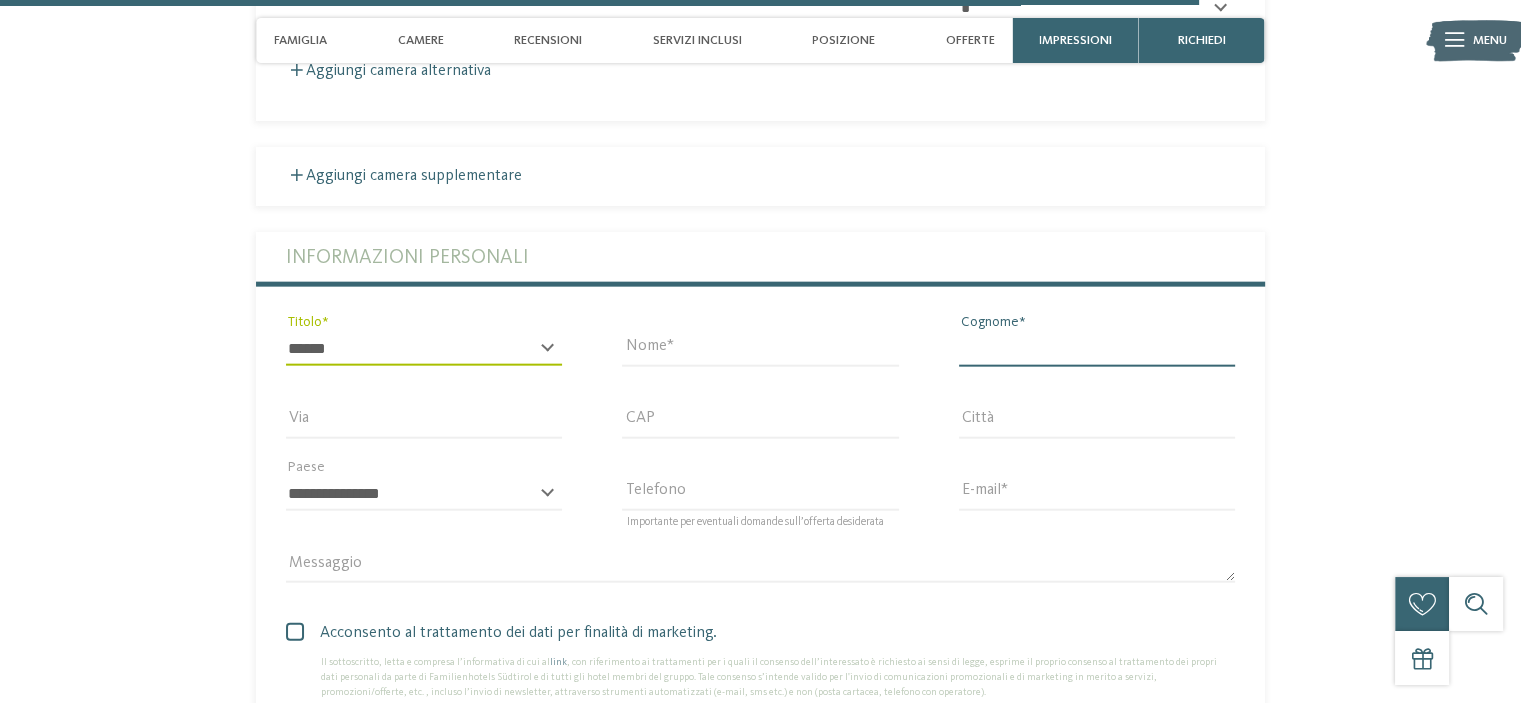 type on "*********" 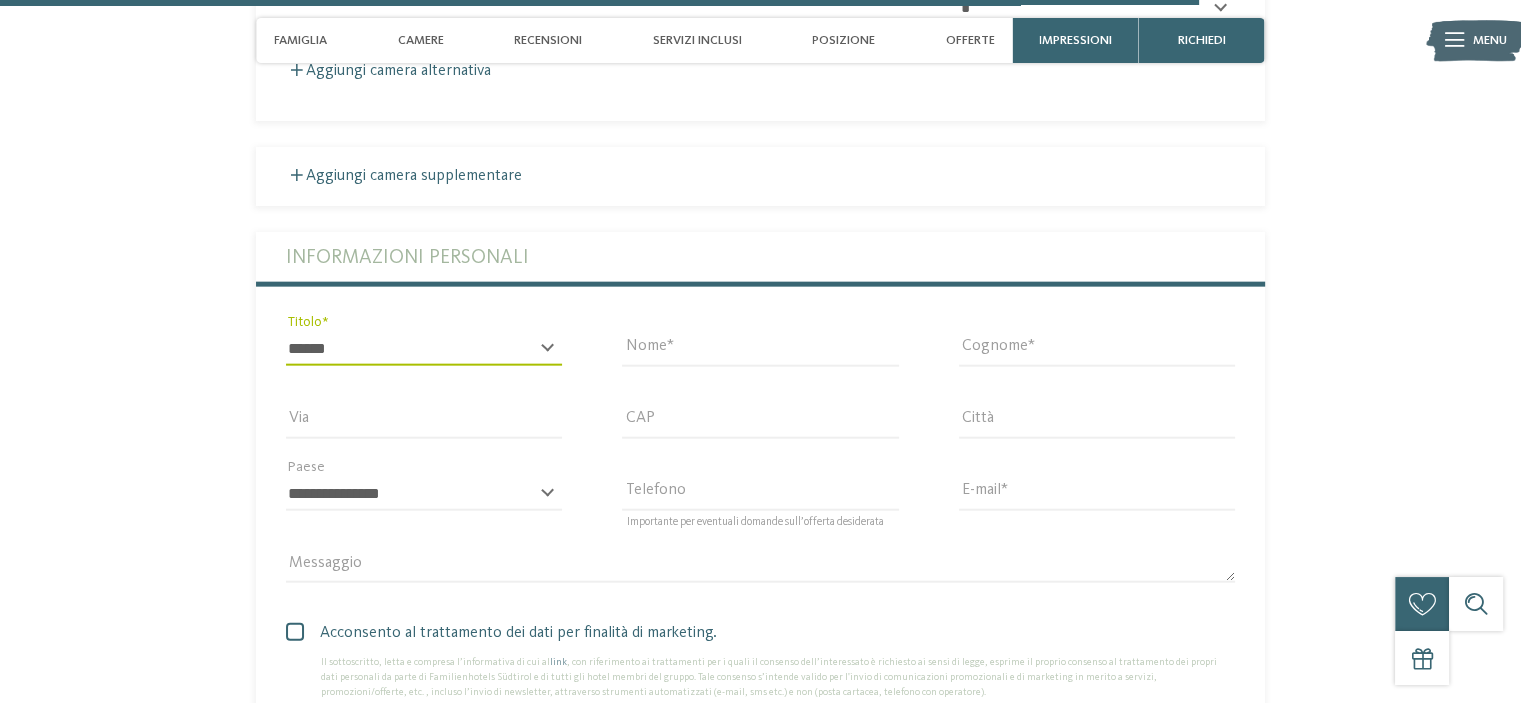 type on "**********" 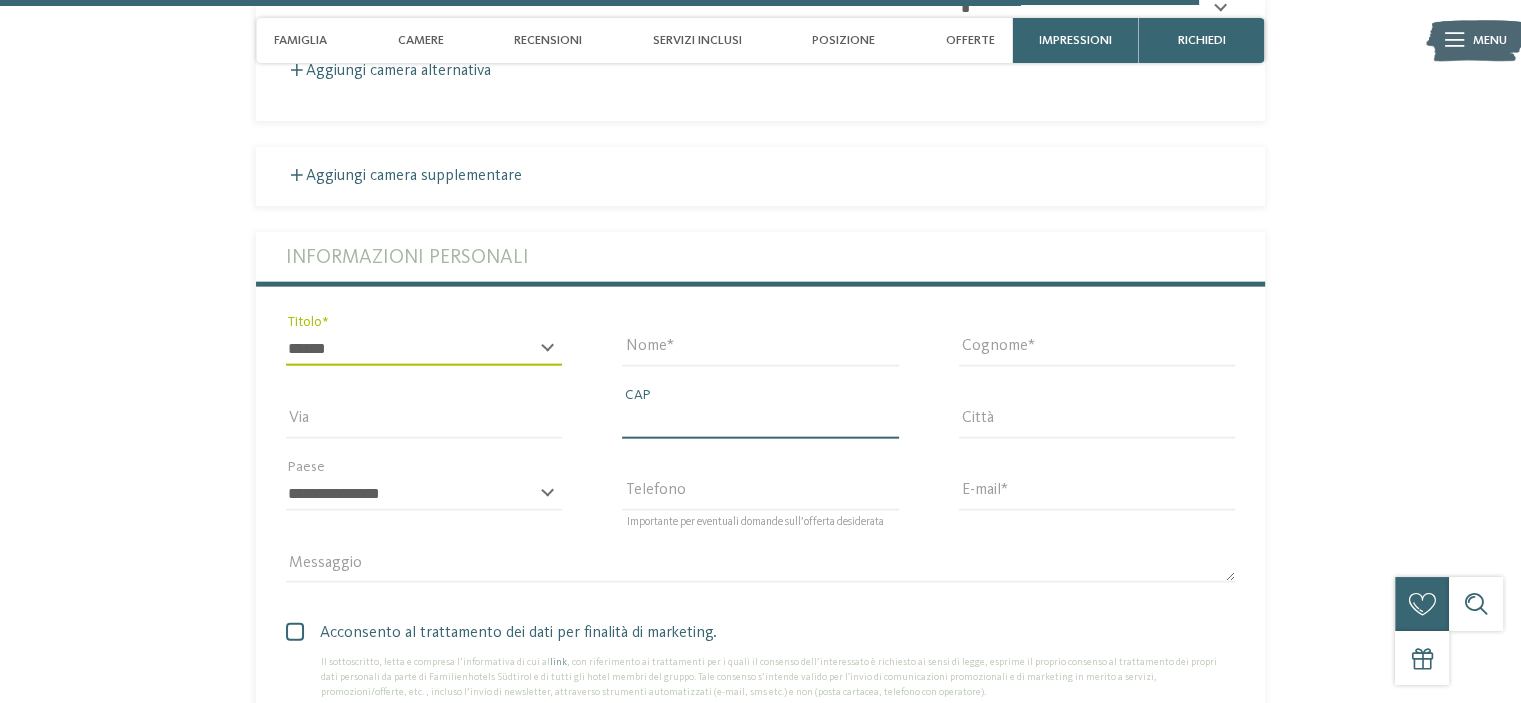 type on "*****" 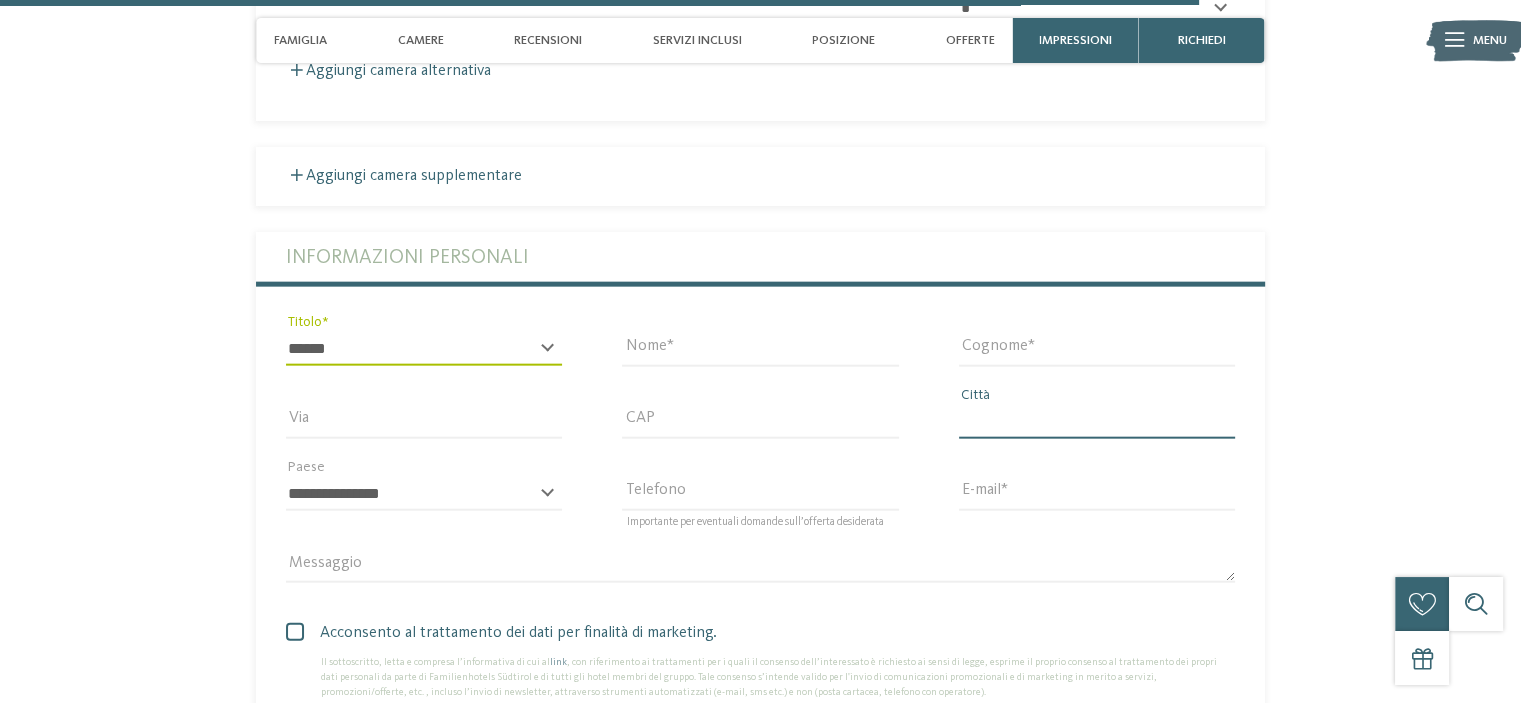 type on "**********" 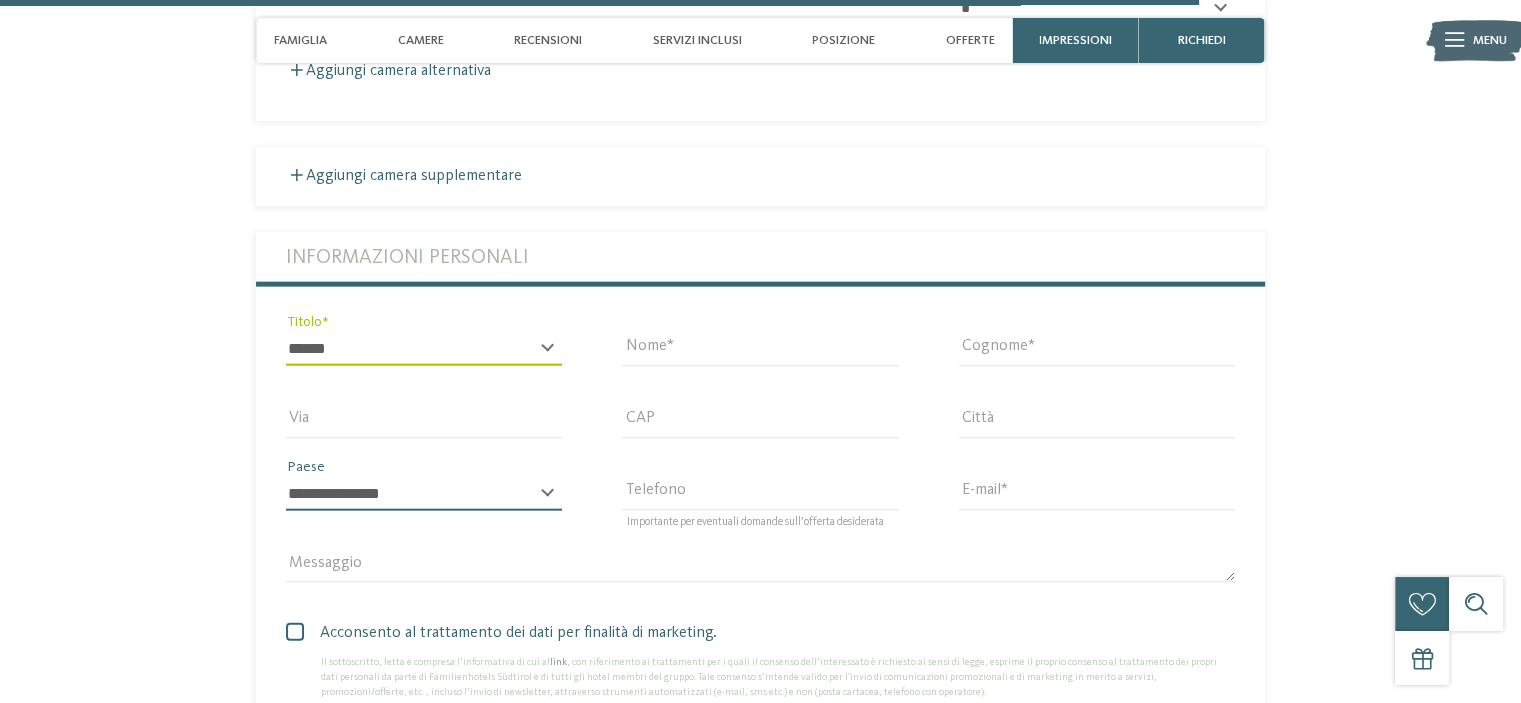 select on "**" 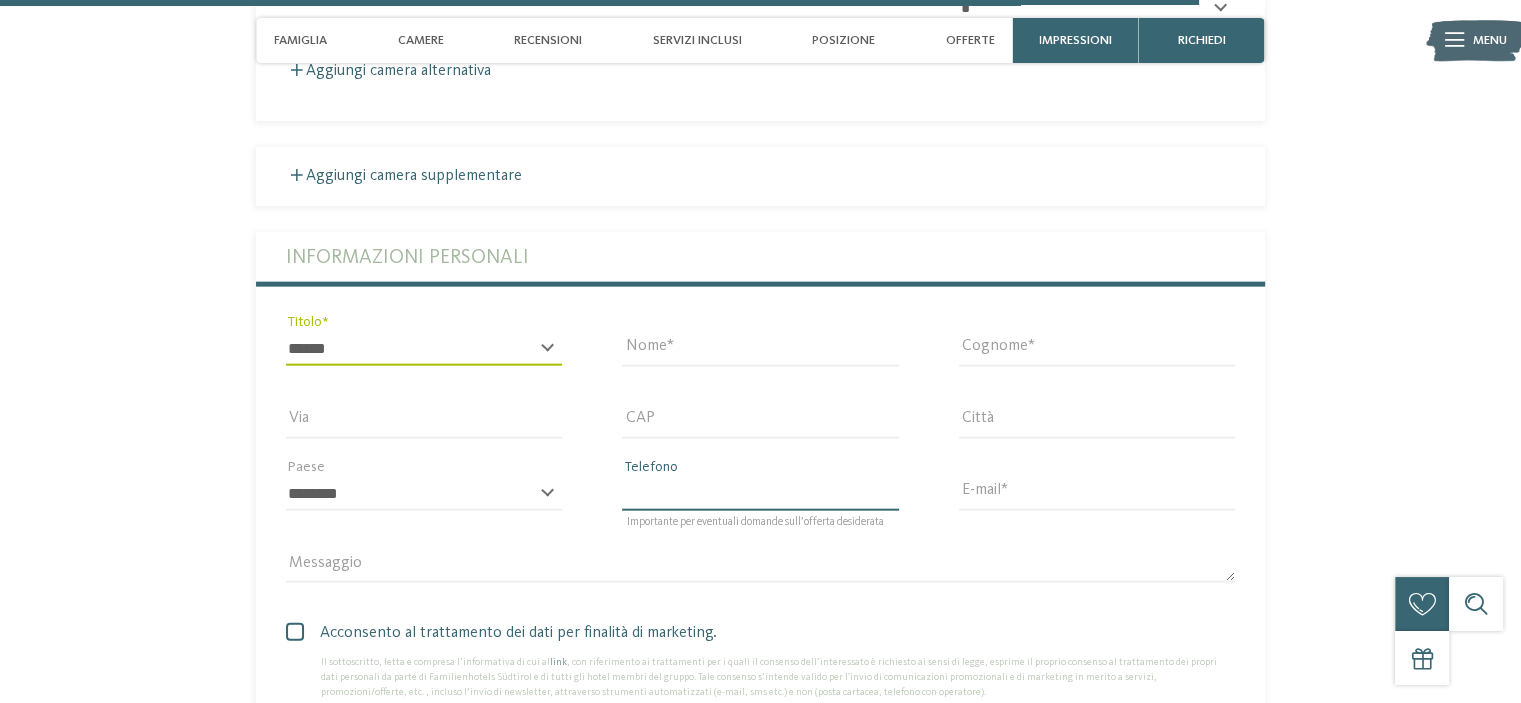 type on "**********" 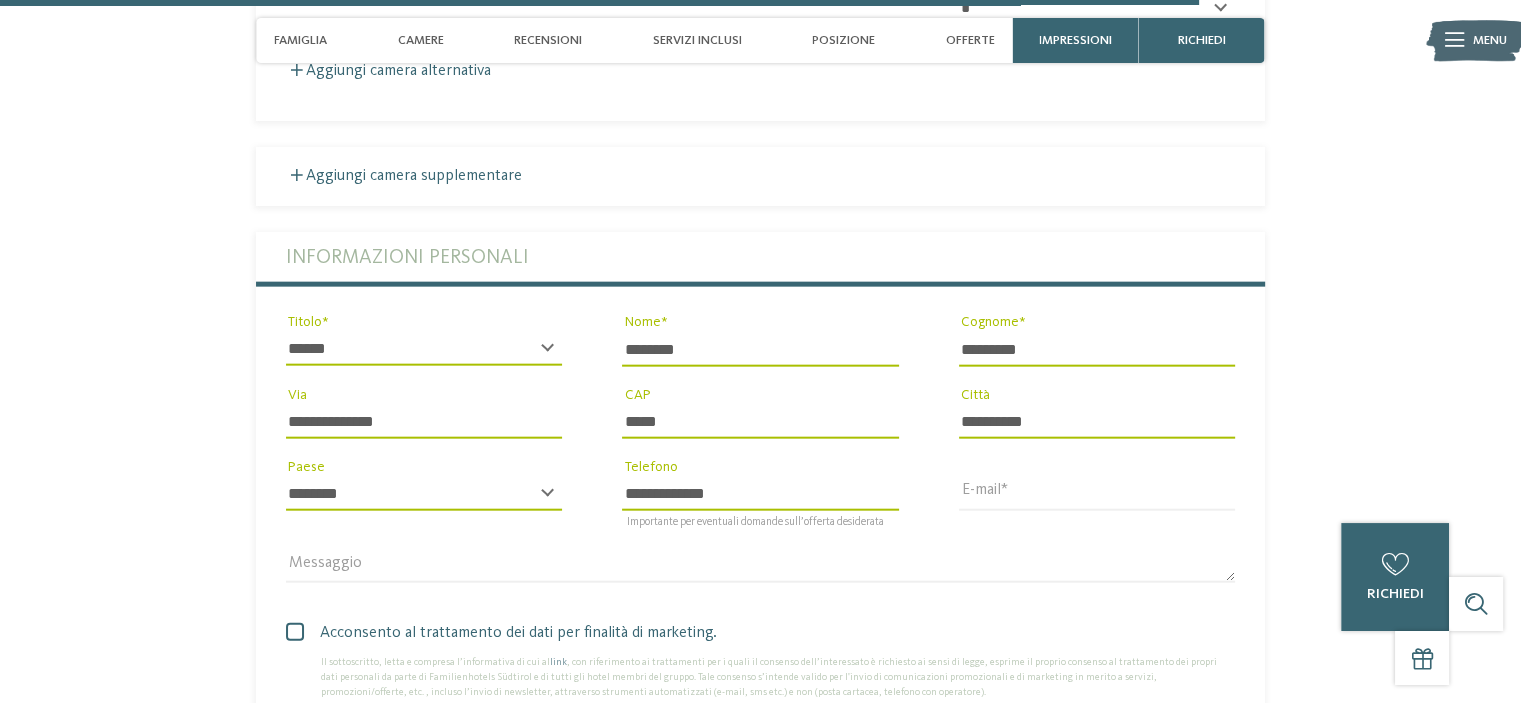 click on "**********" at bounding box center [424, 422] 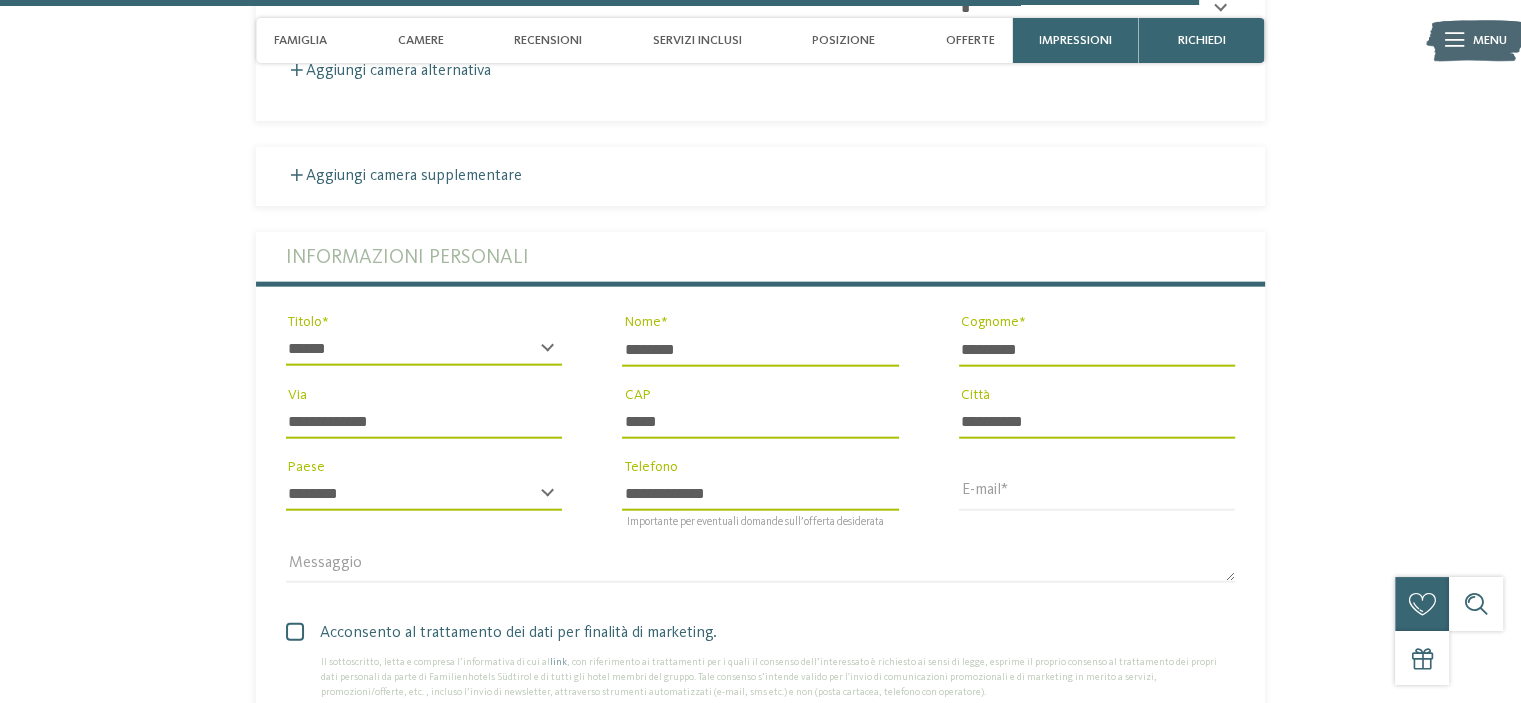 type on "**********" 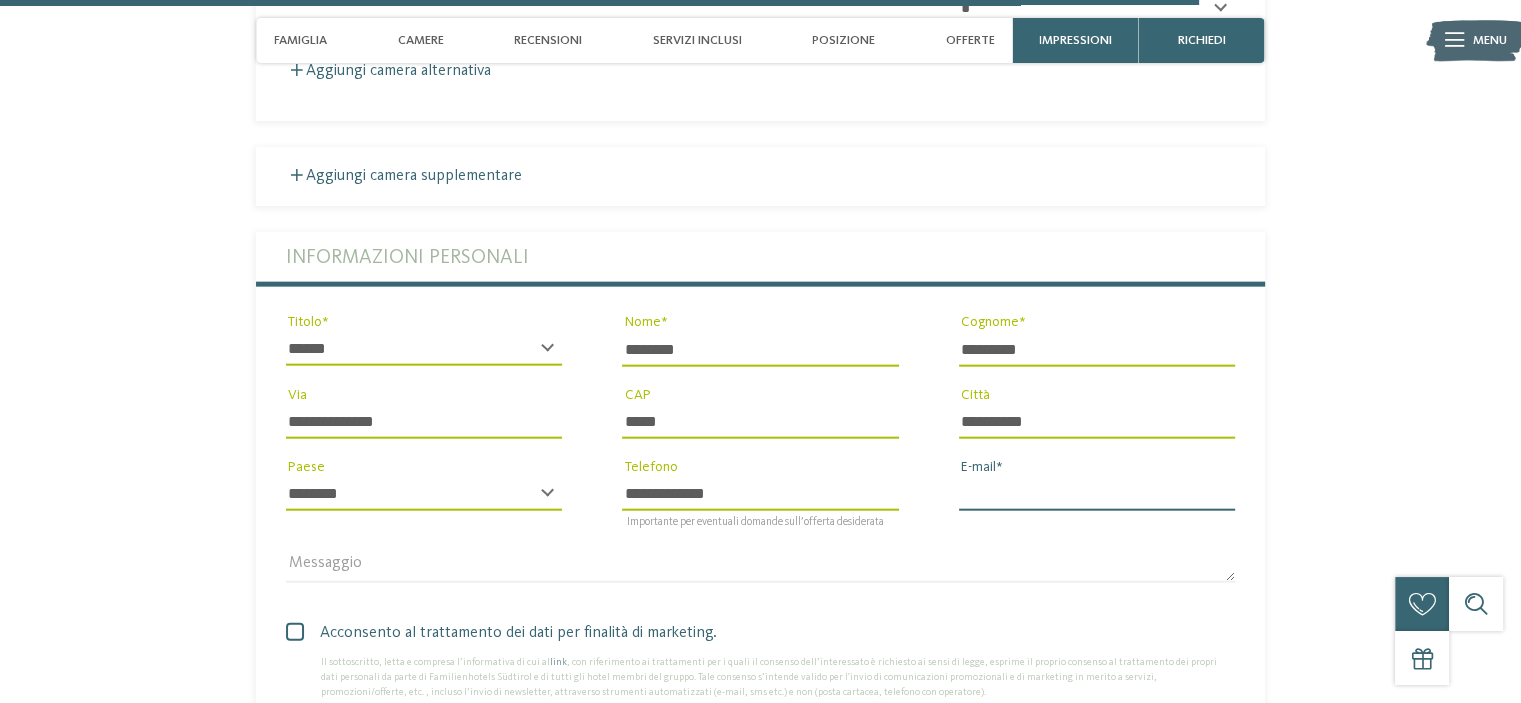 type on "**********" 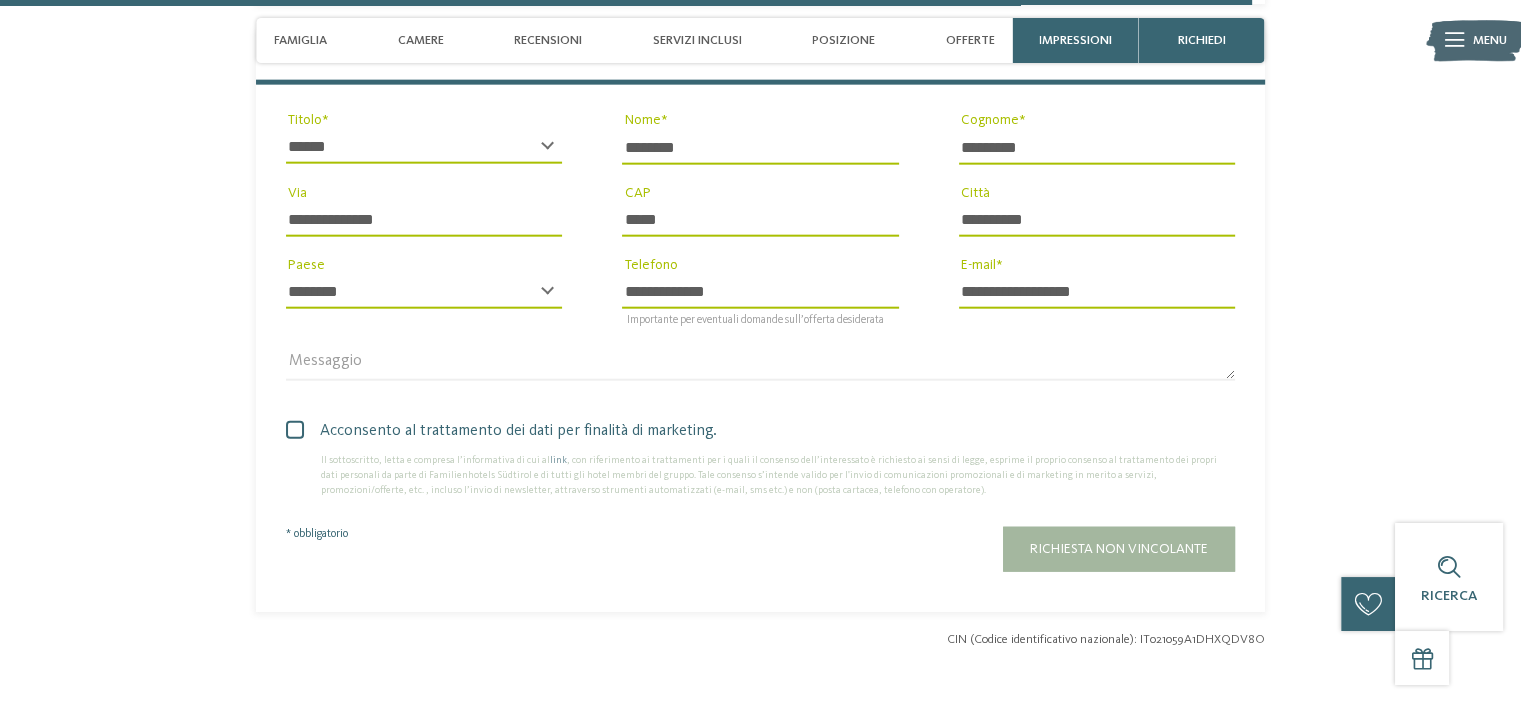 scroll, scrollTop: 4822, scrollLeft: 0, axis: vertical 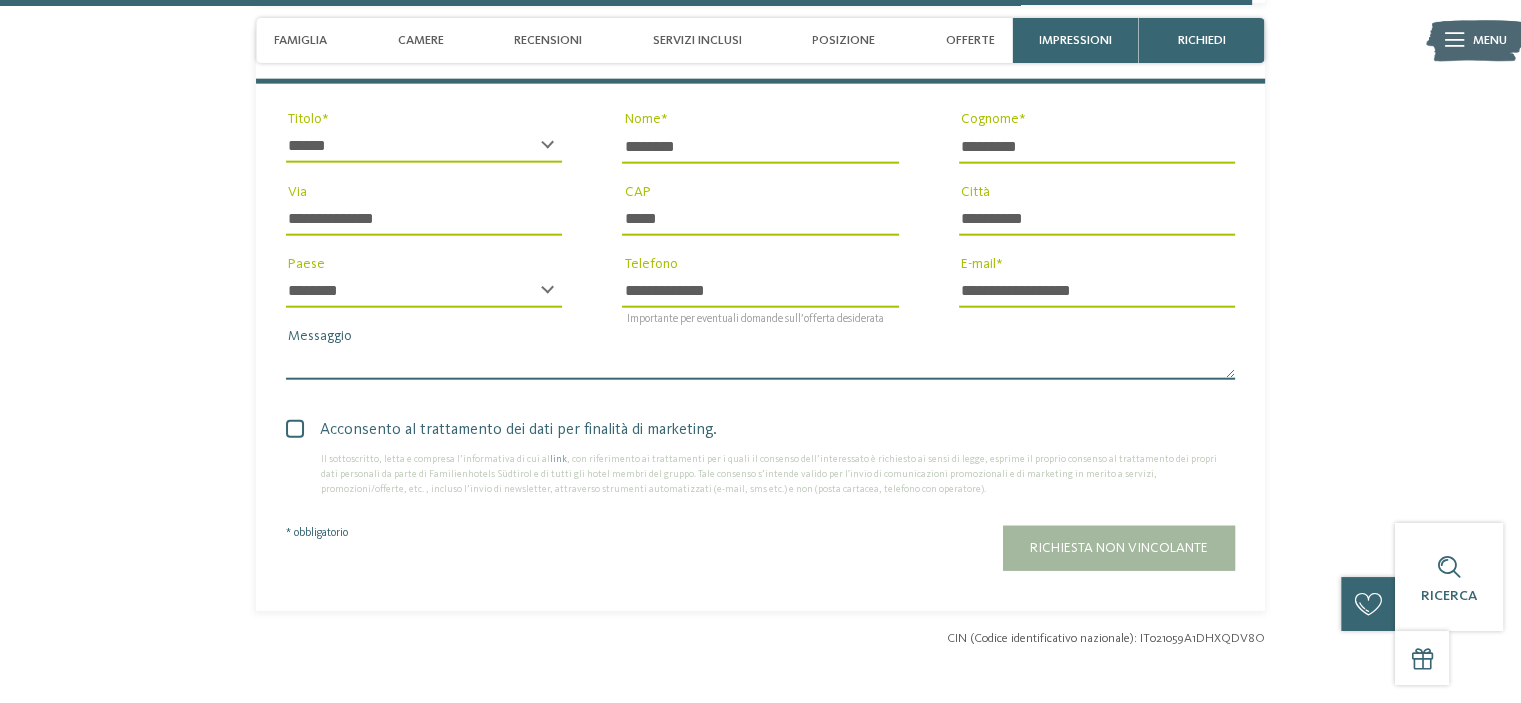 click on "Messaggio" at bounding box center [760, 363] 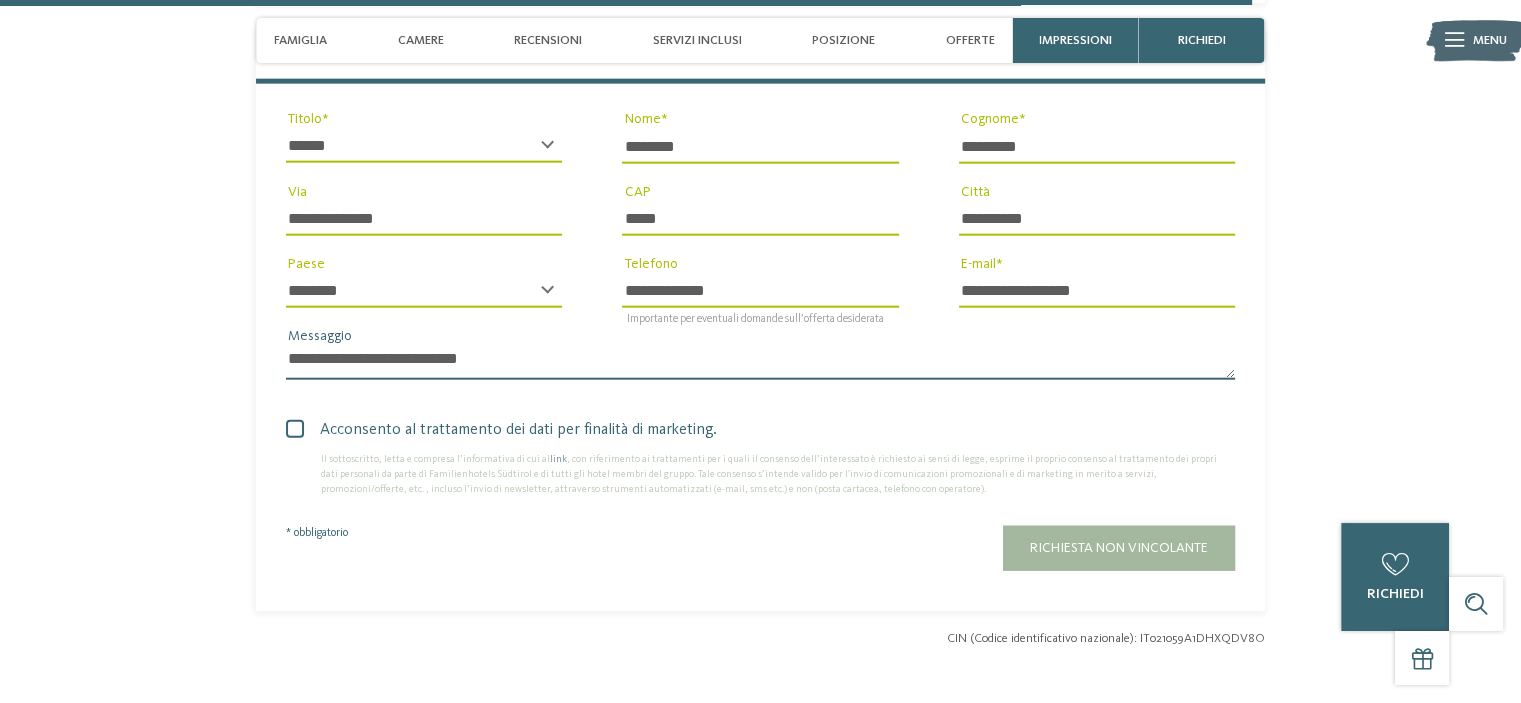 click on "**********" at bounding box center (760, 363) 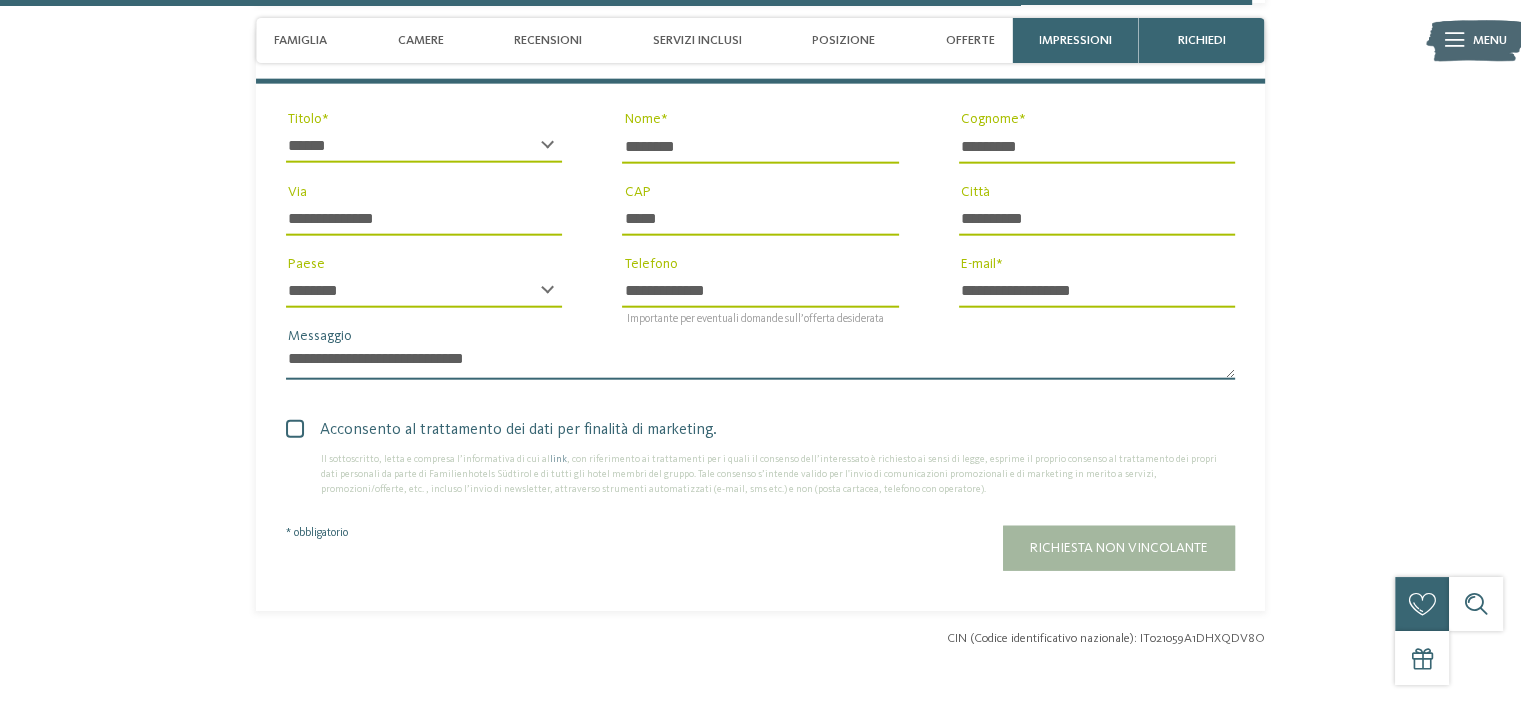 type on "**********" 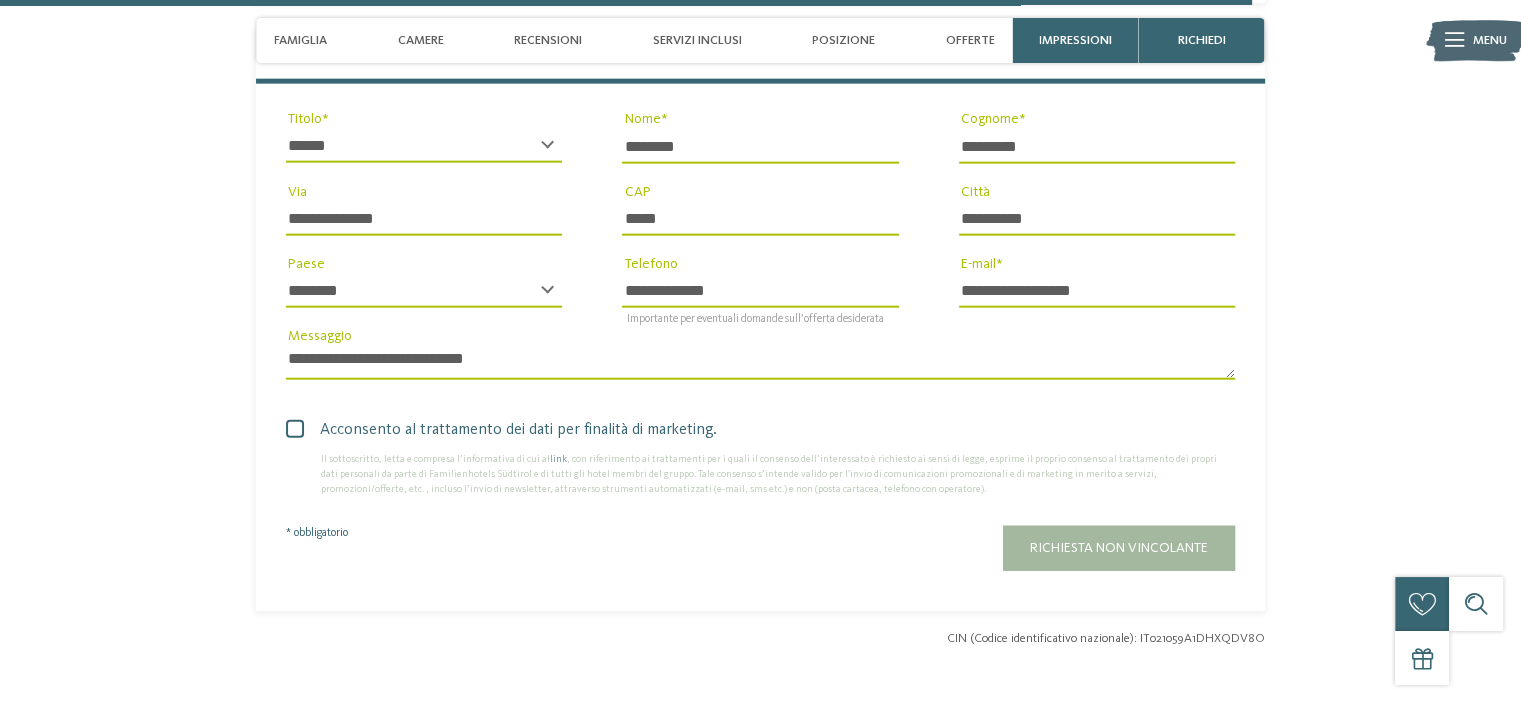 click at bounding box center [295, 429] 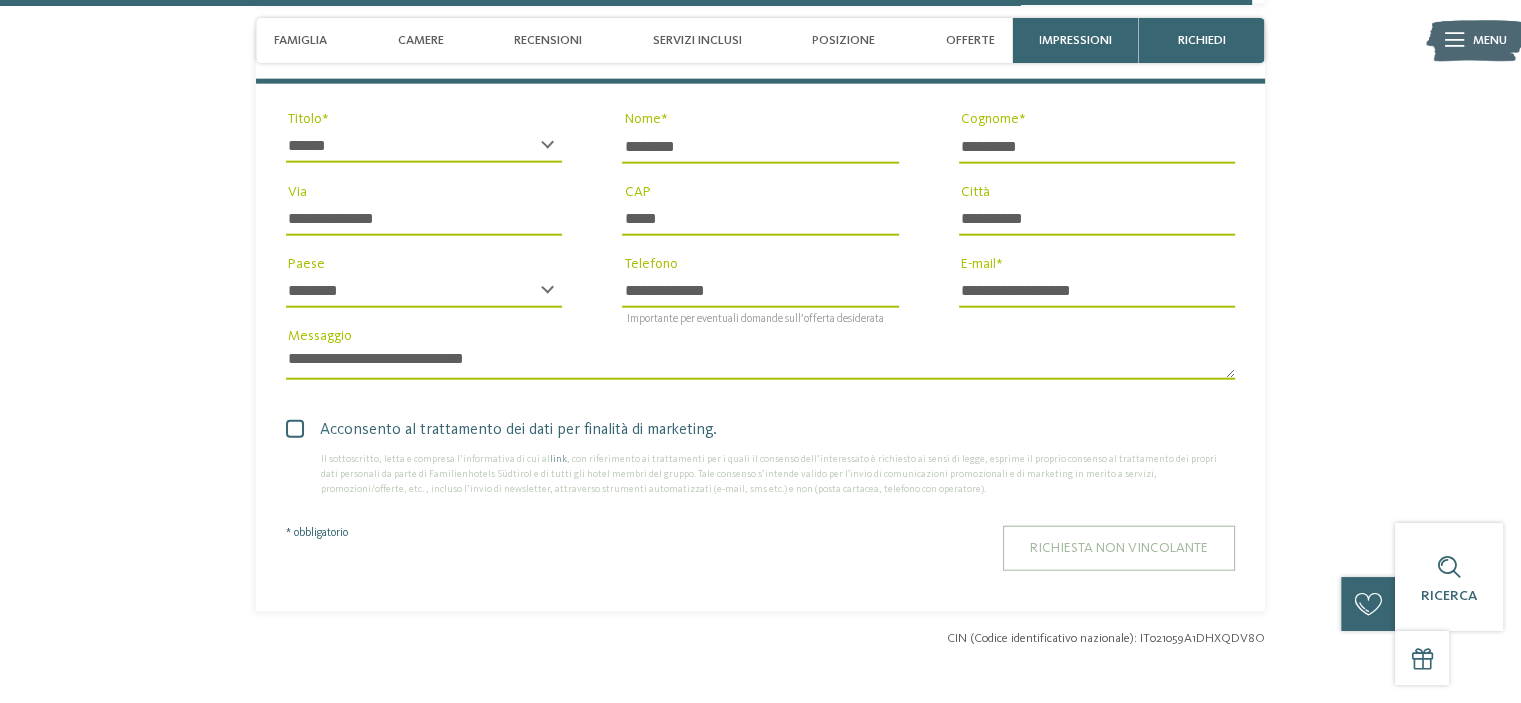 click on "Richiesta non vincolante" at bounding box center (1119, 548) 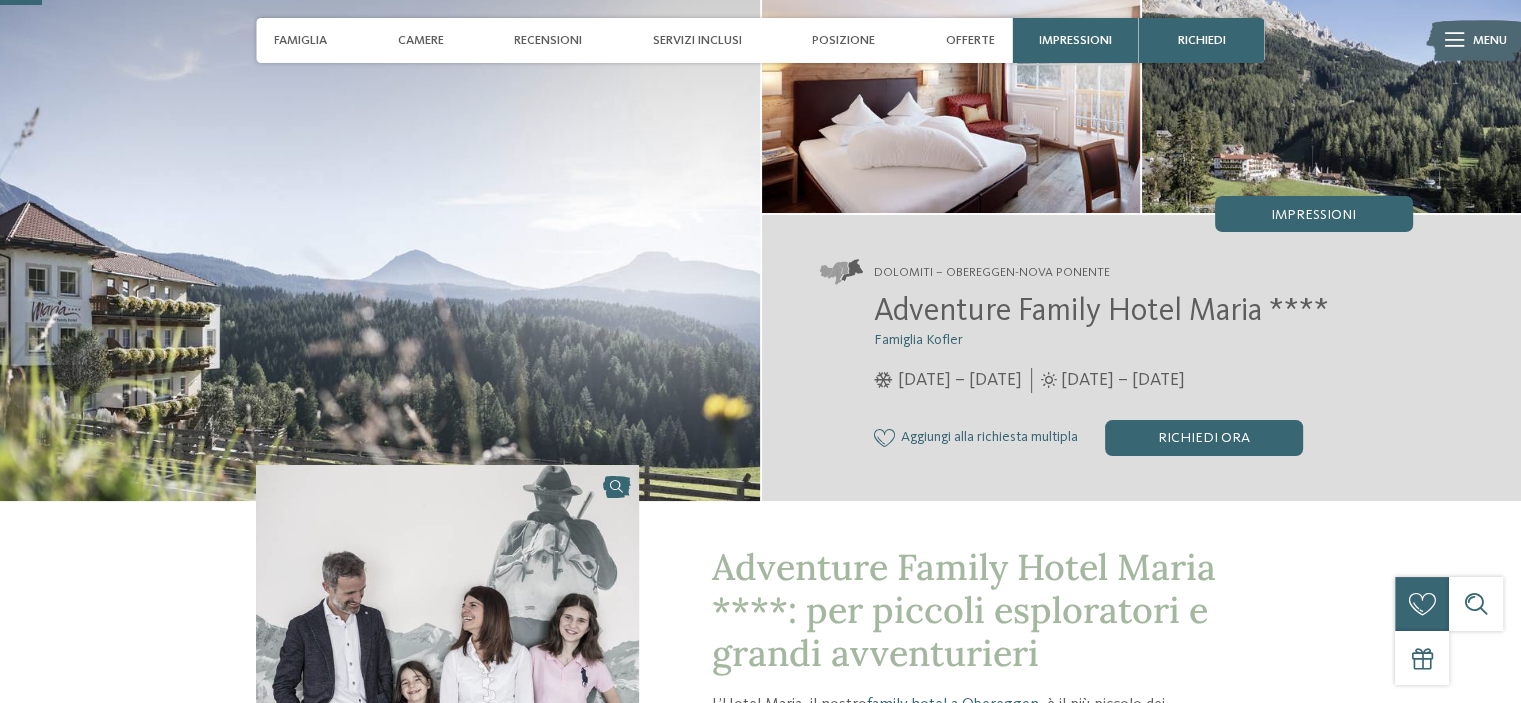 scroll, scrollTop: 160, scrollLeft: 0, axis: vertical 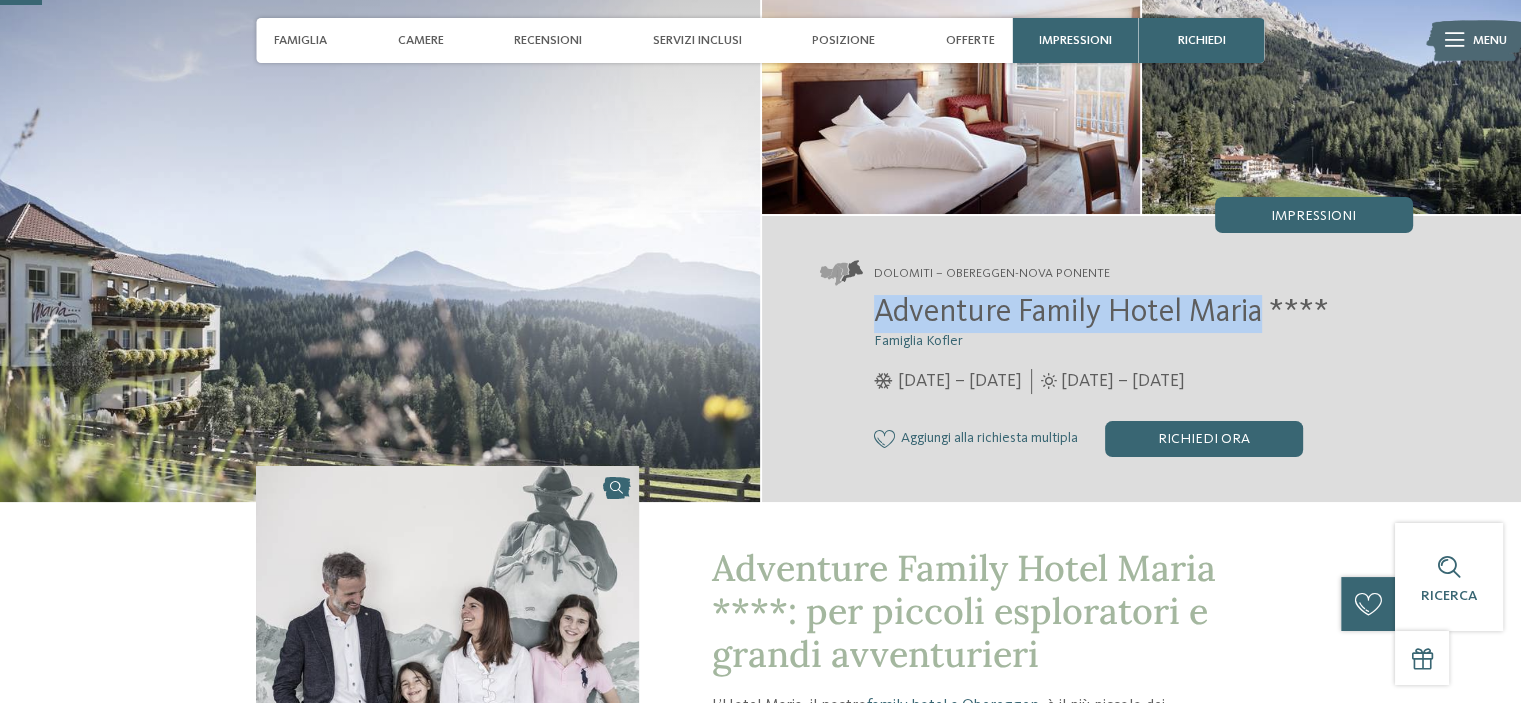 drag, startPoint x: 877, startPoint y: 311, endPoint x: 1261, endPoint y: 325, distance: 384.25513 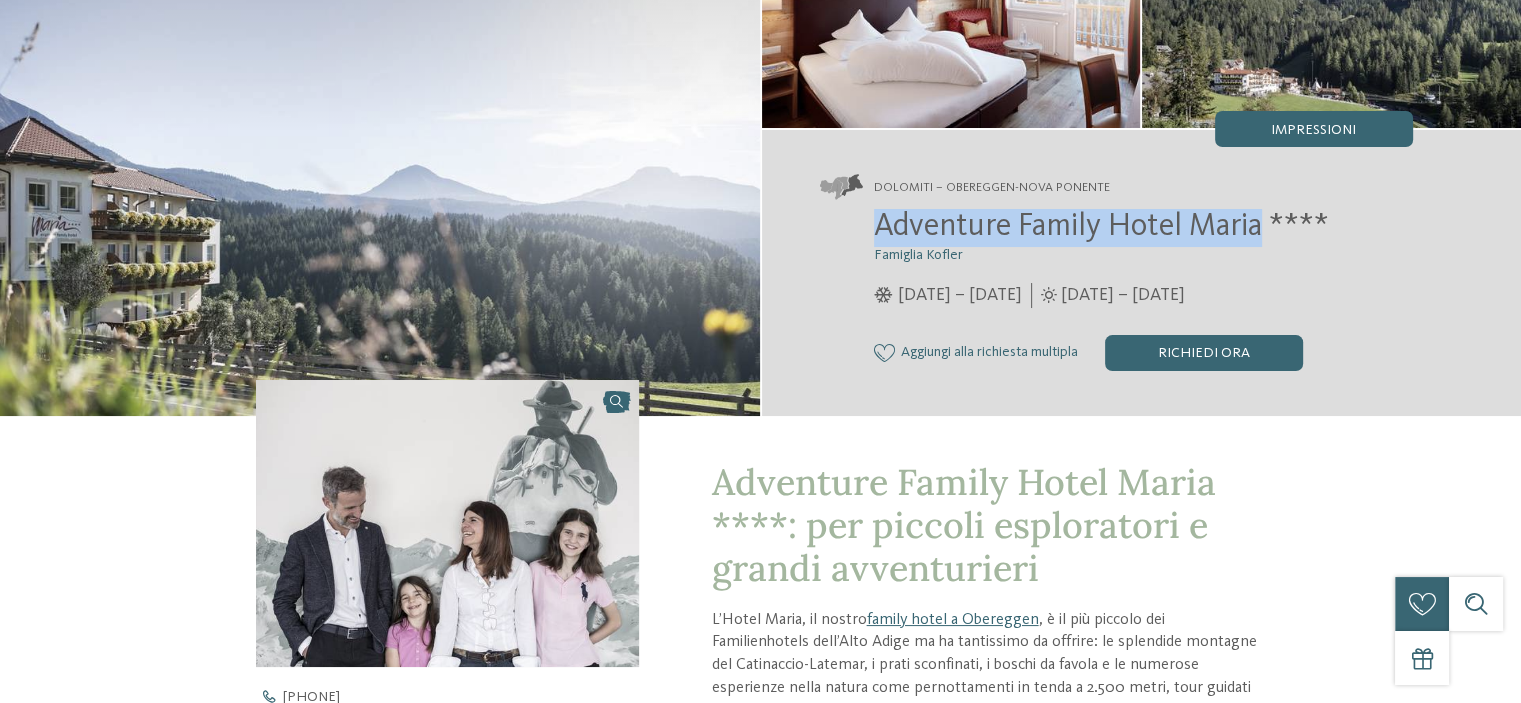 scroll, scrollTop: 0, scrollLeft: 0, axis: both 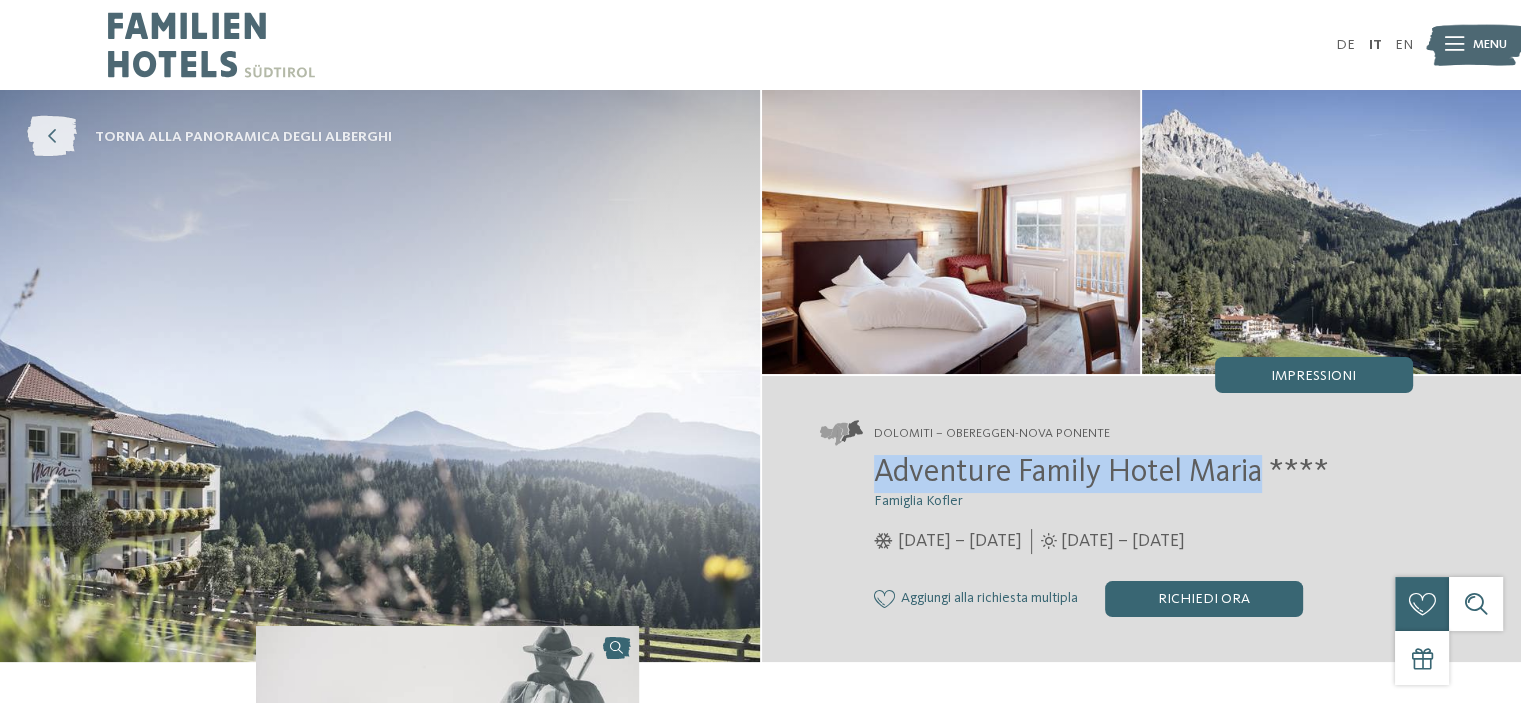 click at bounding box center (52, 137) 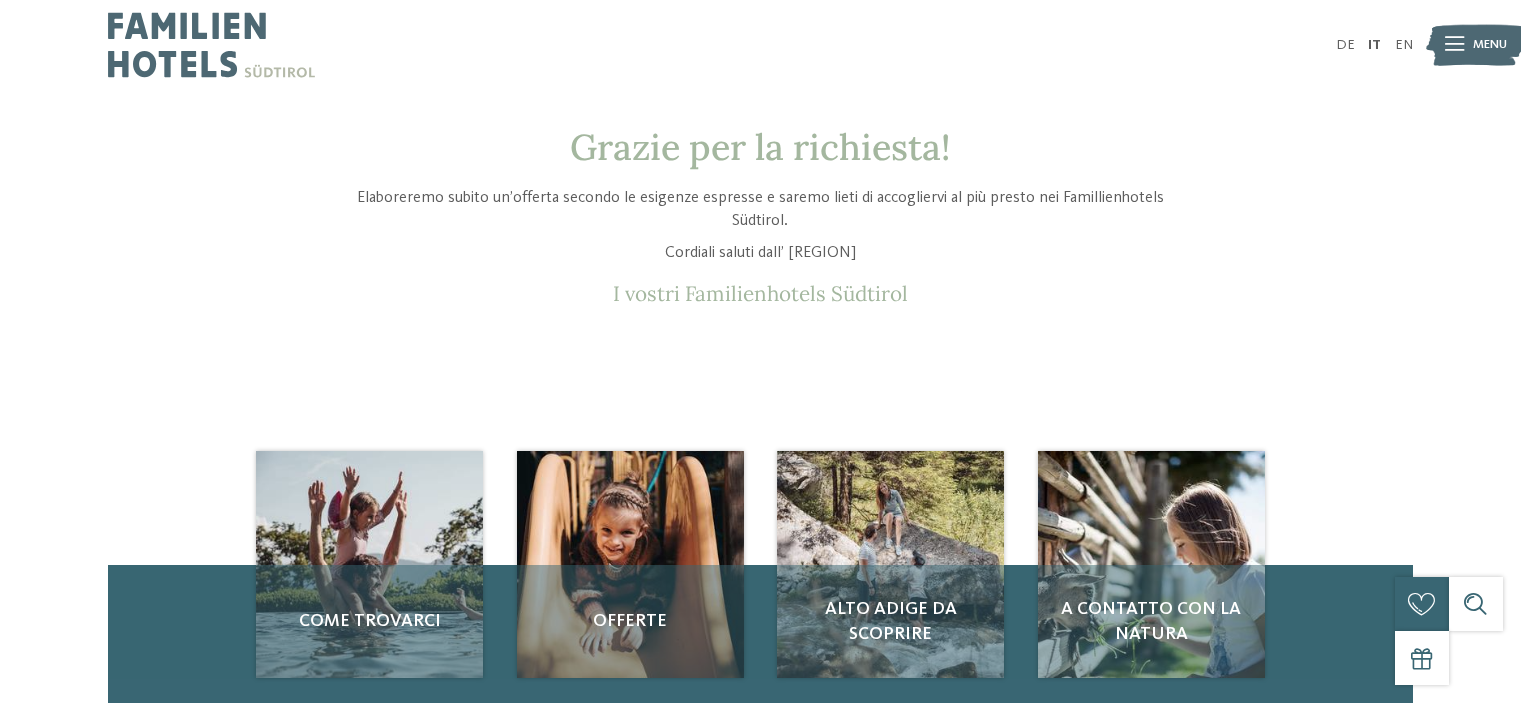 scroll, scrollTop: 0, scrollLeft: 0, axis: both 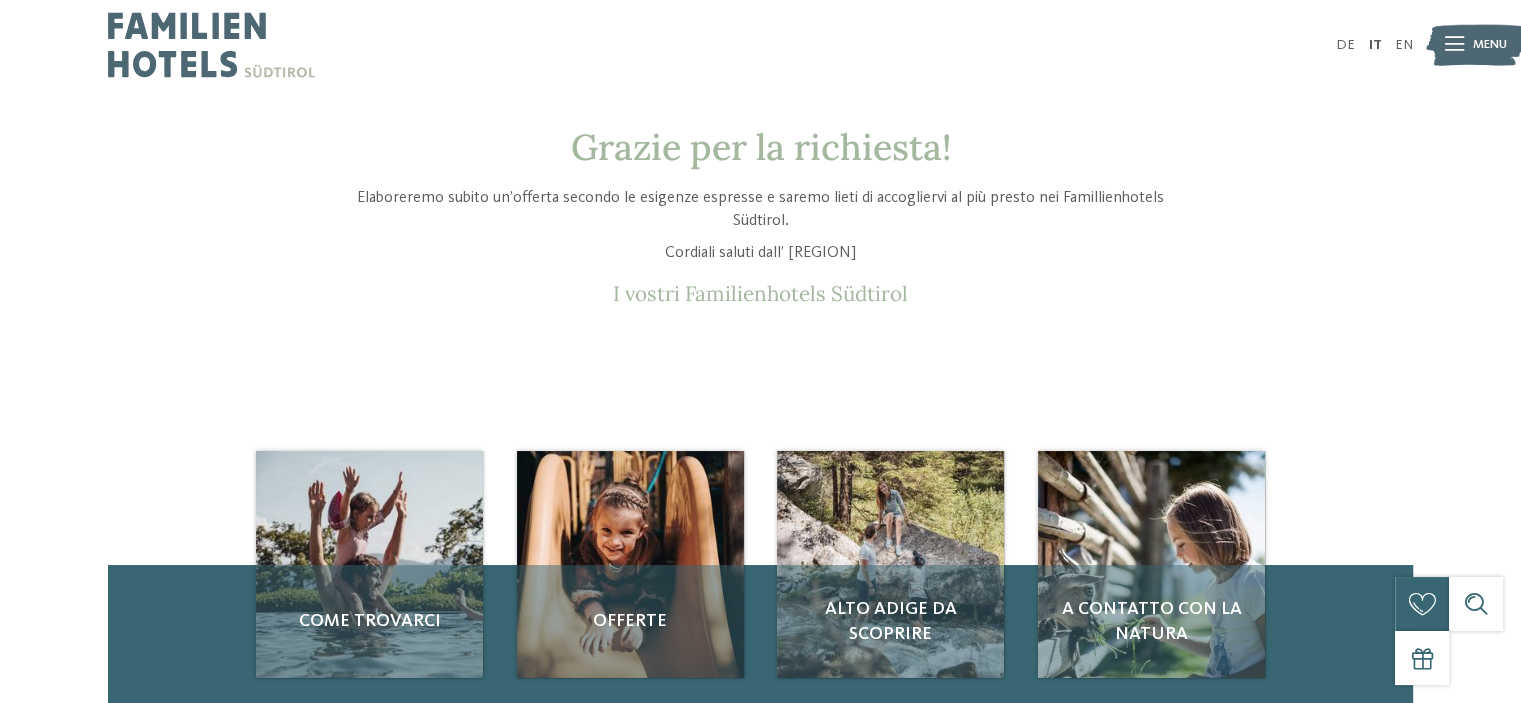 click at bounding box center (211, 45) 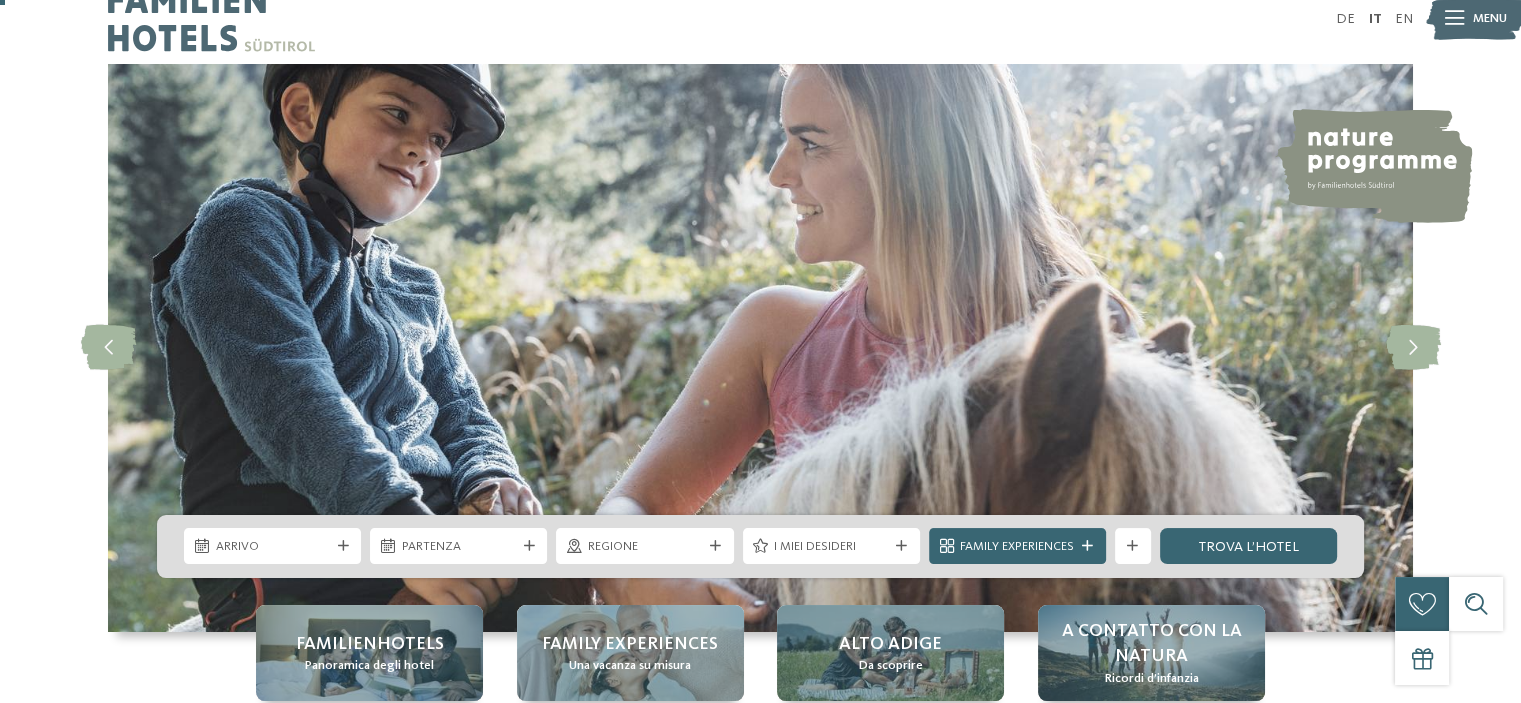 scroll, scrollTop: 8, scrollLeft: 0, axis: vertical 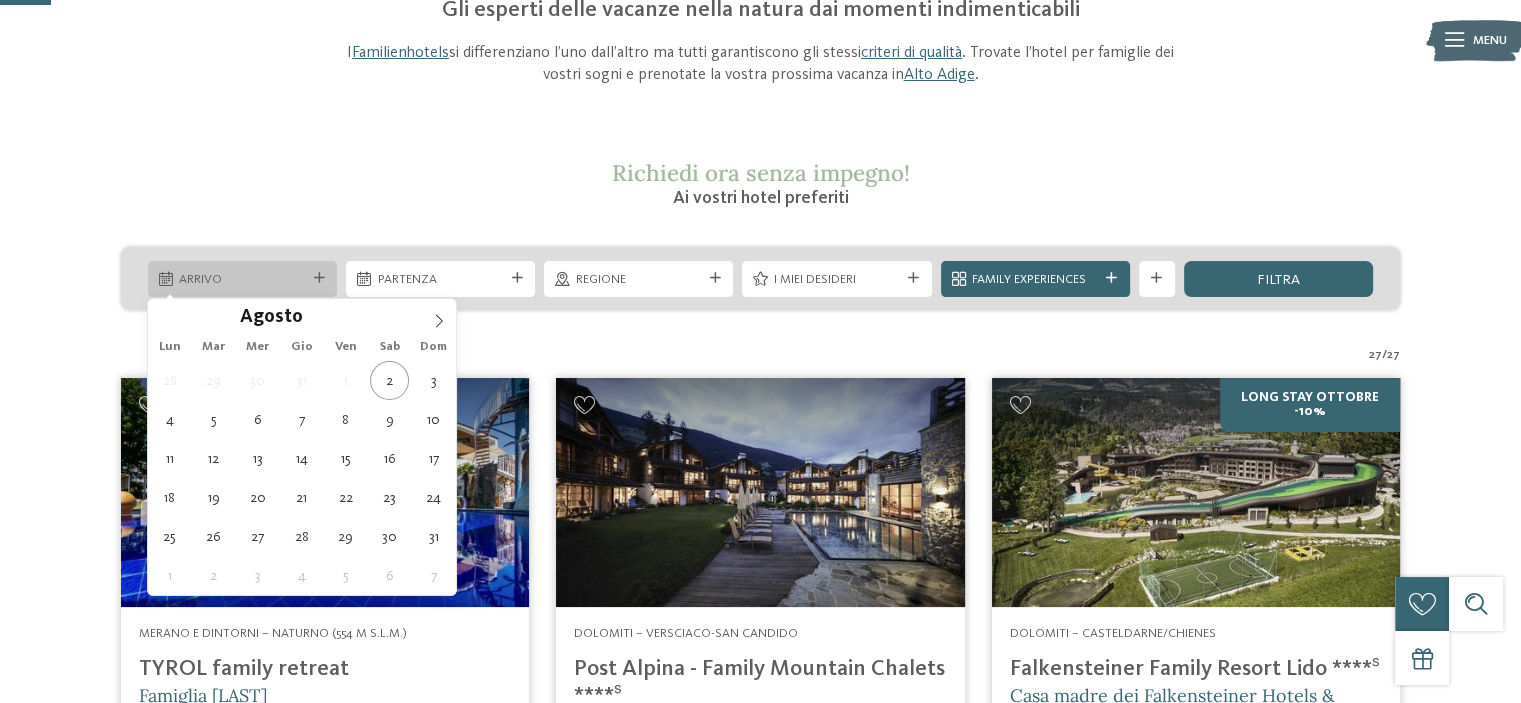 click at bounding box center (319, 278) 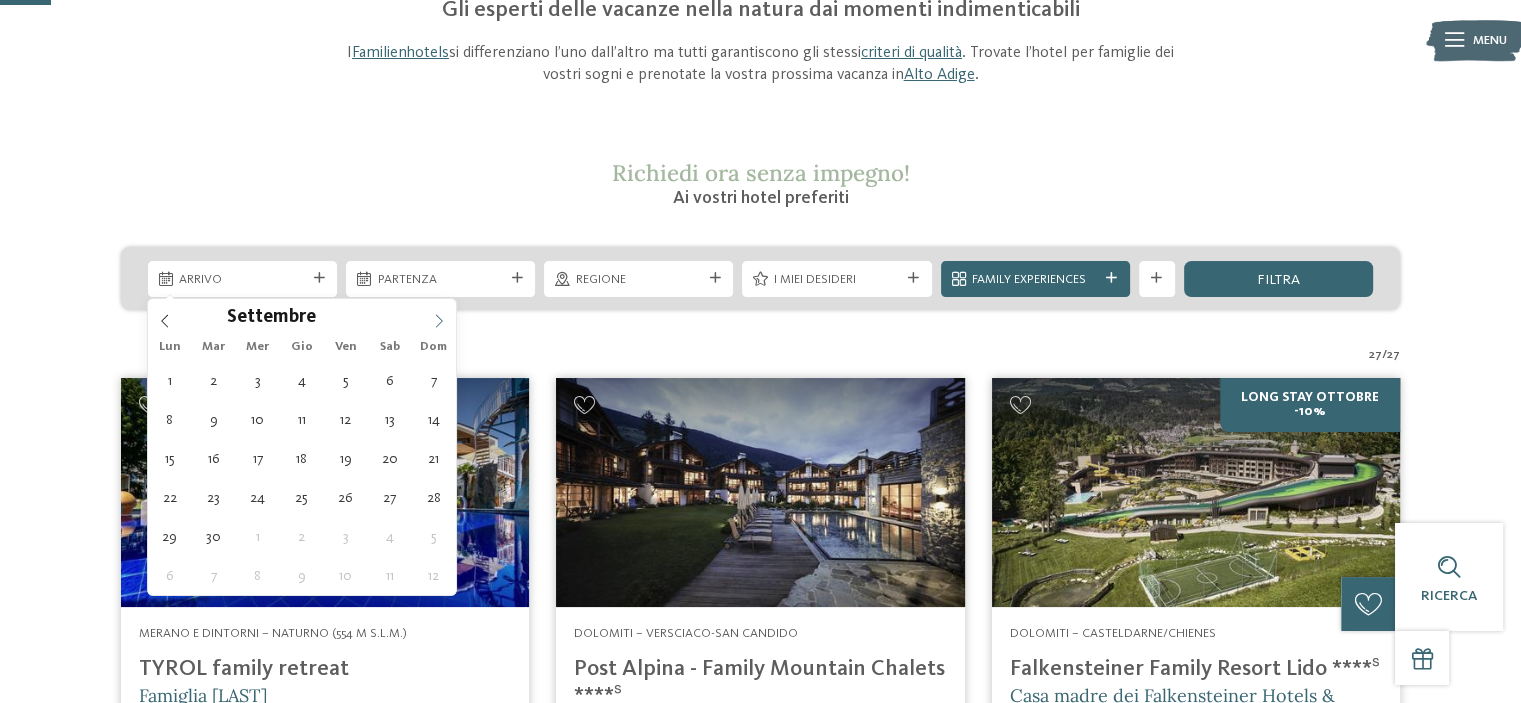 click 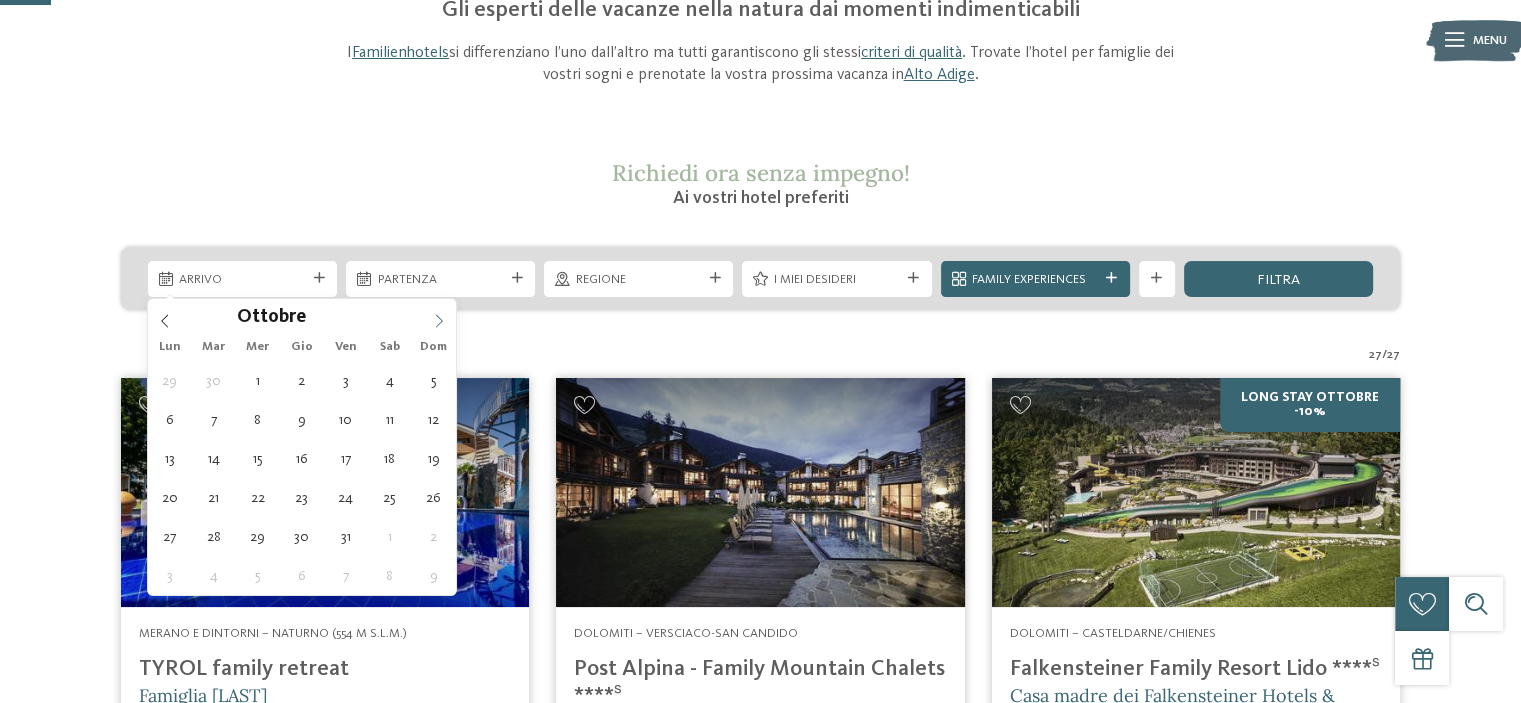 click 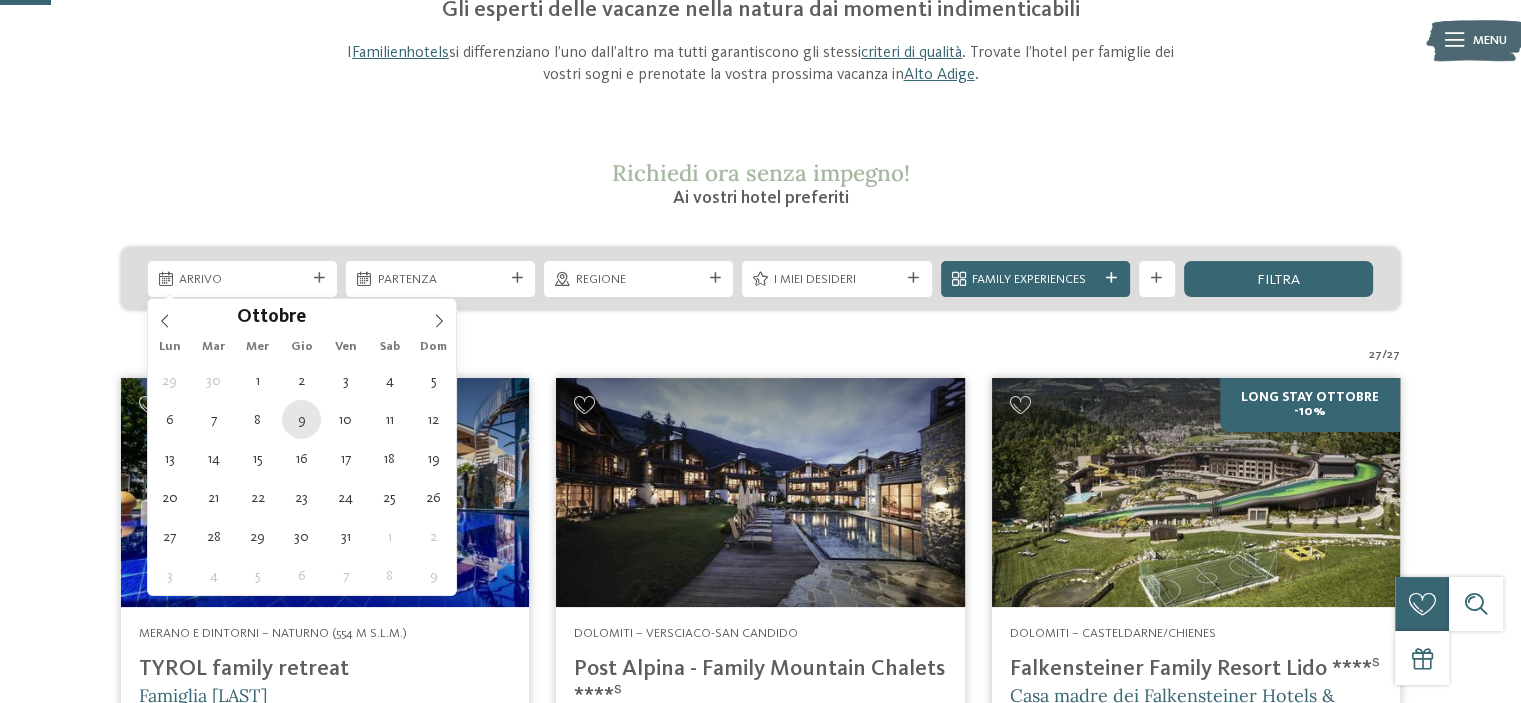 type on "[DATE]" 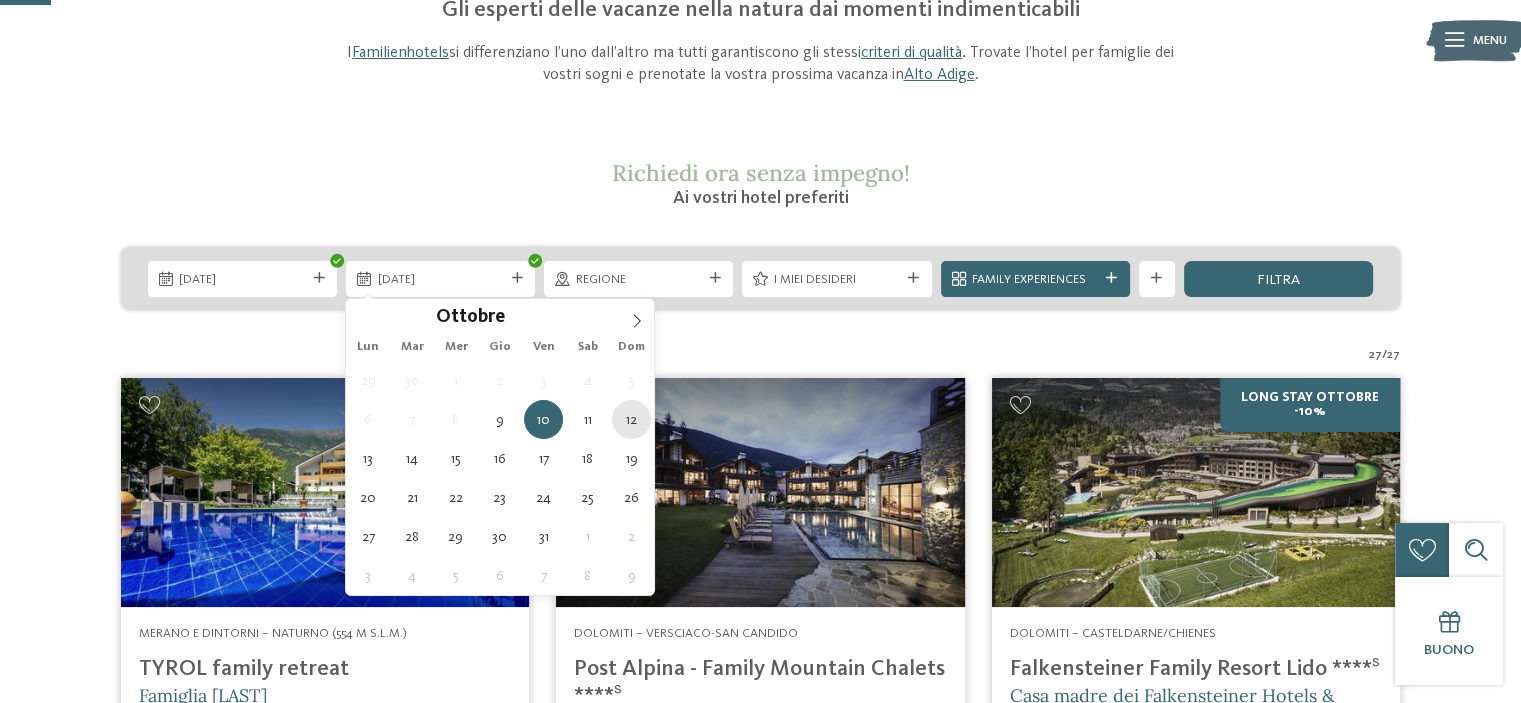 type on "12.10.2025" 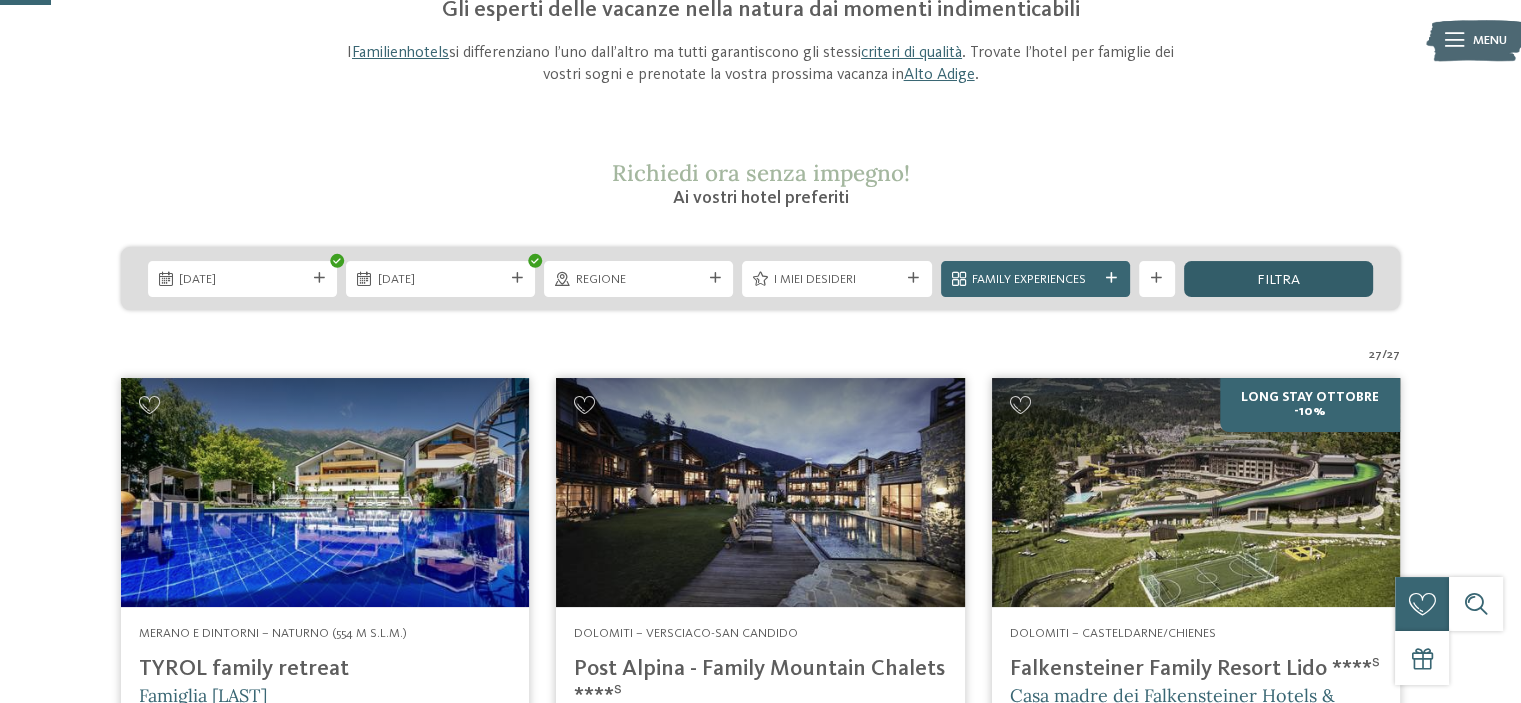 click on "filtra" at bounding box center (1278, 280) 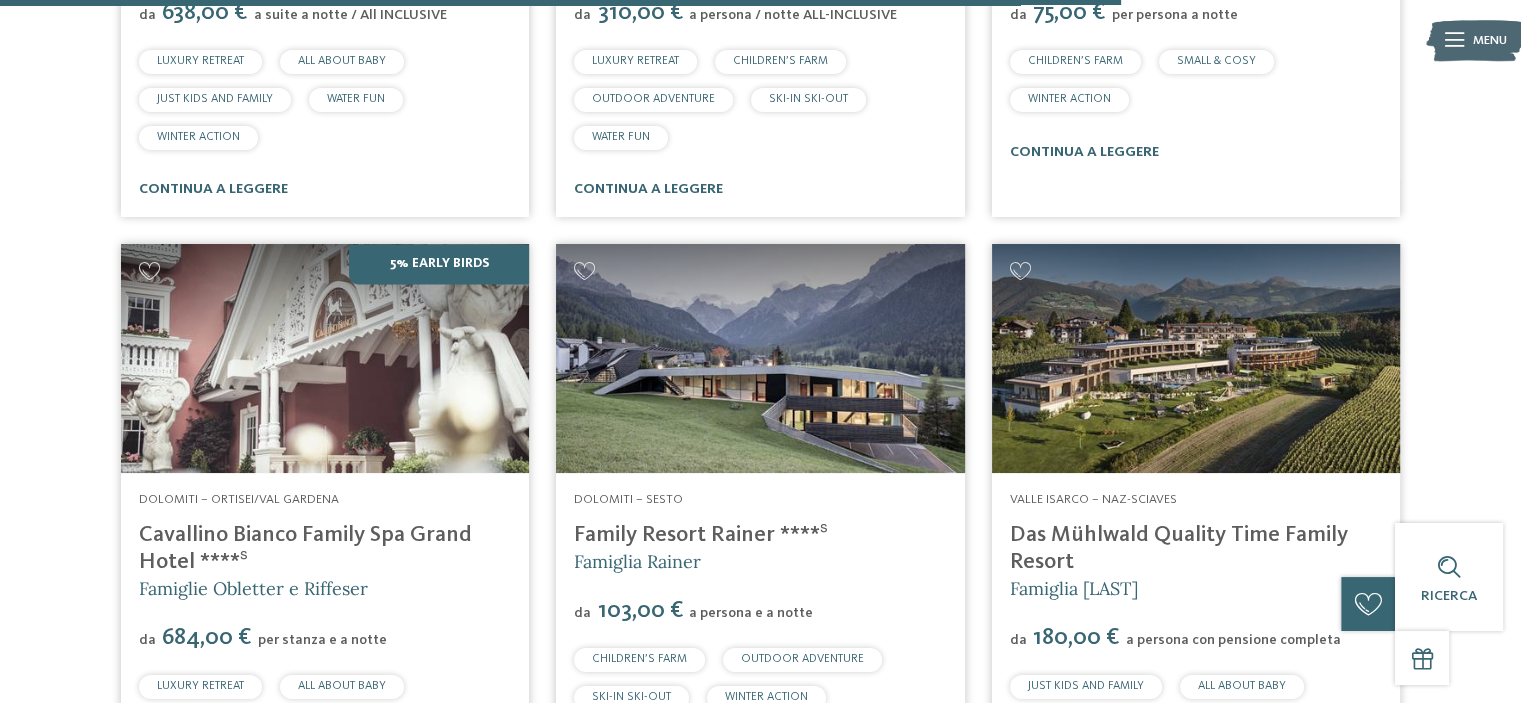 scroll, scrollTop: 3435, scrollLeft: 0, axis: vertical 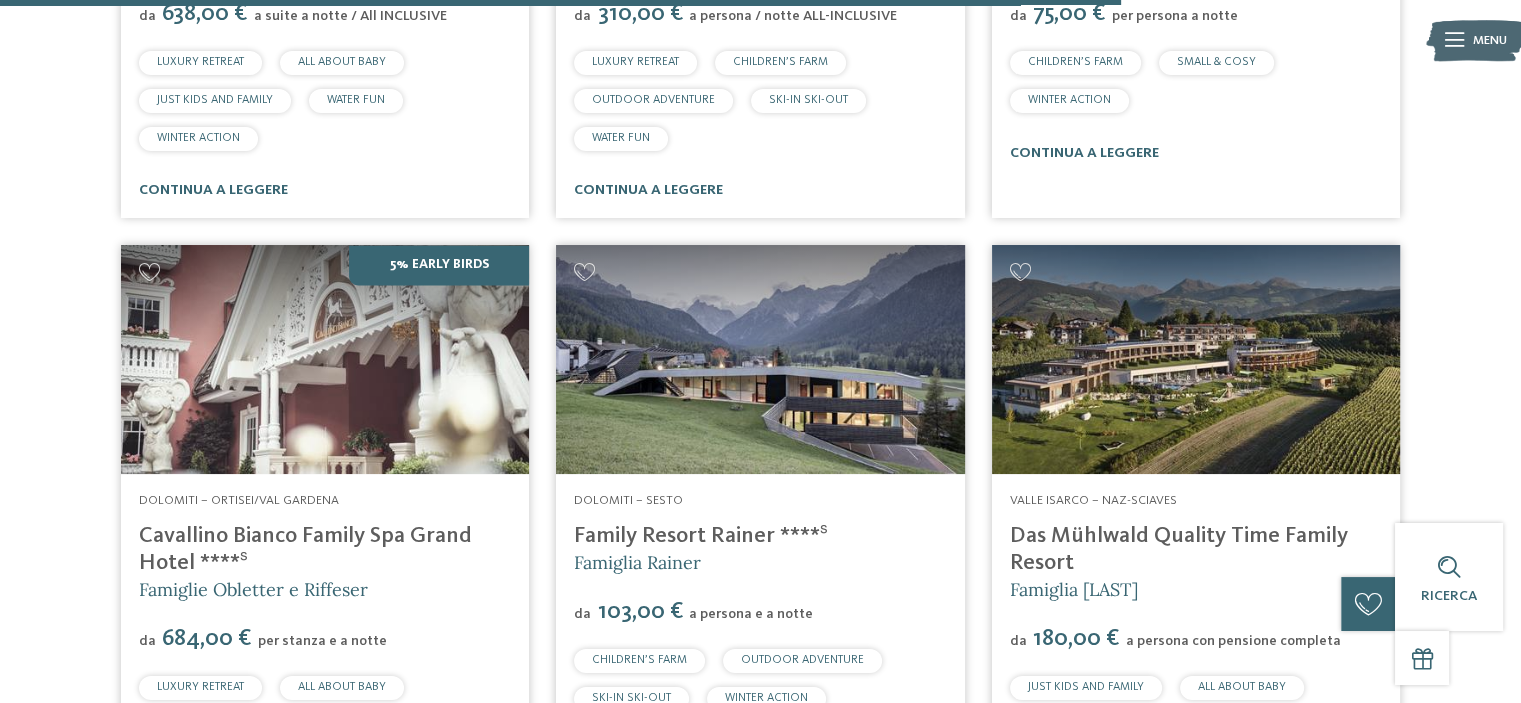 click at bounding box center (760, 360) 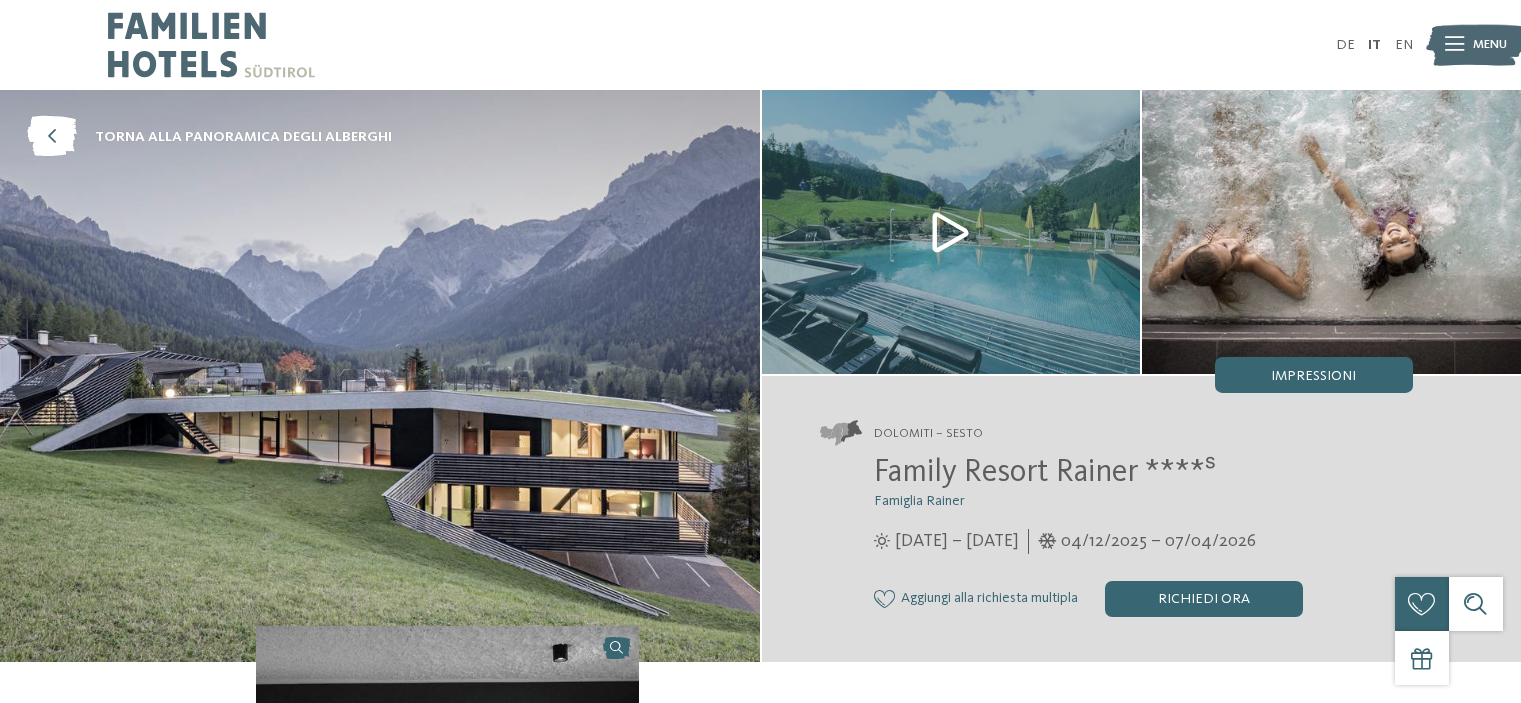 scroll, scrollTop: 0, scrollLeft: 0, axis: both 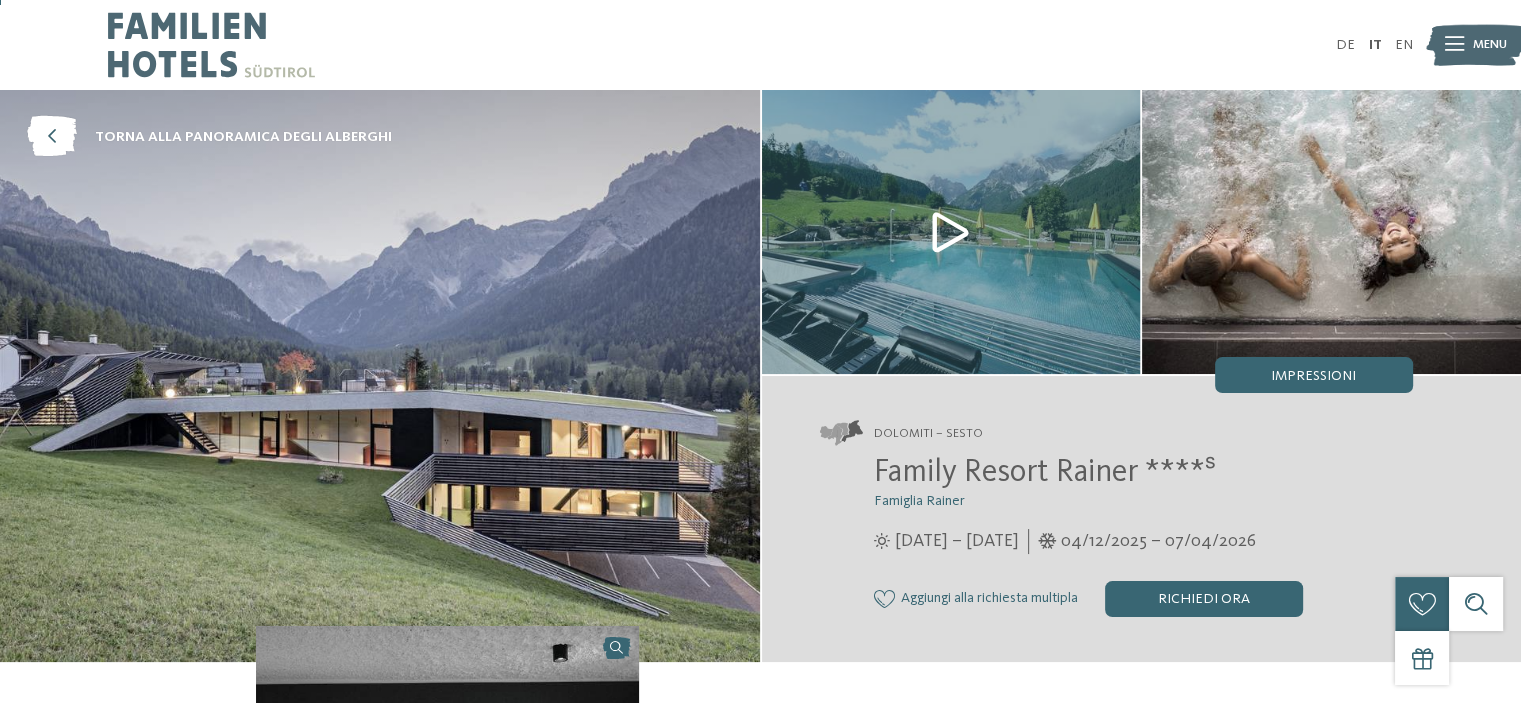 click at bounding box center [951, 232] 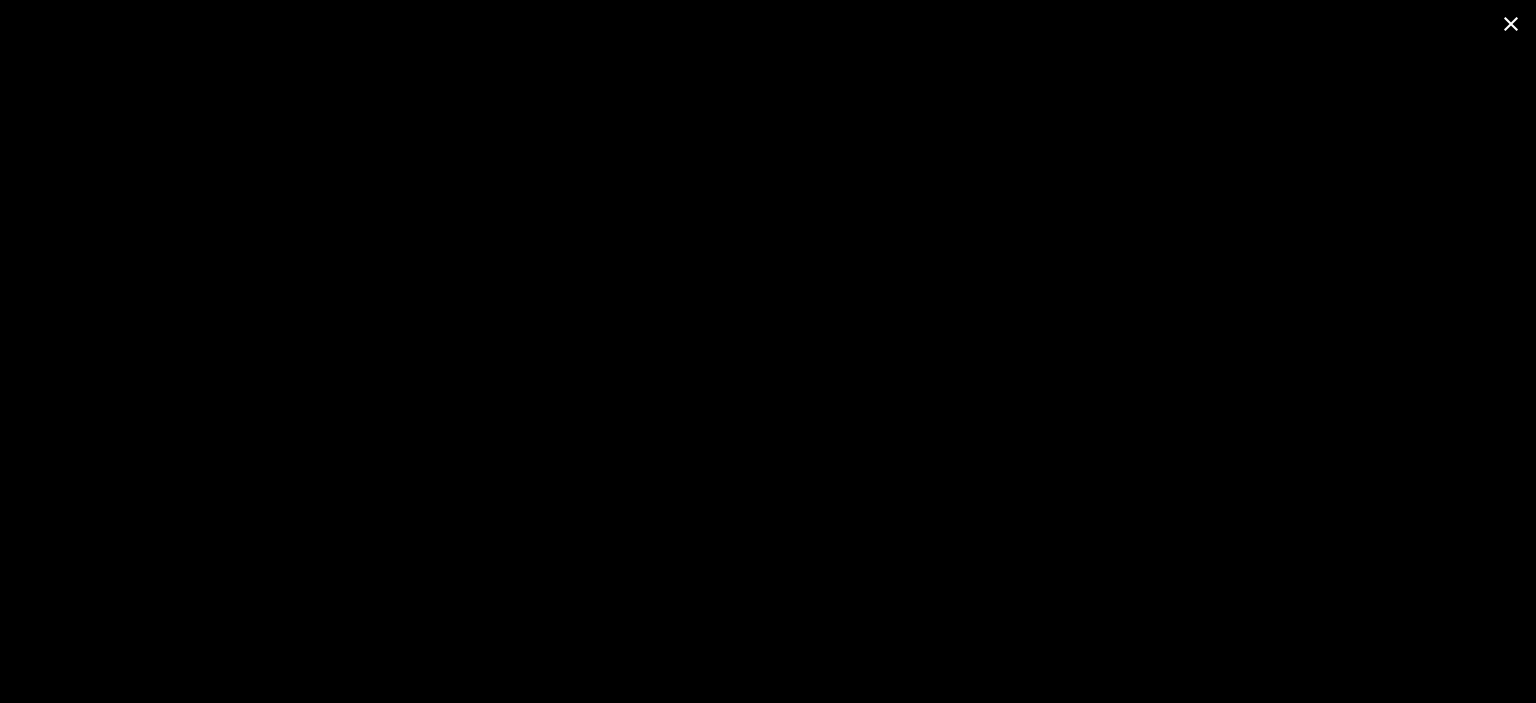 click at bounding box center [1511, 23] 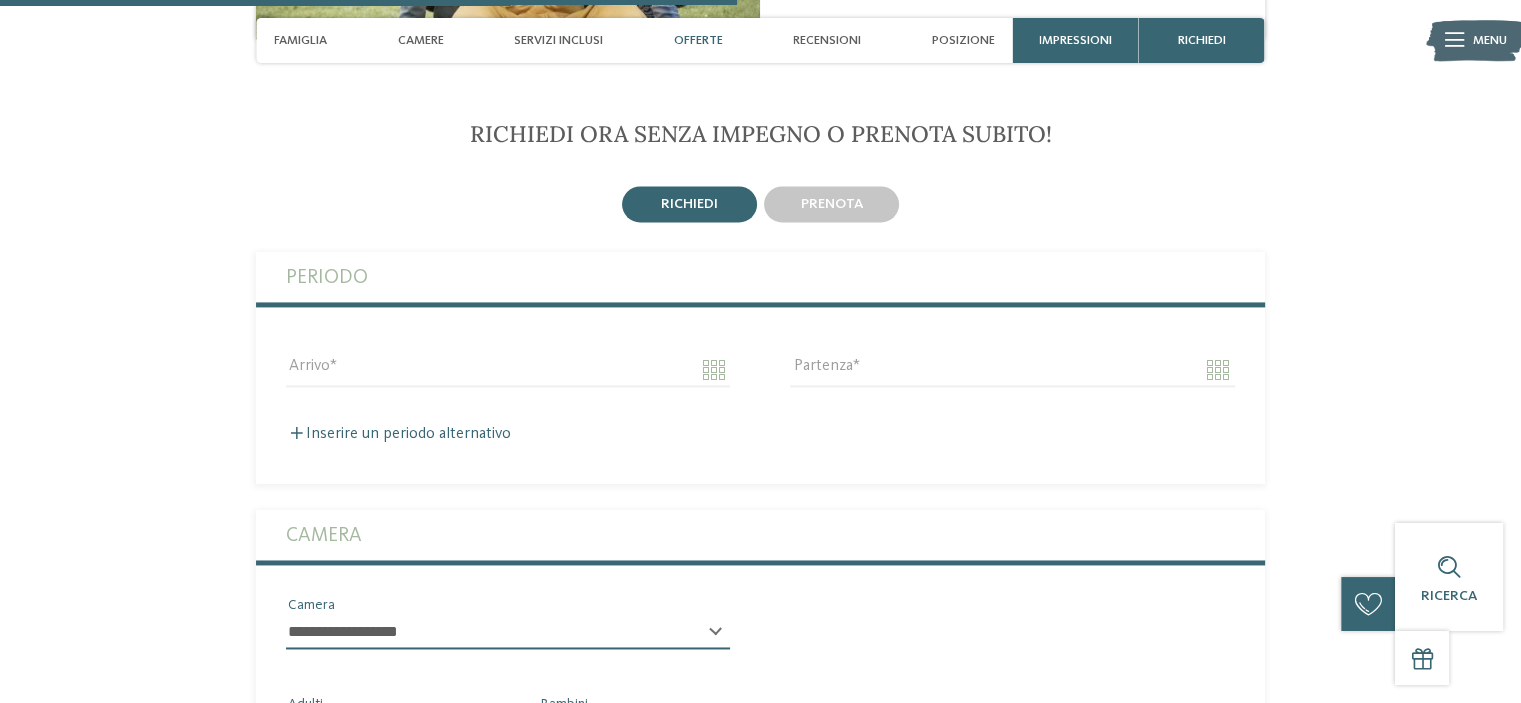 scroll, scrollTop: 2878, scrollLeft: 0, axis: vertical 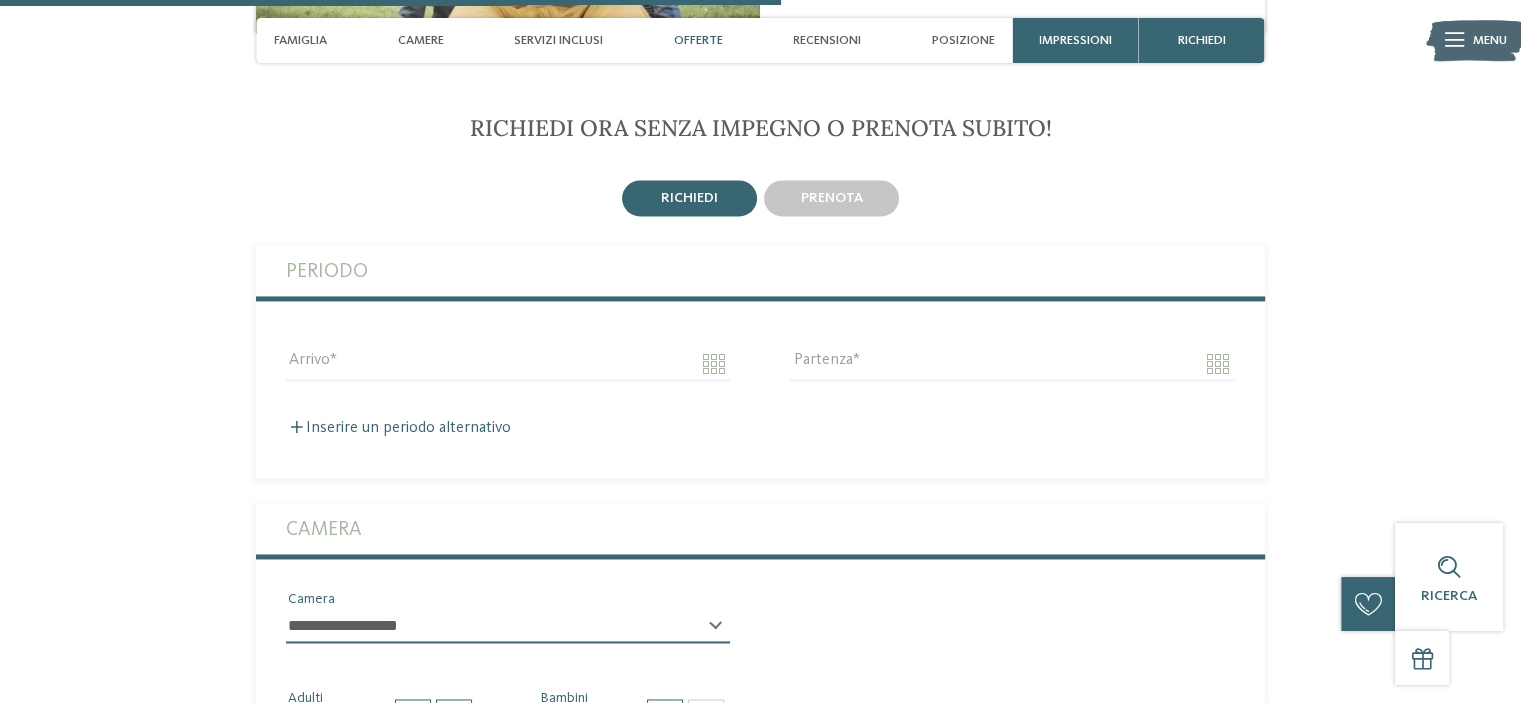 click on "richiedi" at bounding box center [689, 198] 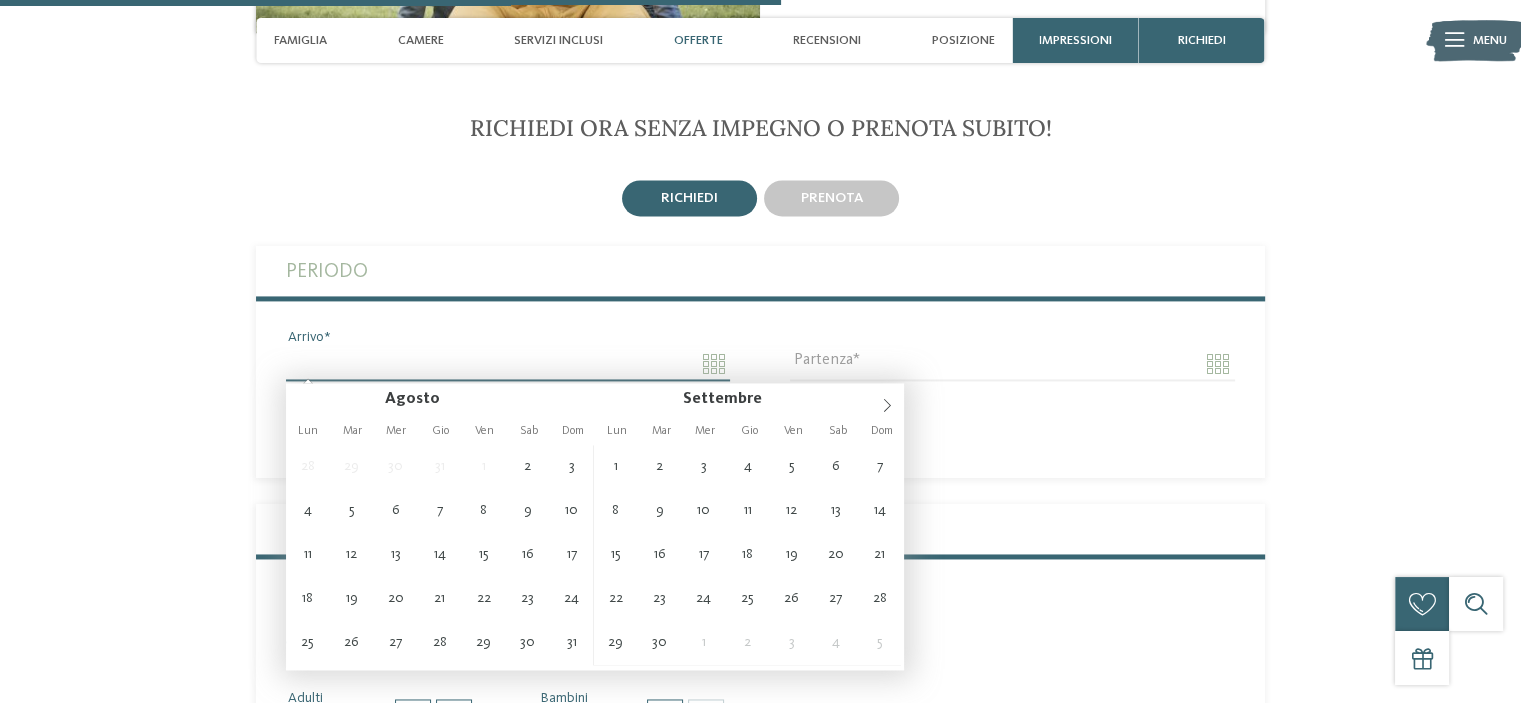 click on "Arrivo" at bounding box center [508, 364] 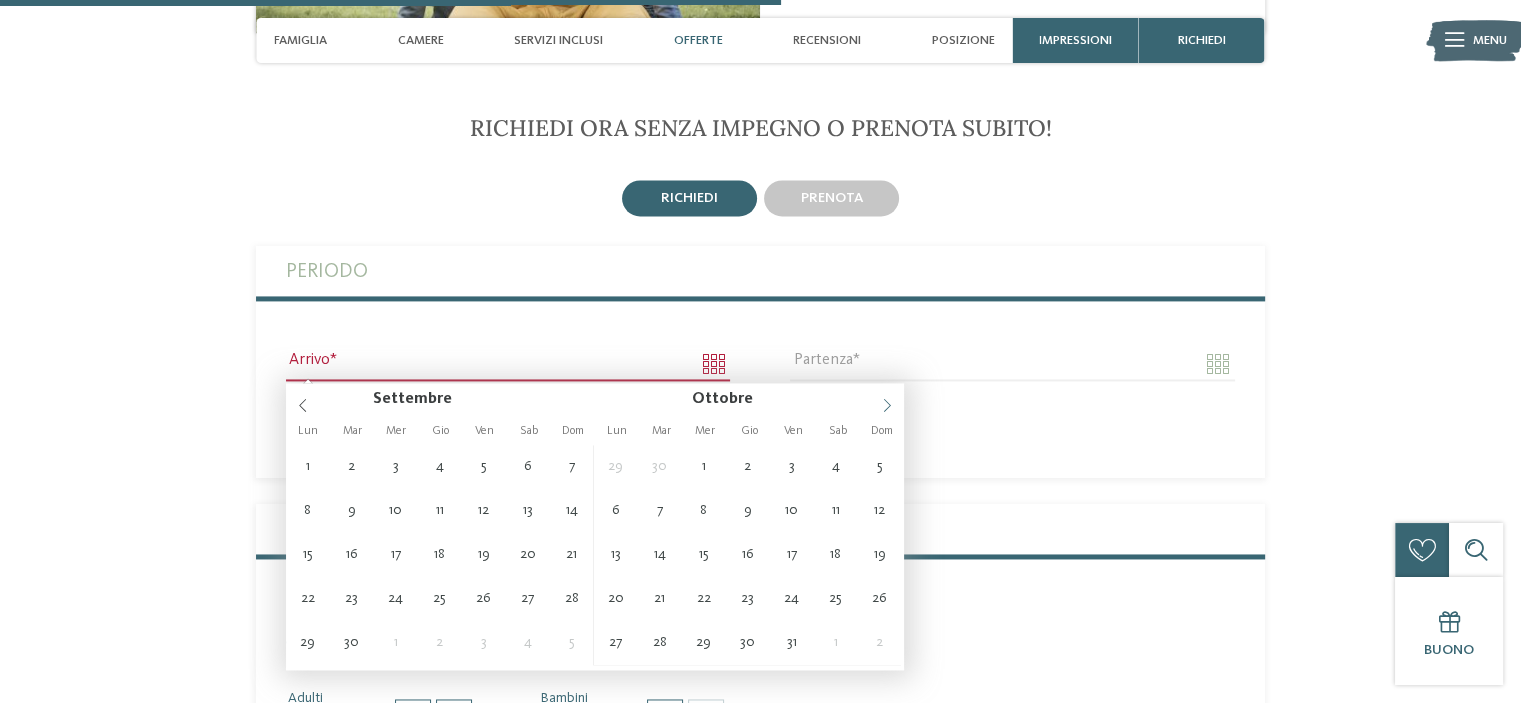 click 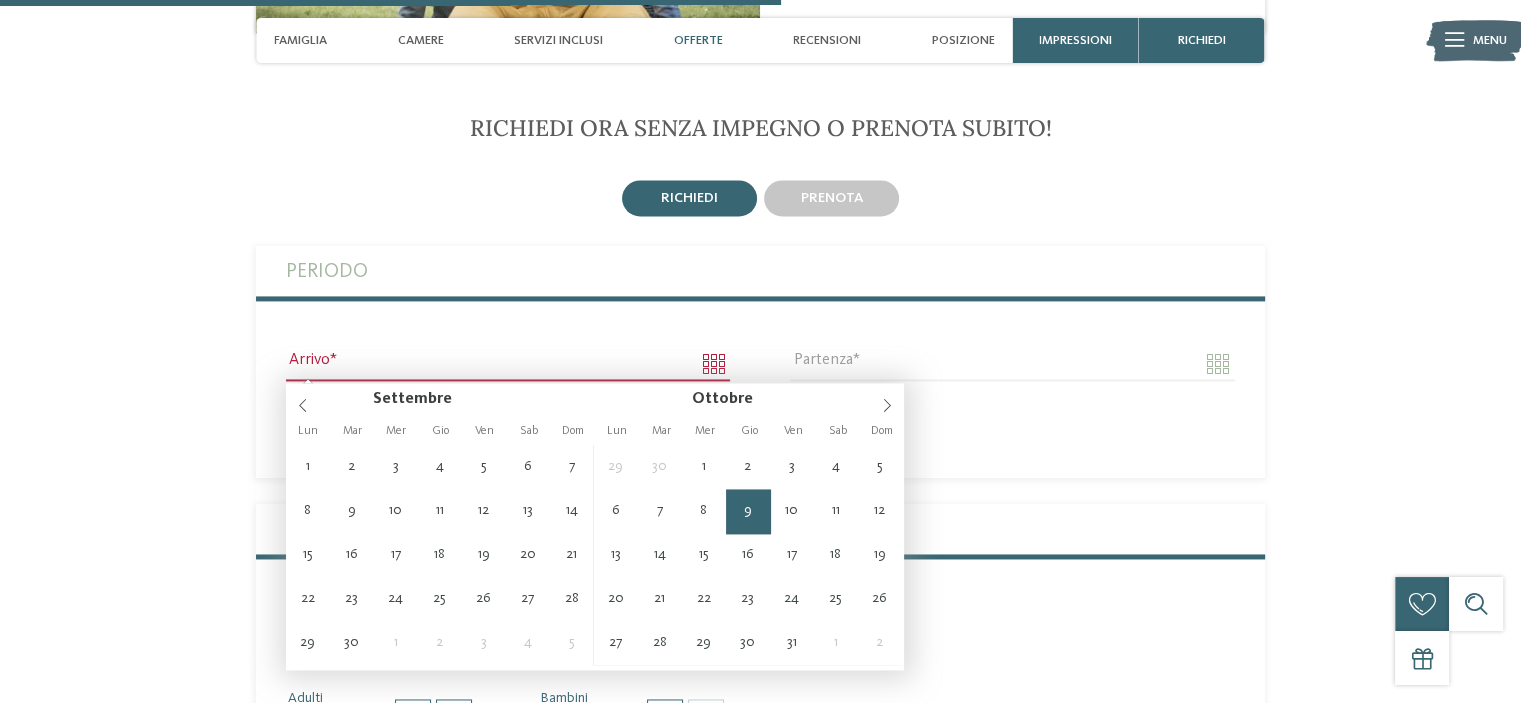 type on "**********" 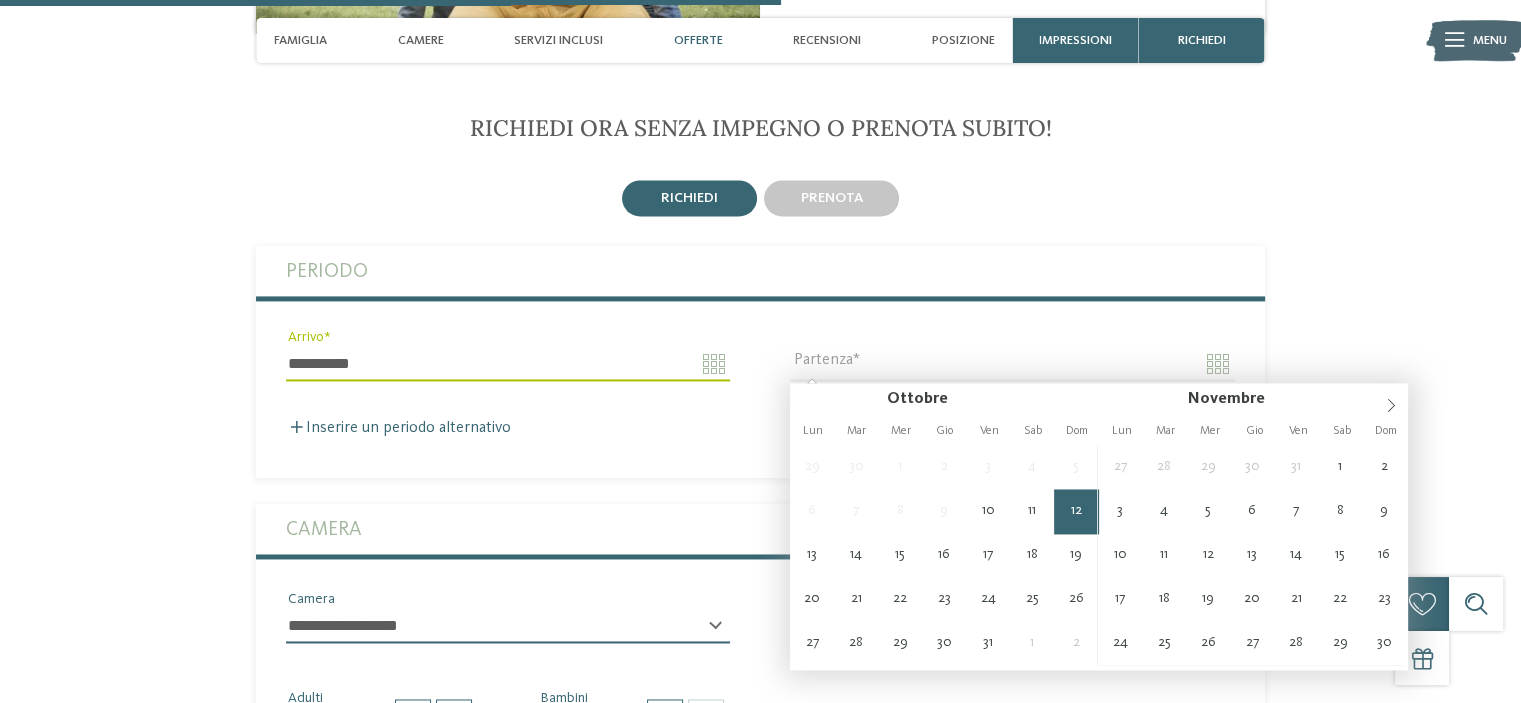 type on "**********" 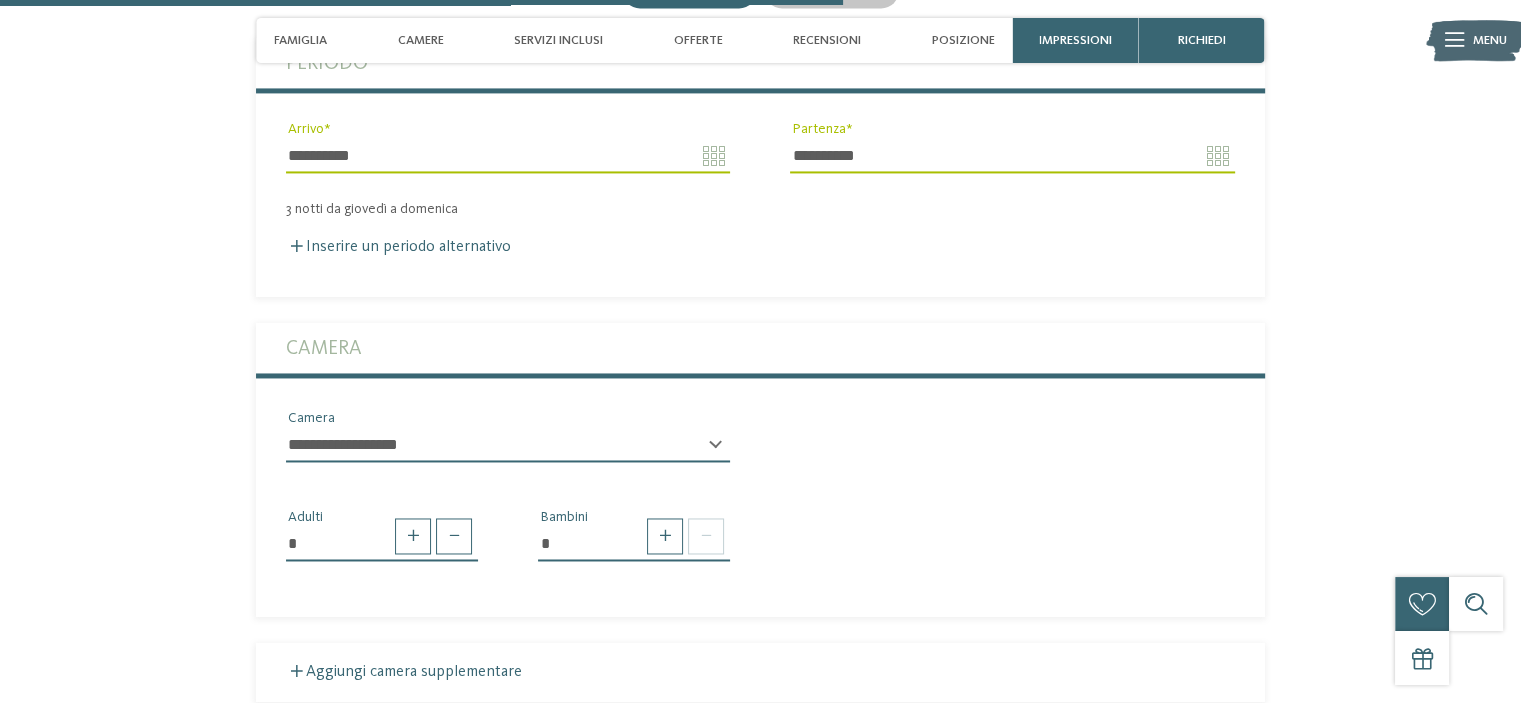 scroll, scrollTop: 3174, scrollLeft: 0, axis: vertical 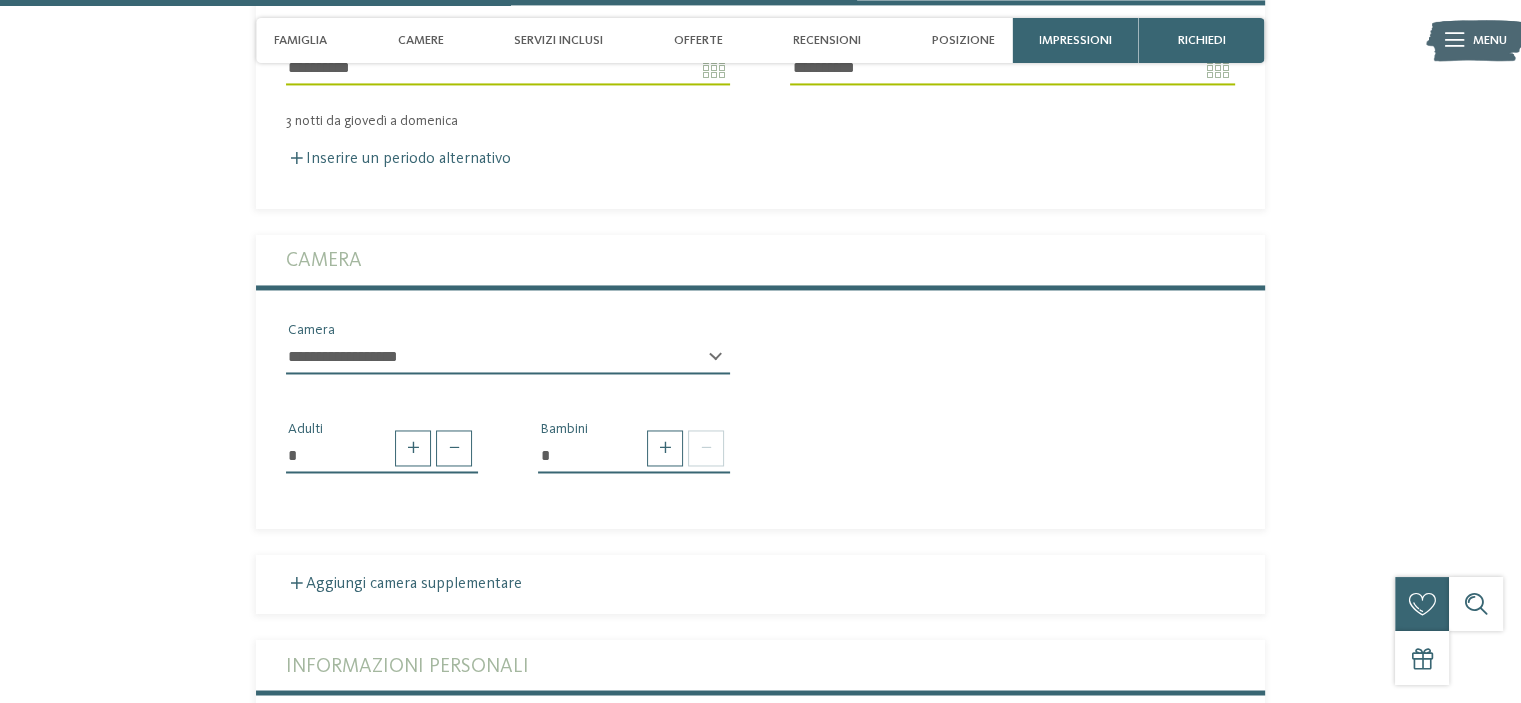 click on "**********" at bounding box center [508, 357] 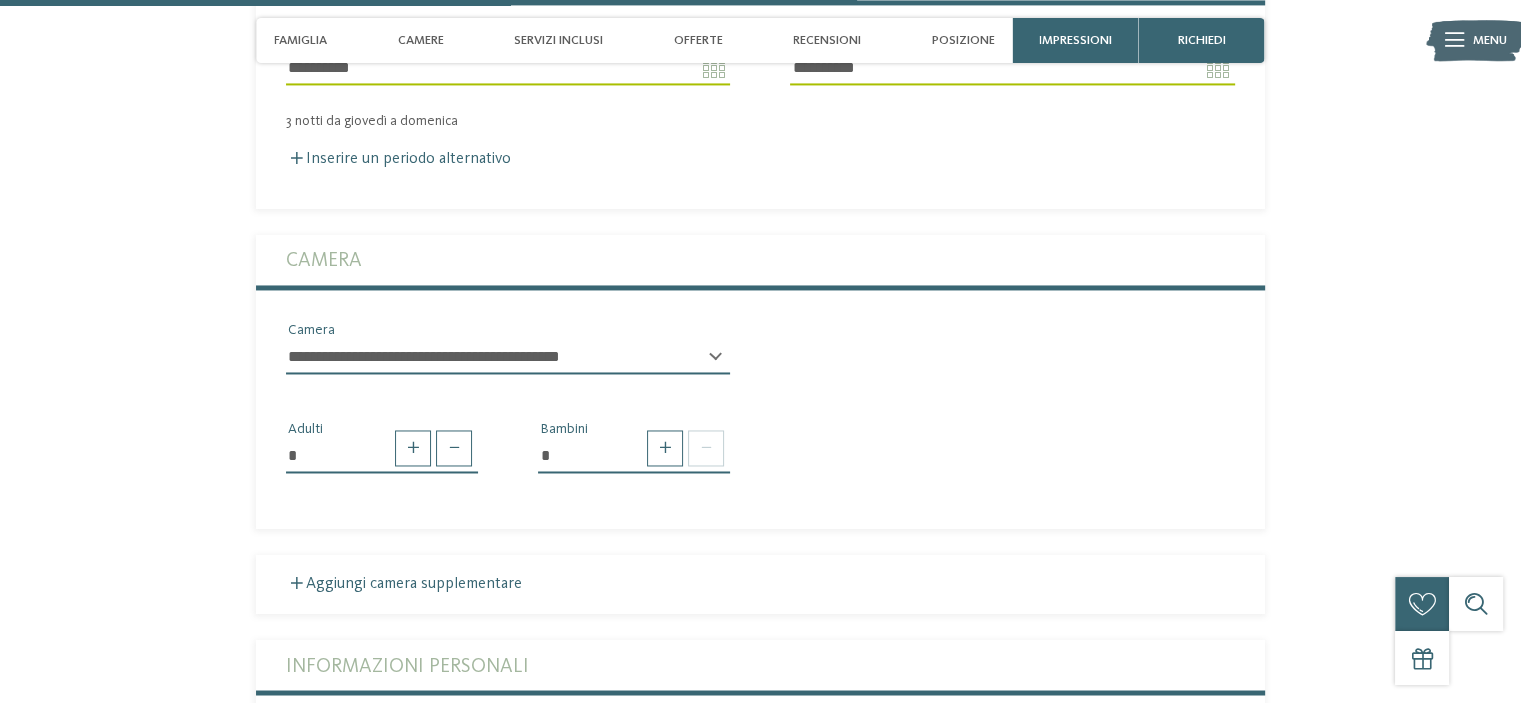 click on "**********" at bounding box center [508, 357] 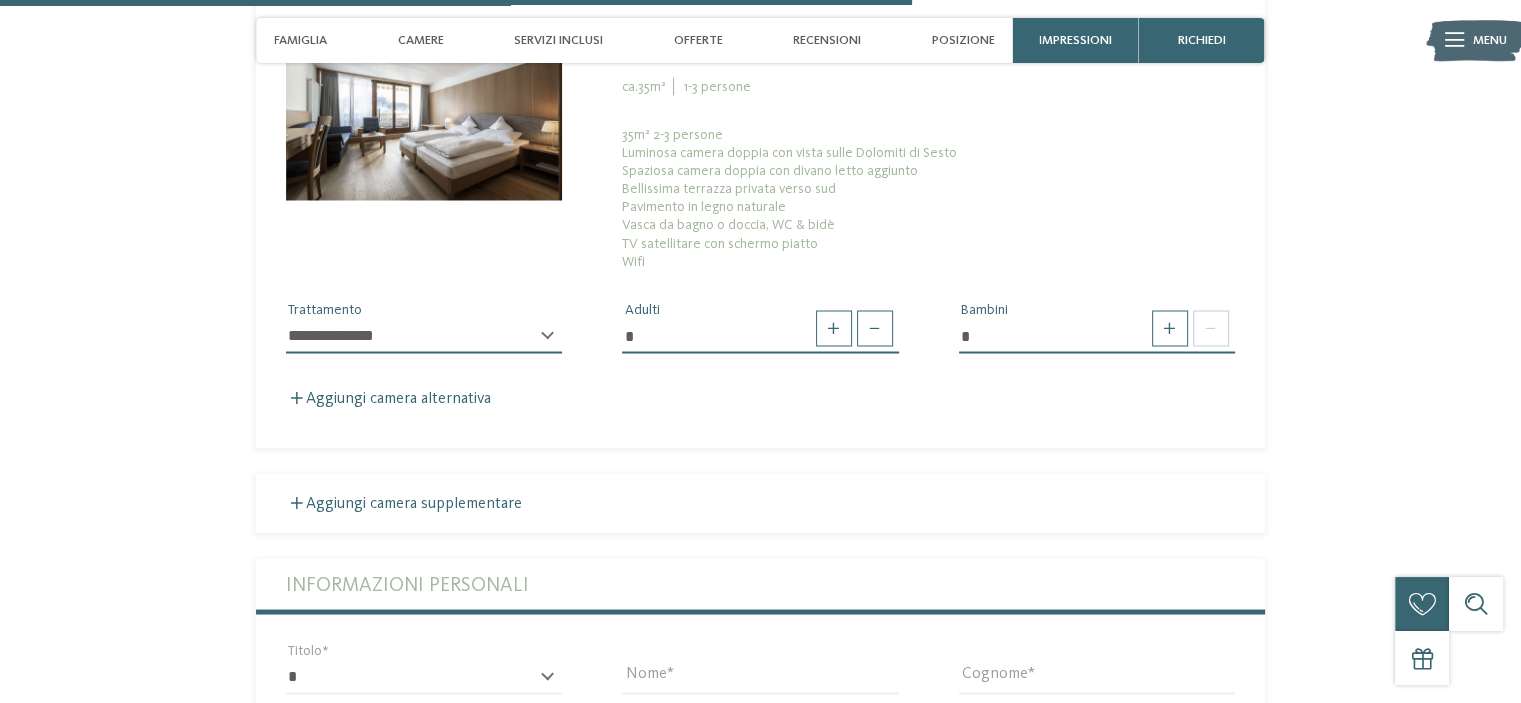 scroll, scrollTop: 3567, scrollLeft: 0, axis: vertical 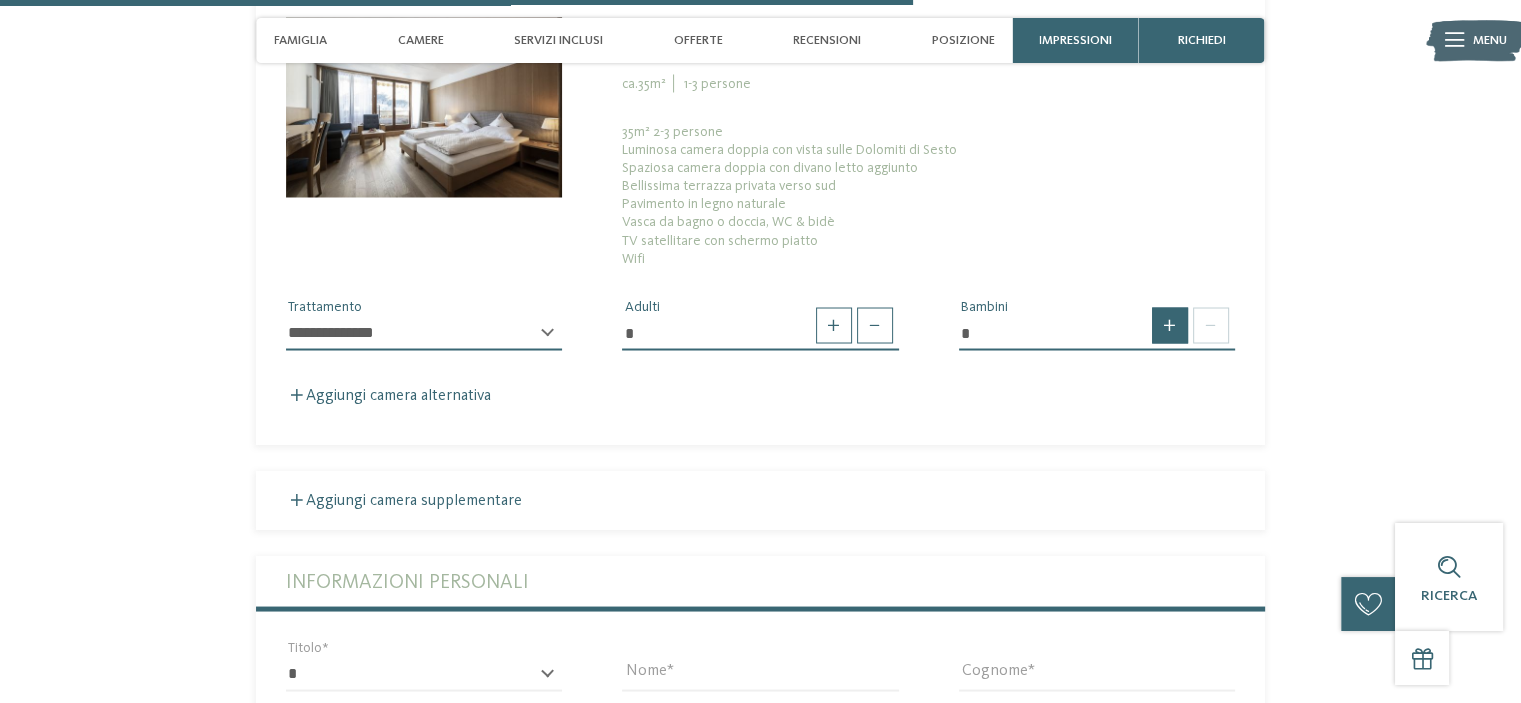 click at bounding box center (1170, 325) 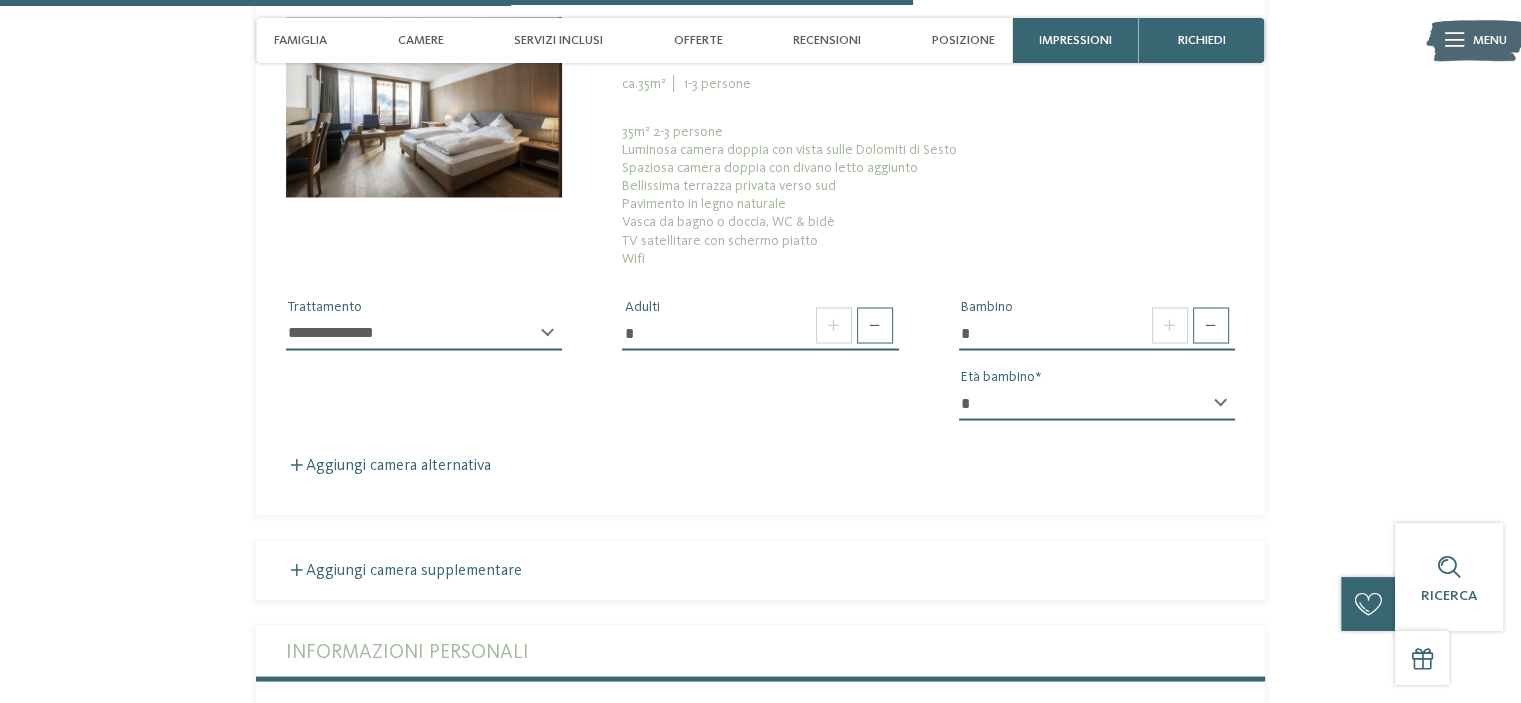click on "*     Bambino       * * * * * * * * * * * ** ** ** ** ** ** ** **     Età bambino" at bounding box center [1097, 366] 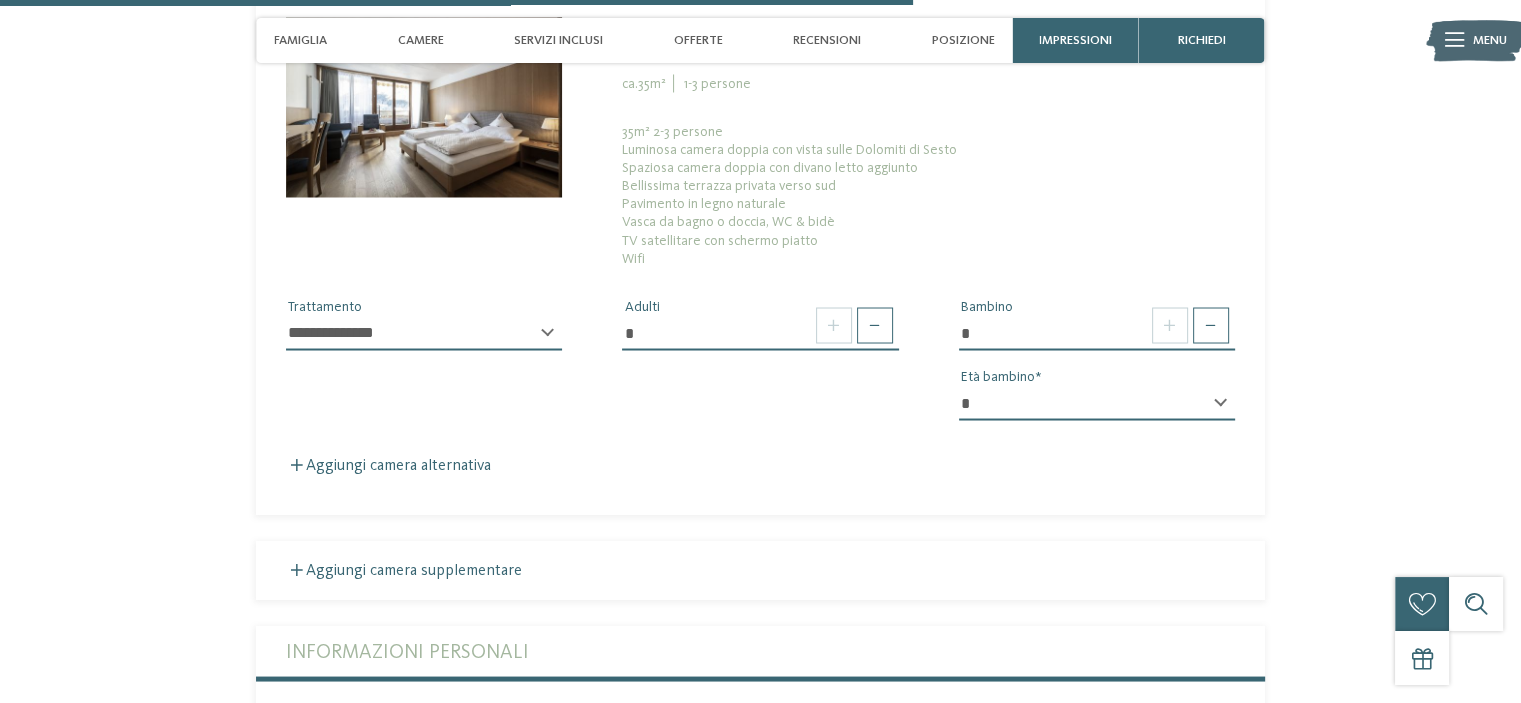 select on "*" 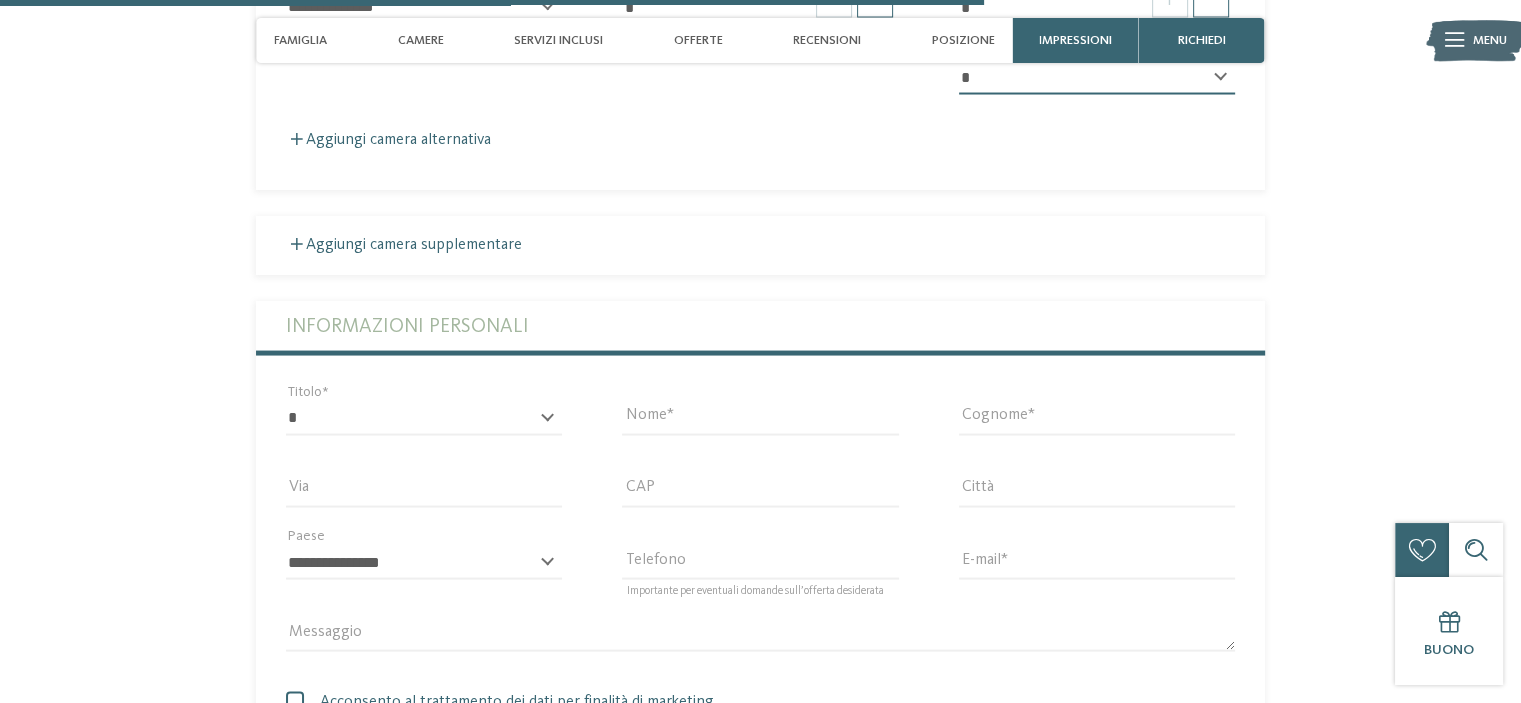 scroll, scrollTop: 3964, scrollLeft: 0, axis: vertical 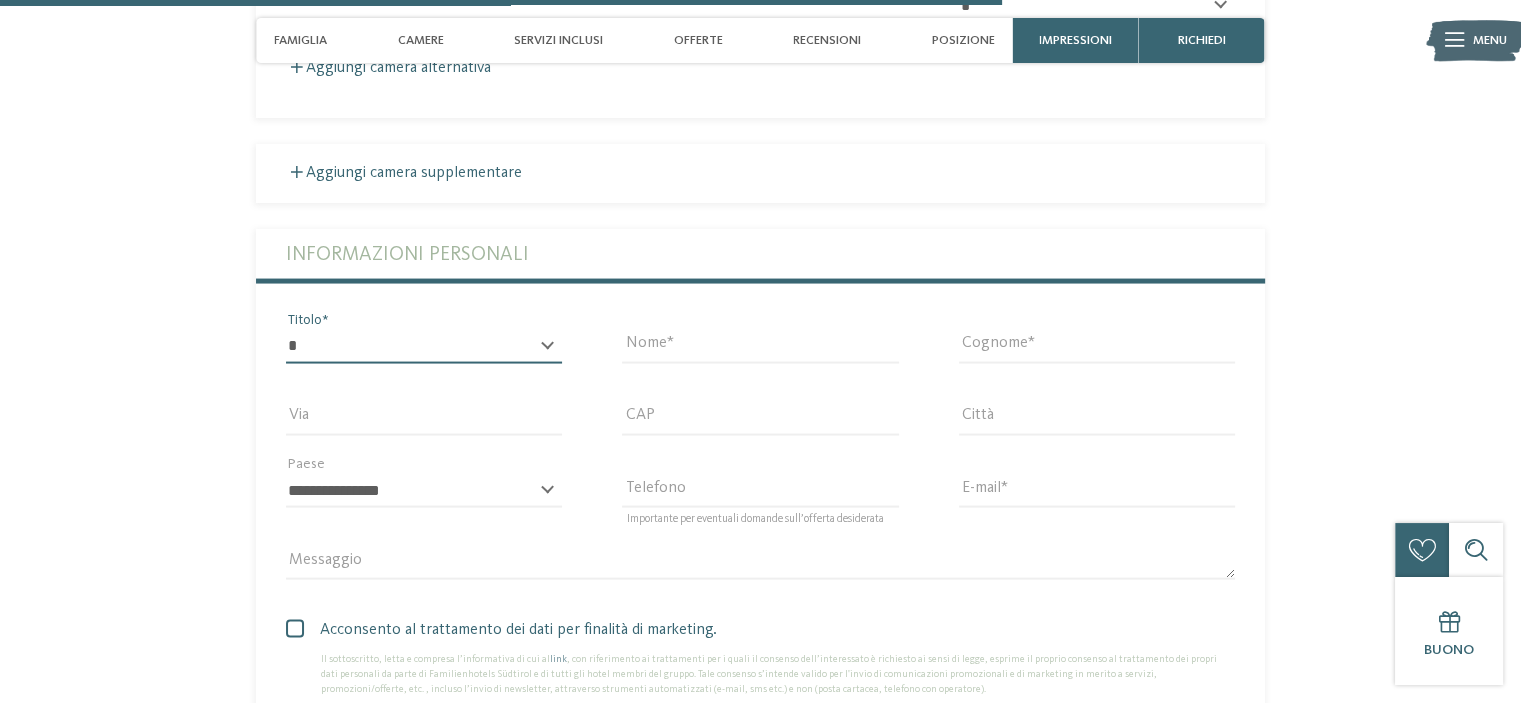 click on "* ****** ******* ******** ******" at bounding box center [424, 347] 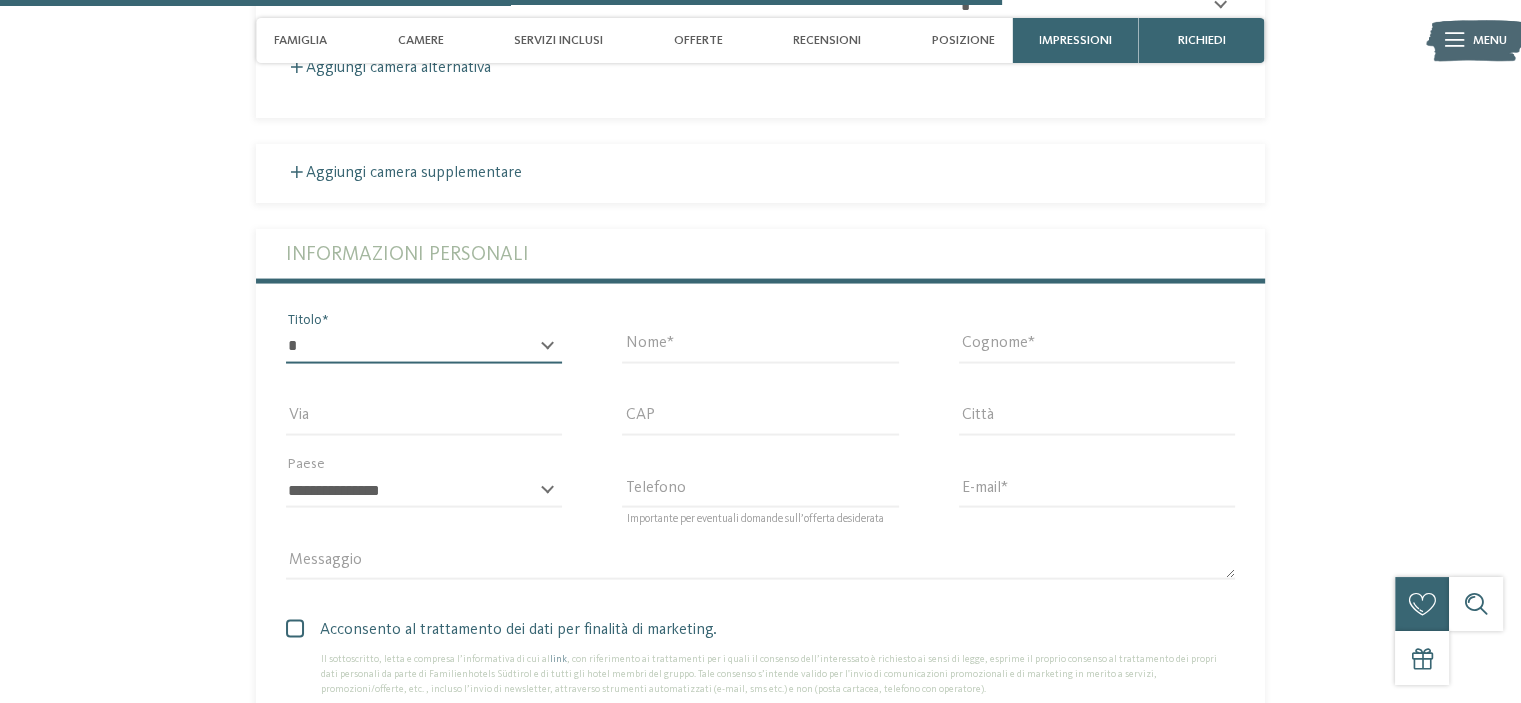 select on "*" 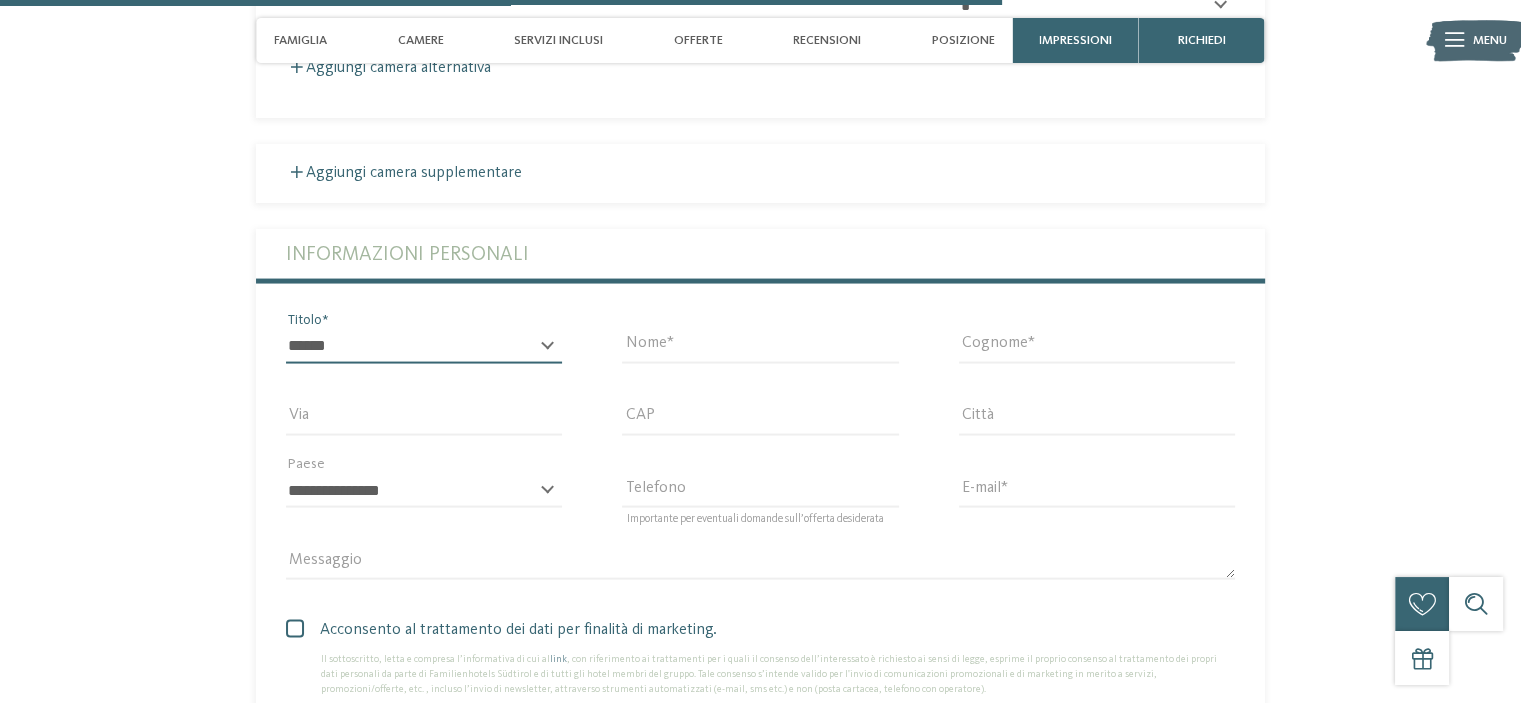 click on "* ****** ******* ******** ******" at bounding box center [424, 347] 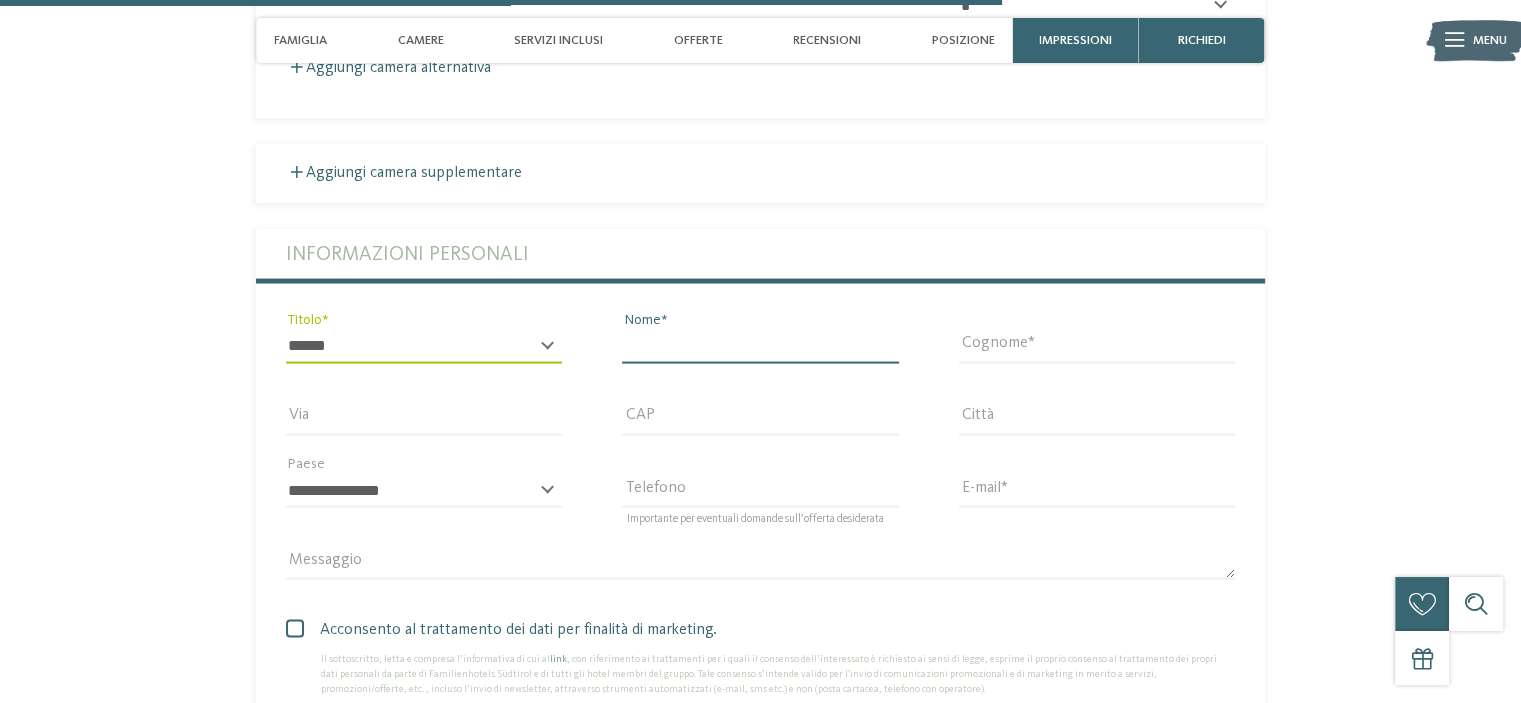 click on "Nome" at bounding box center [760, 347] 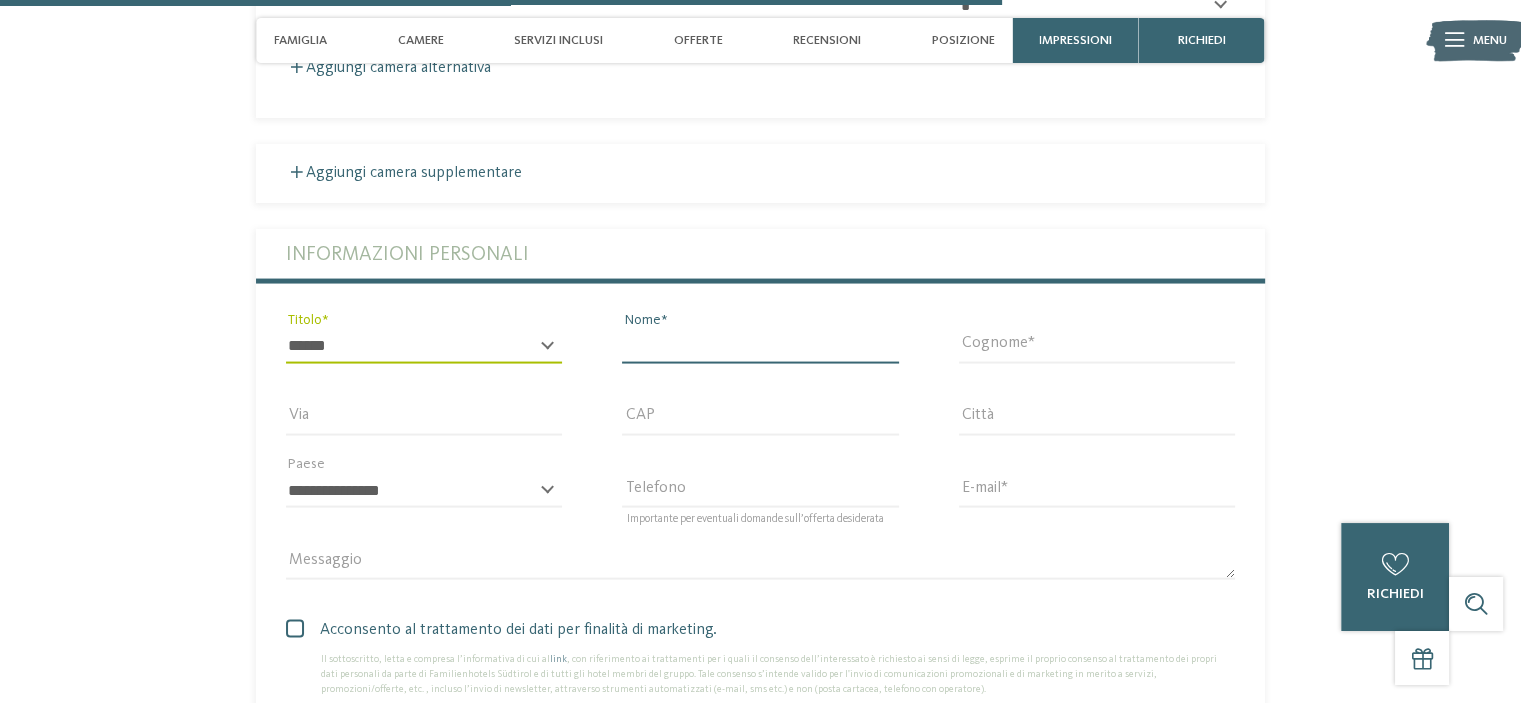 type on "********" 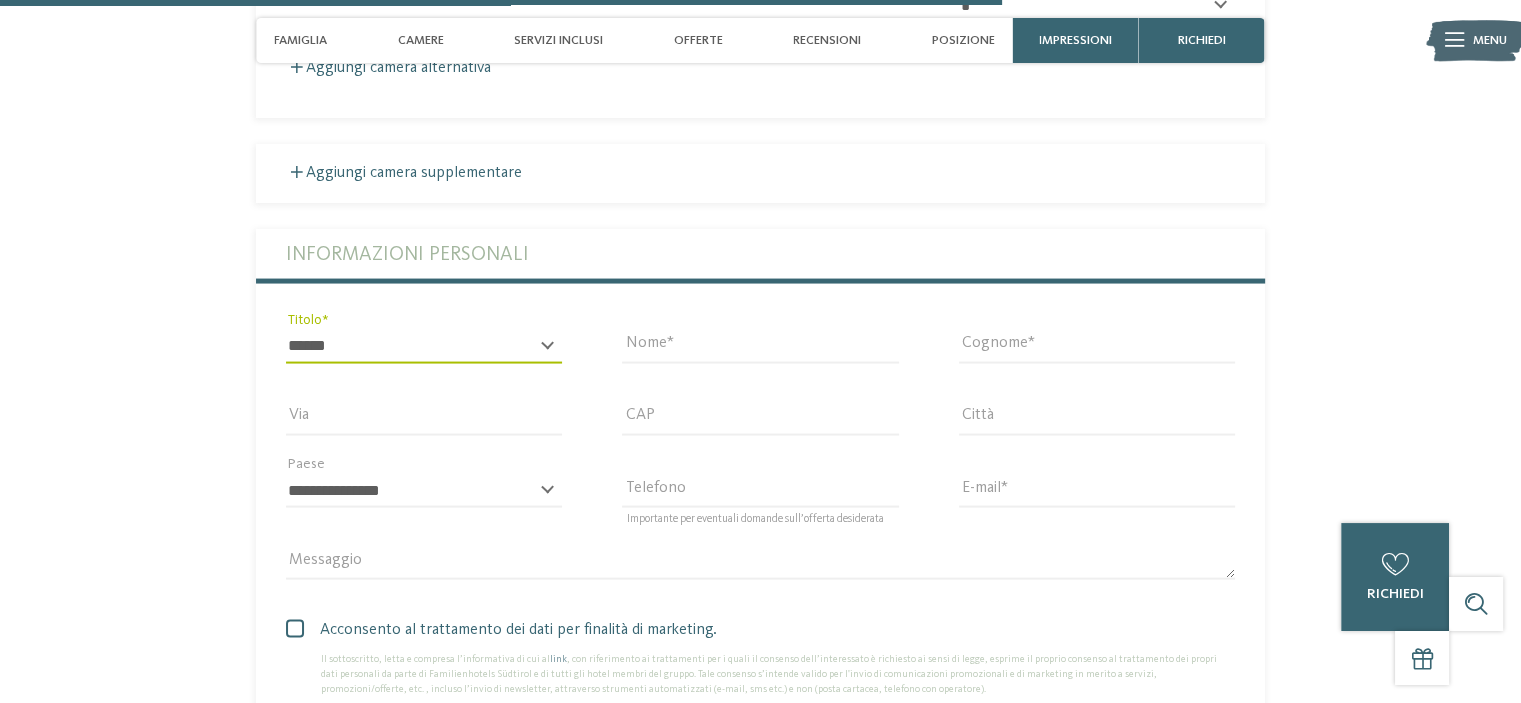 type on "*********" 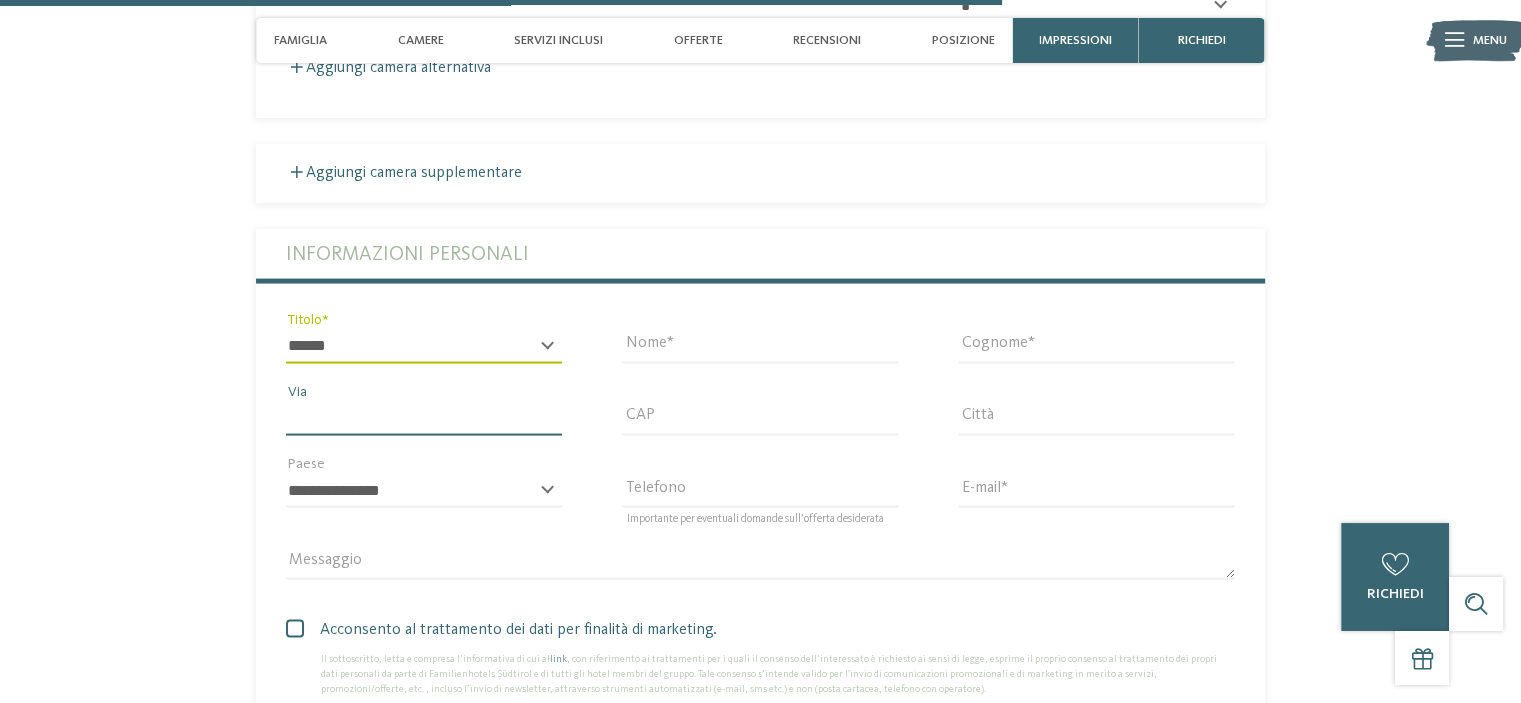 type on "**********" 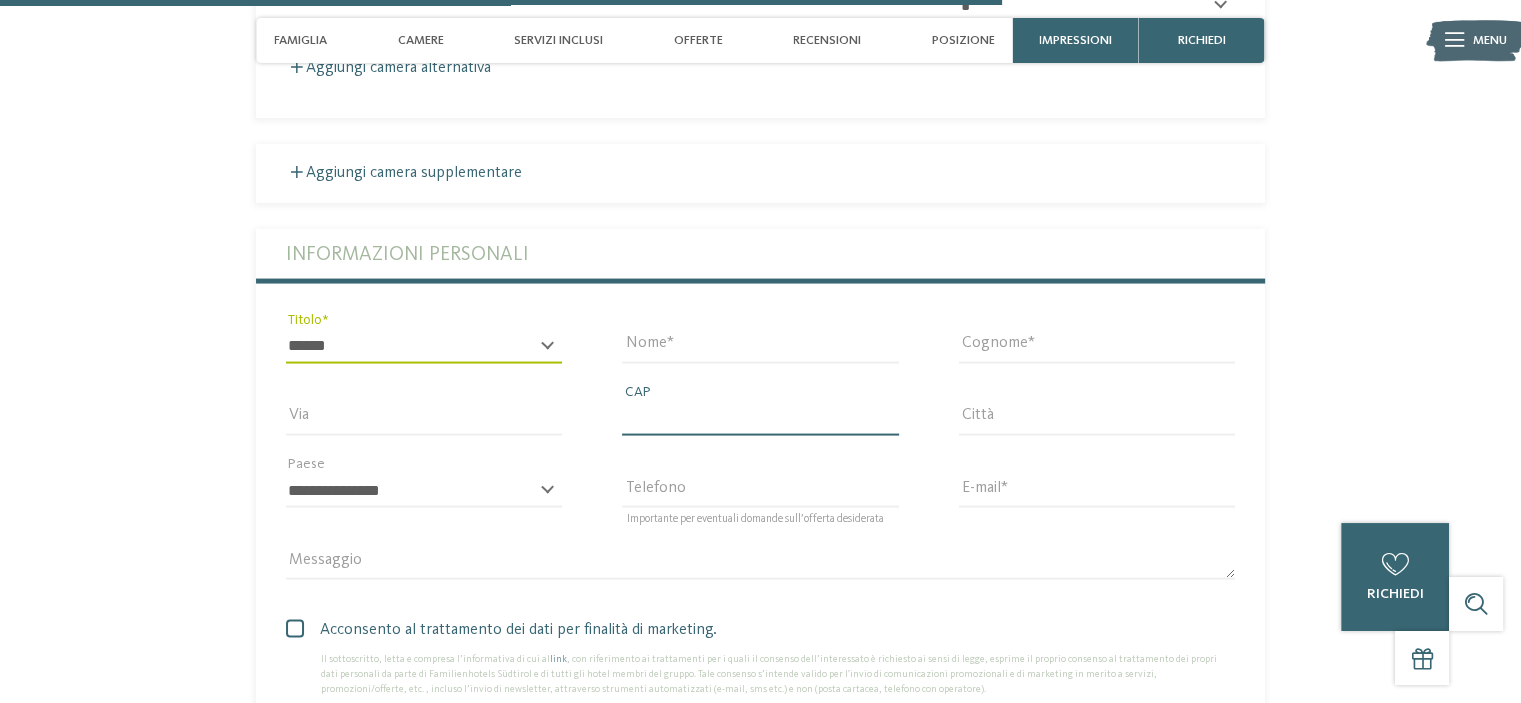 type on "*****" 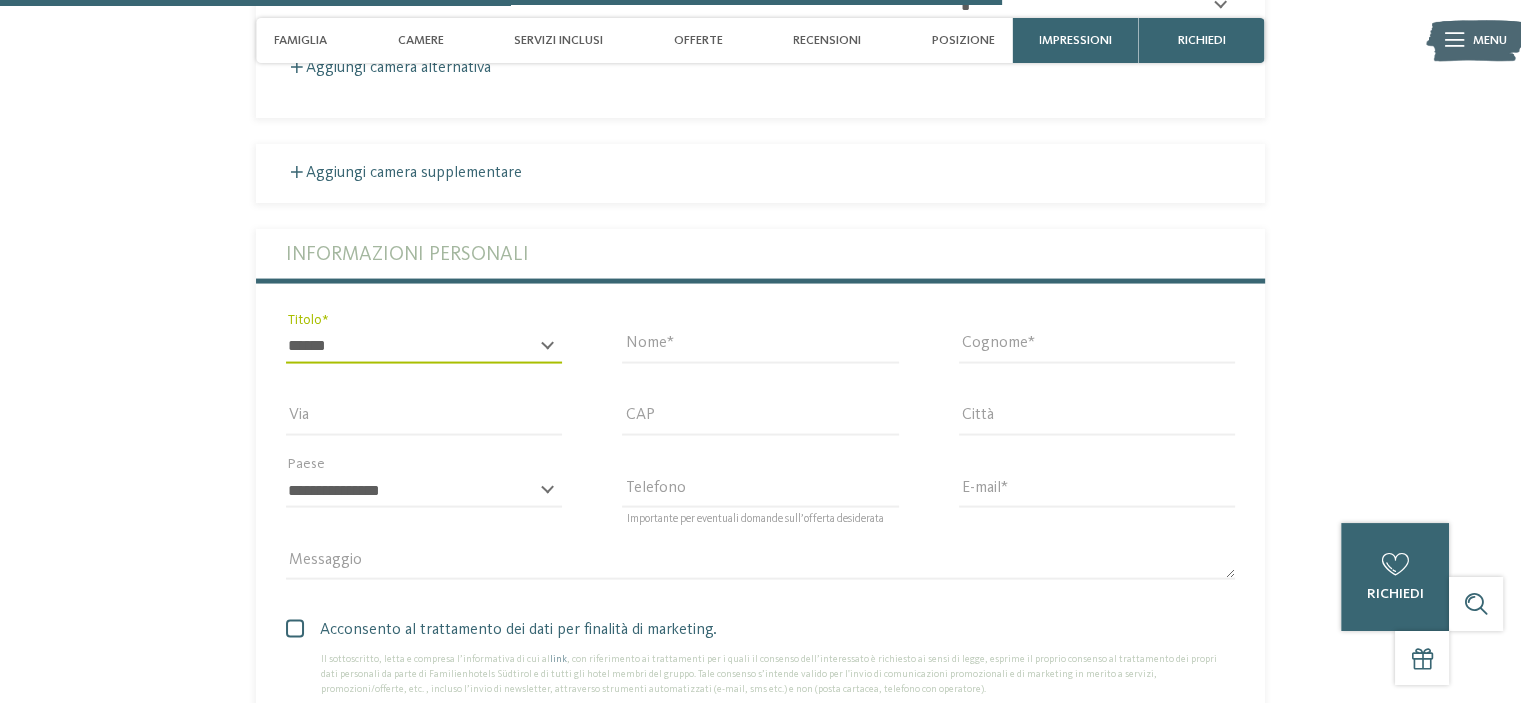 type on "**********" 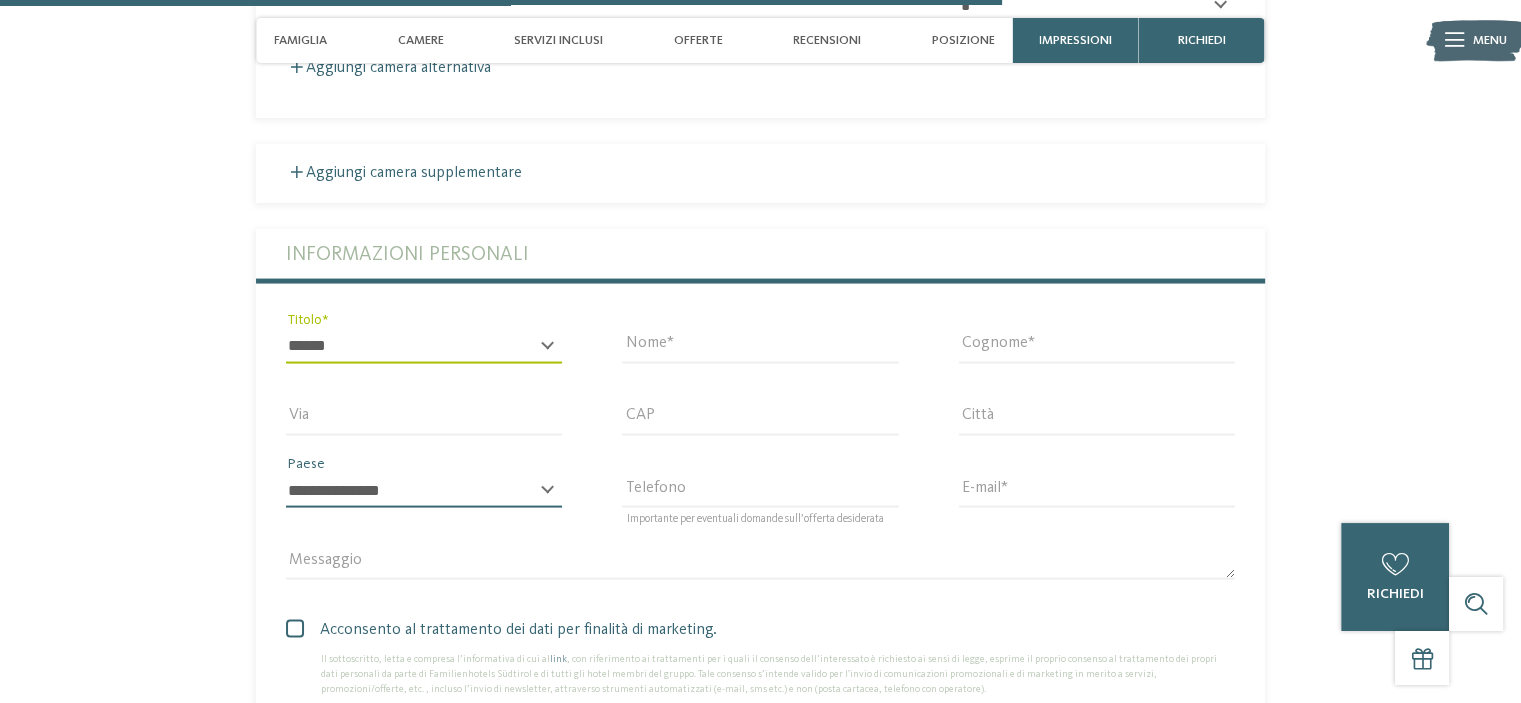 select on "**" 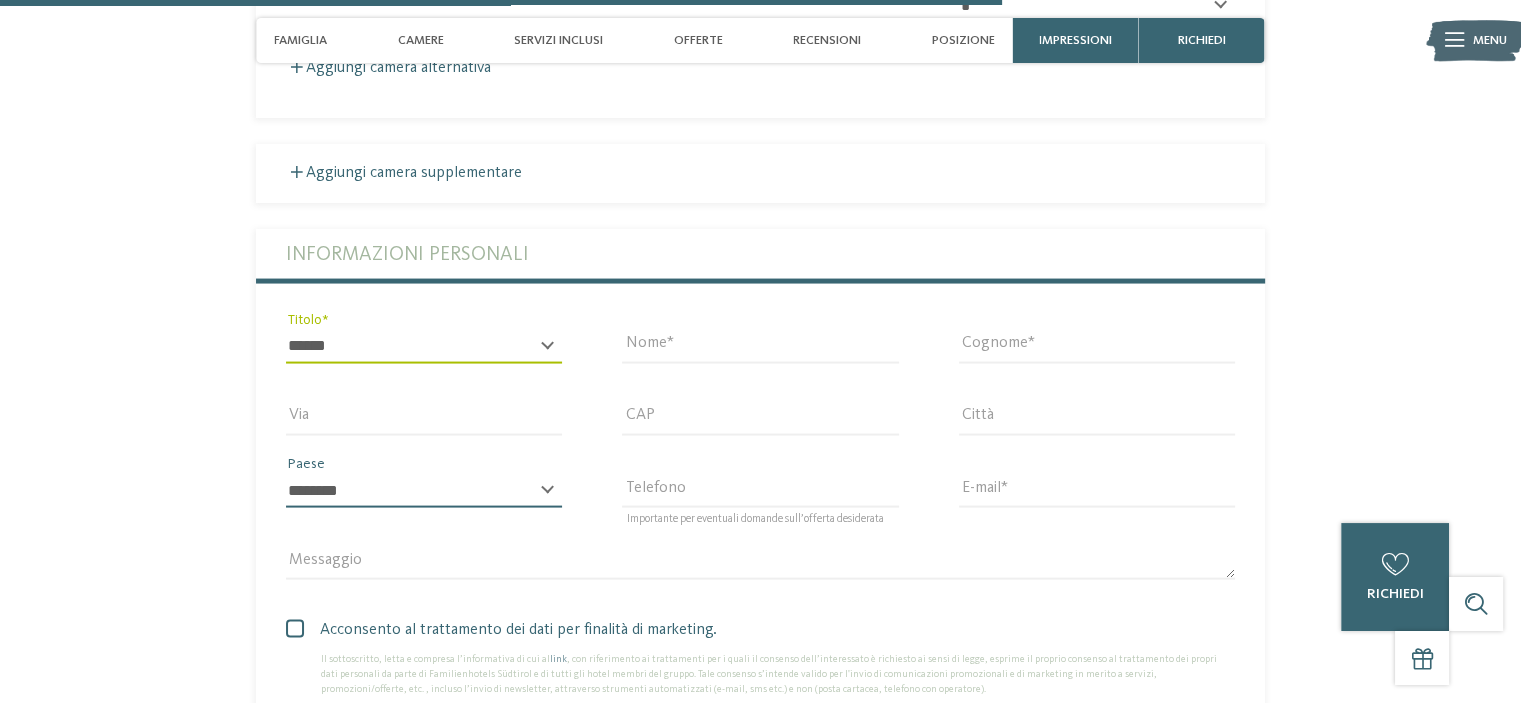 type on "**********" 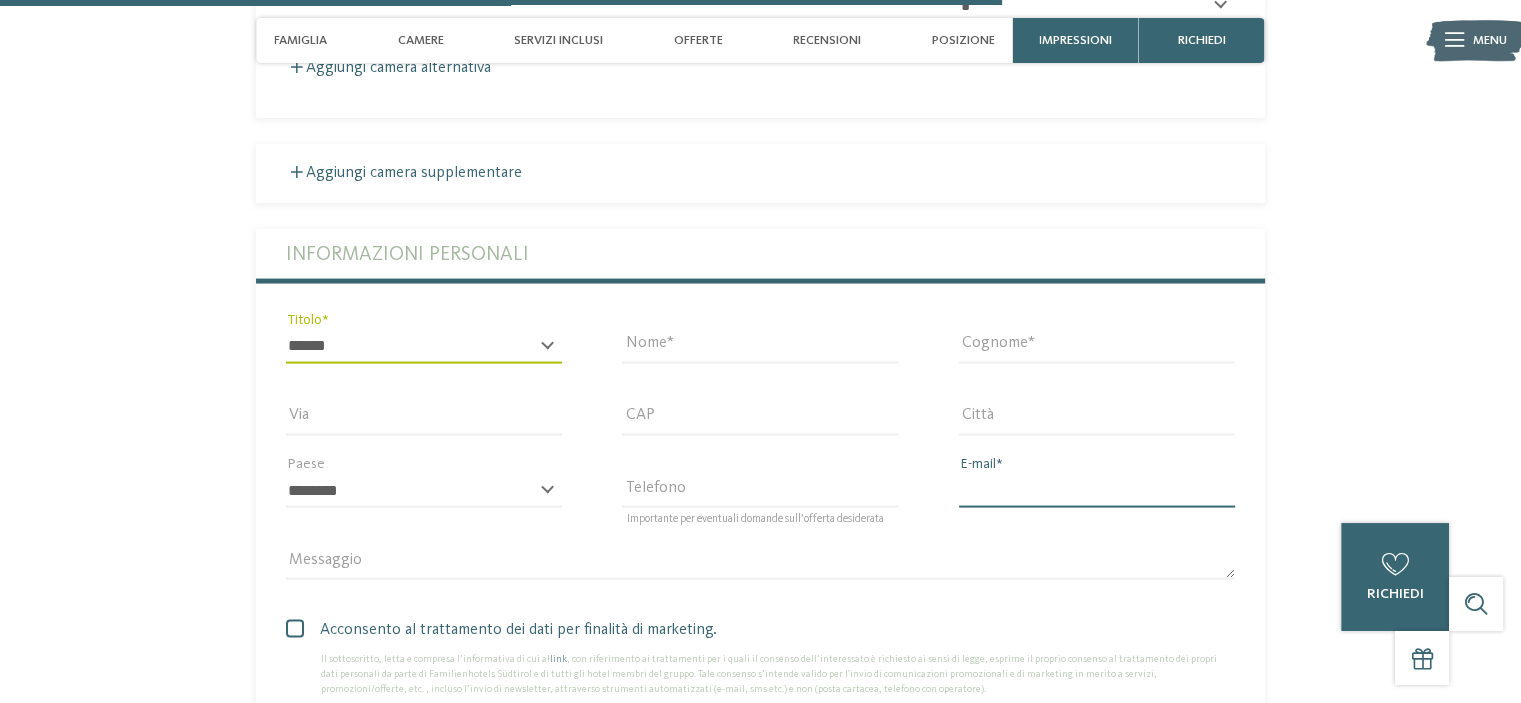 type on "**********" 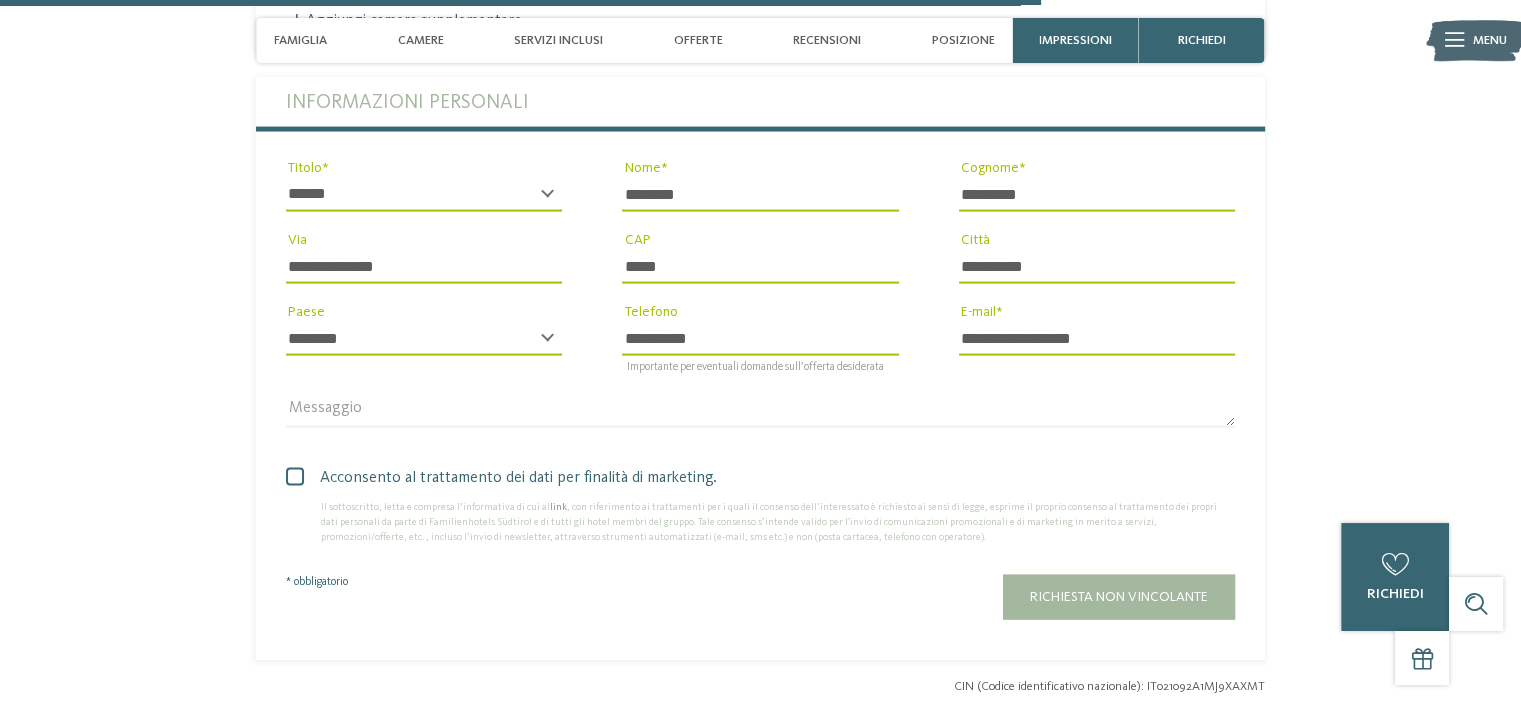 scroll, scrollTop: 4168, scrollLeft: 0, axis: vertical 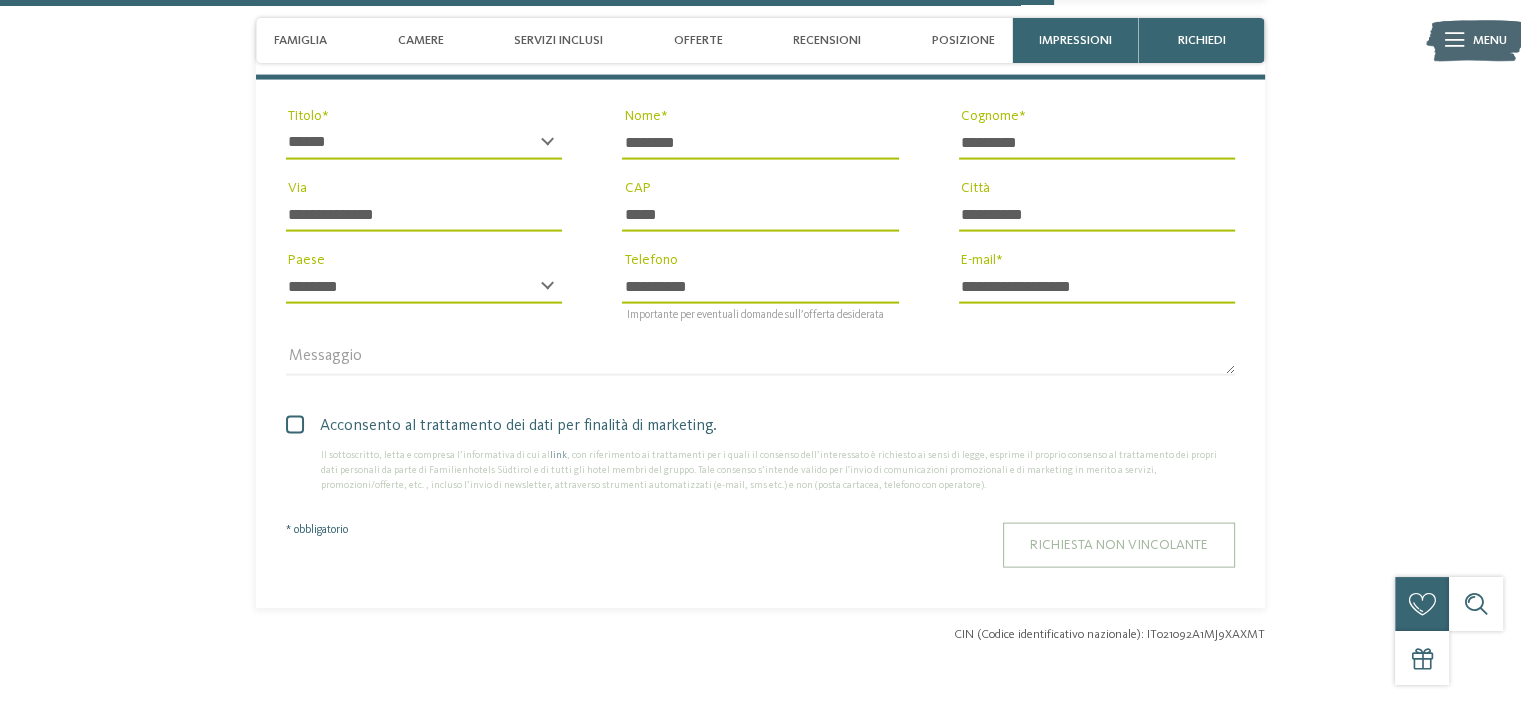click on "Richiesta non vincolante" at bounding box center (1119, 545) 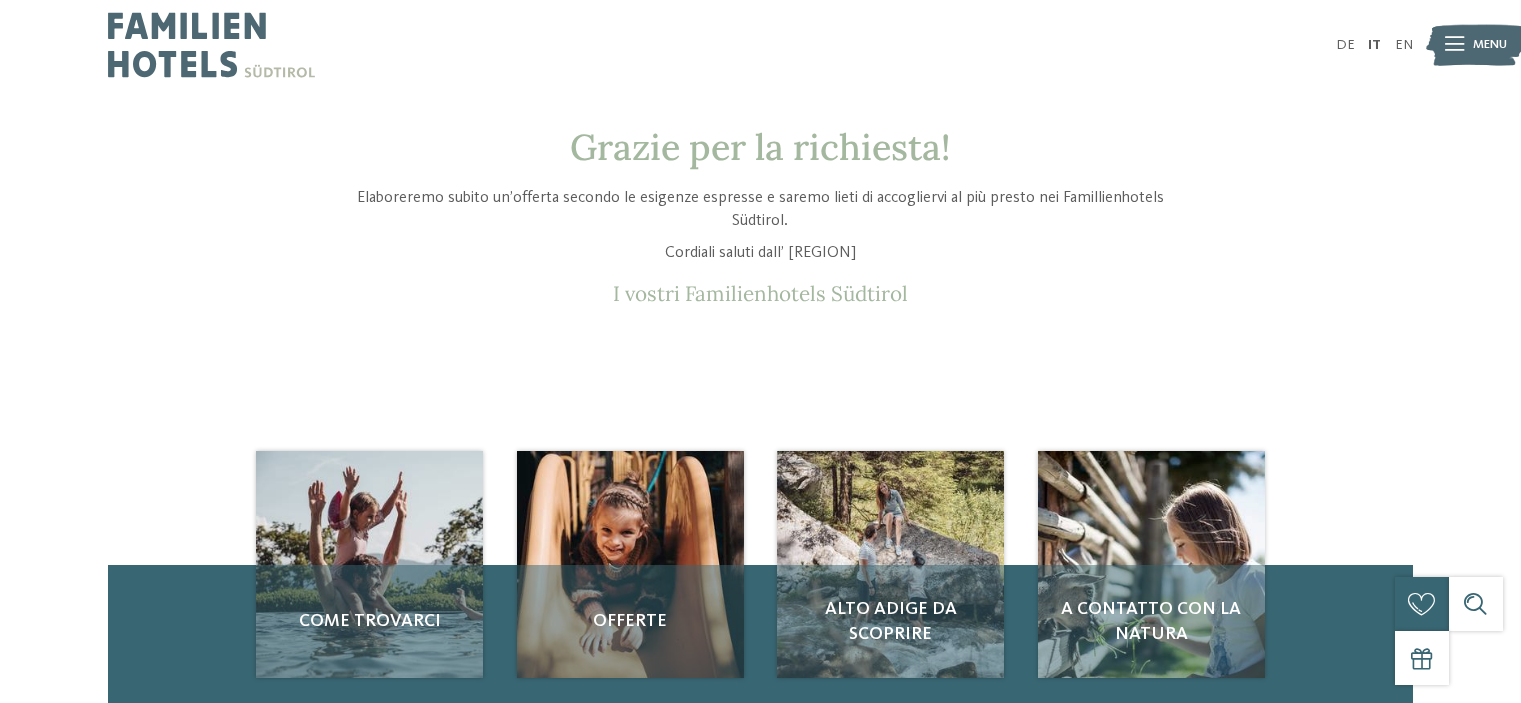 scroll, scrollTop: 0, scrollLeft: 0, axis: both 